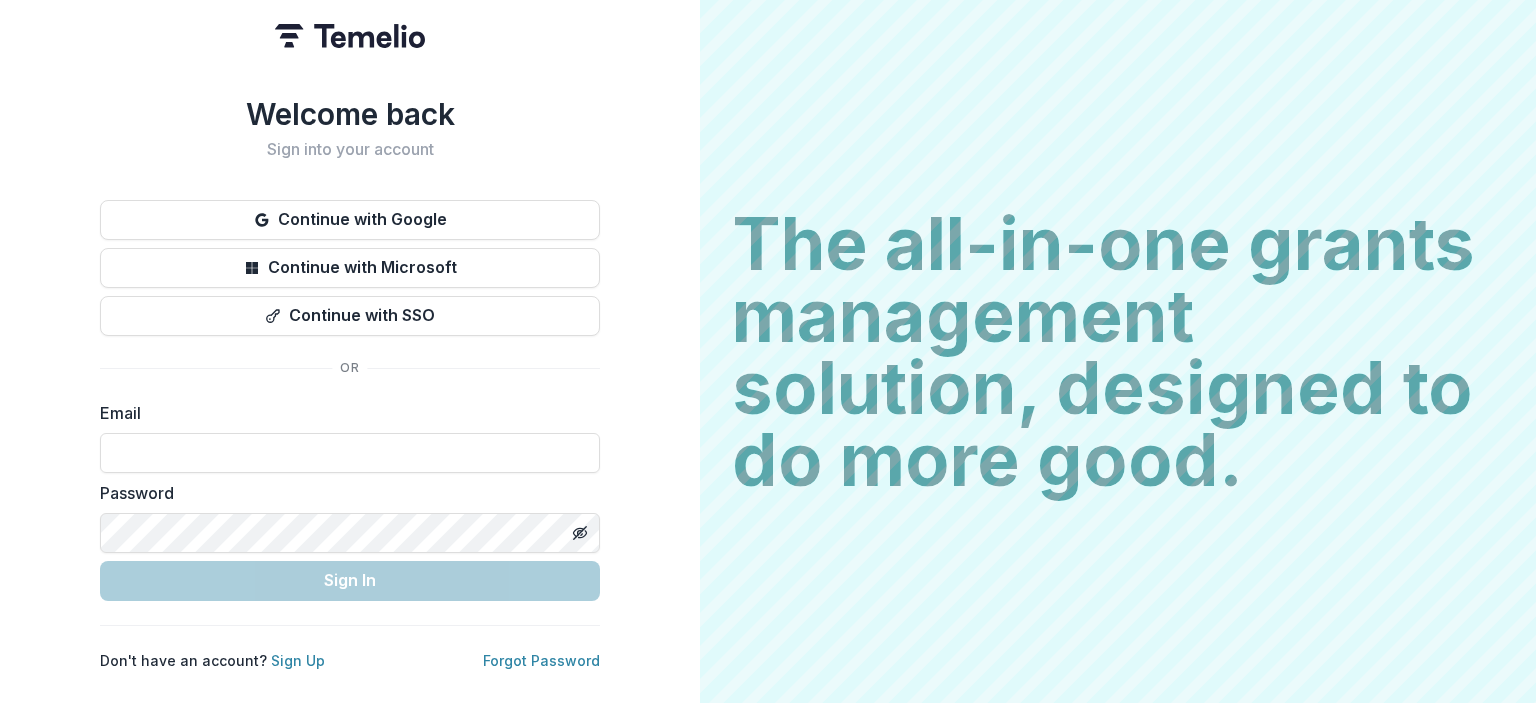 scroll, scrollTop: 0, scrollLeft: 0, axis: both 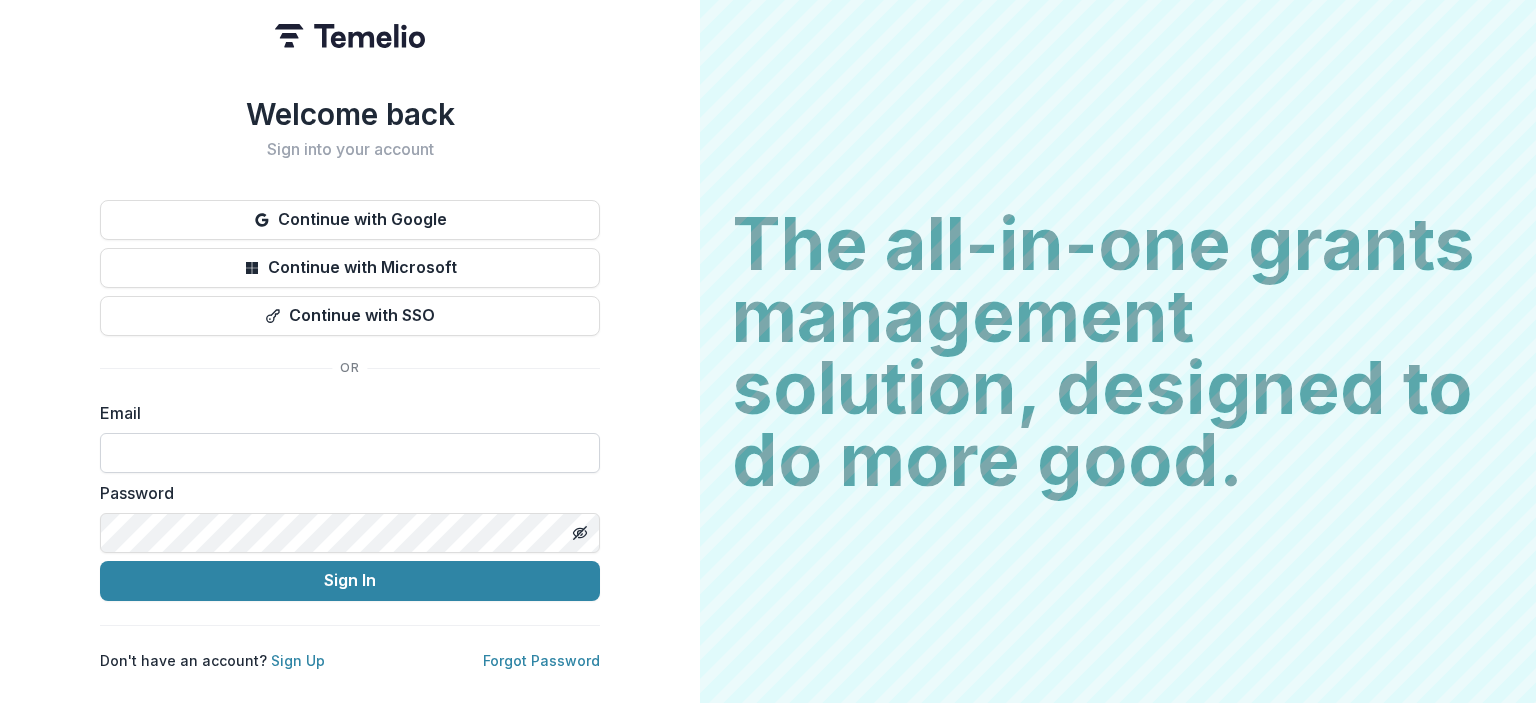 type on "**********" 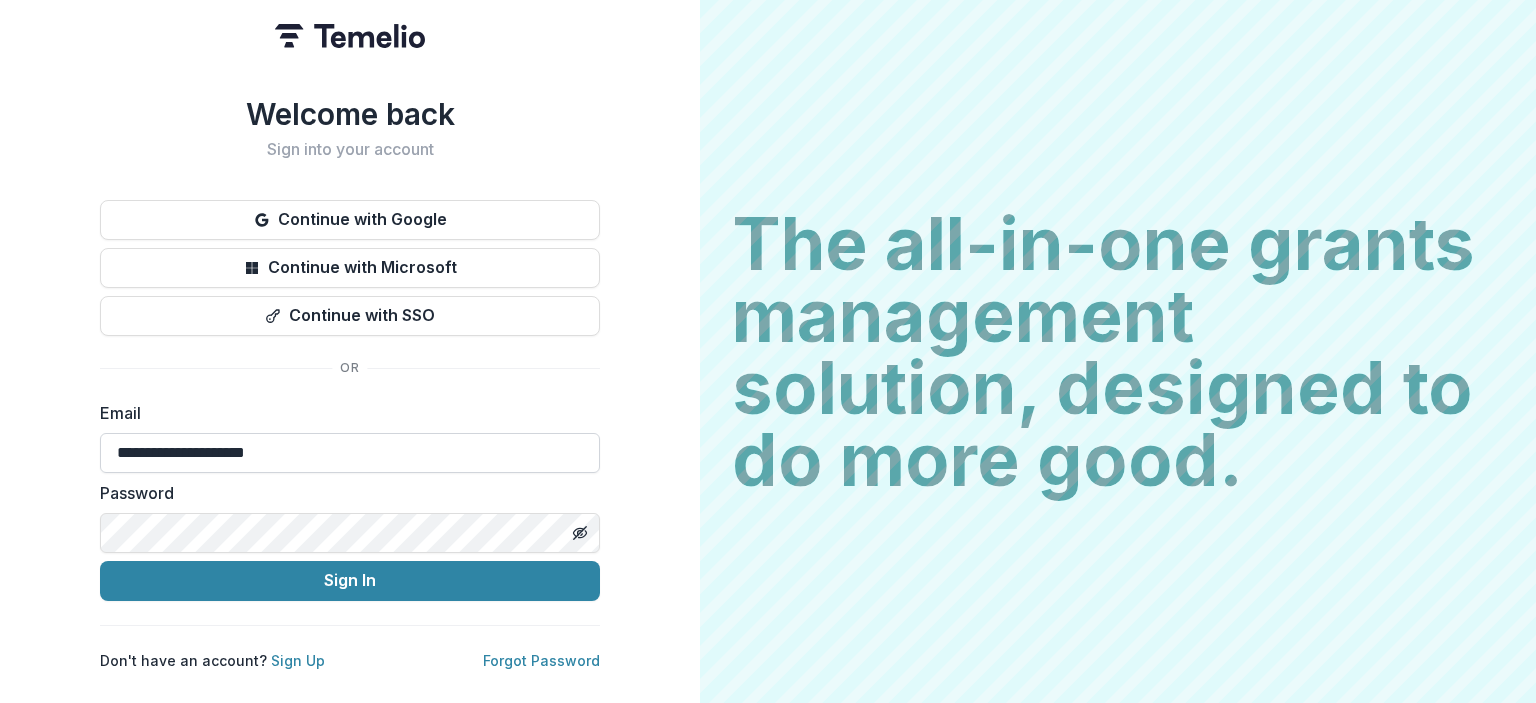 click on "Sign In" at bounding box center (350, 581) 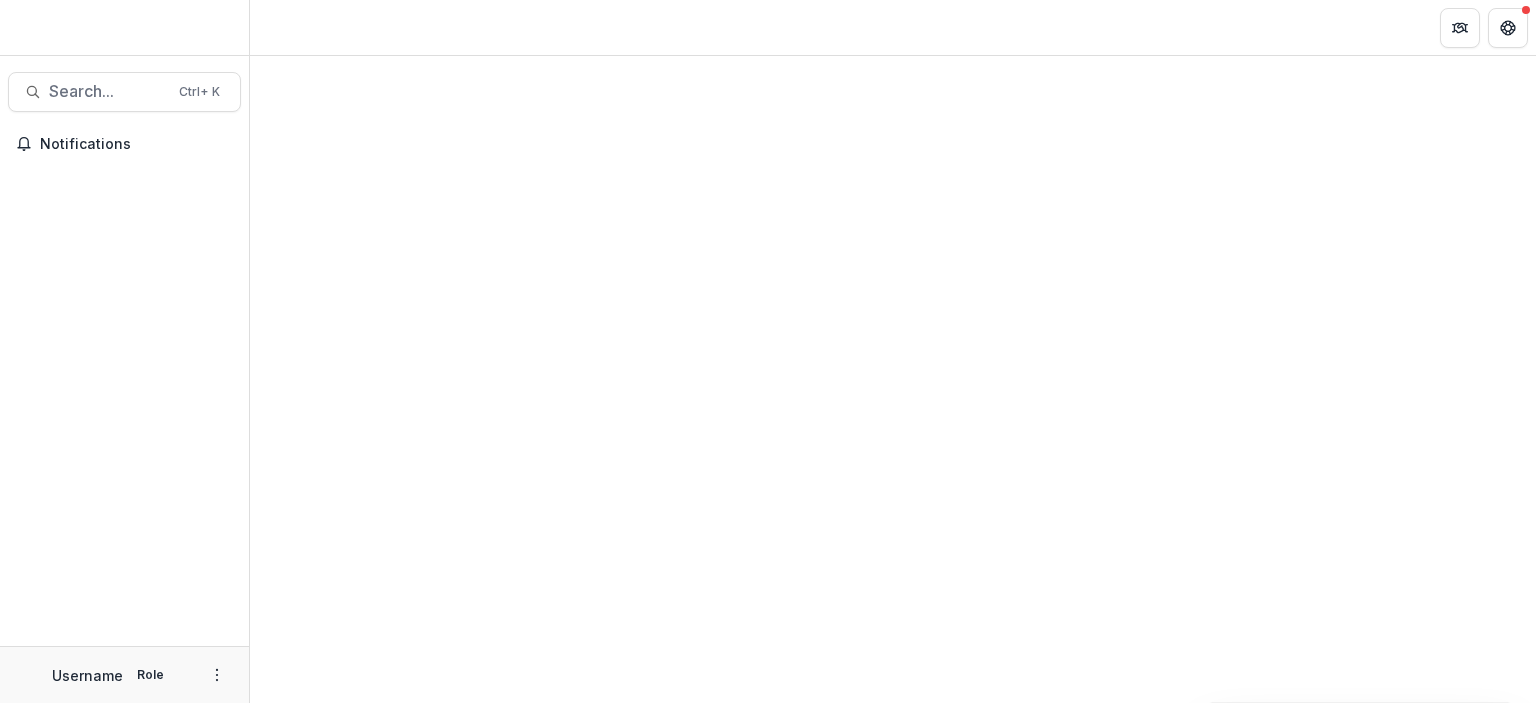 scroll, scrollTop: 0, scrollLeft: 0, axis: both 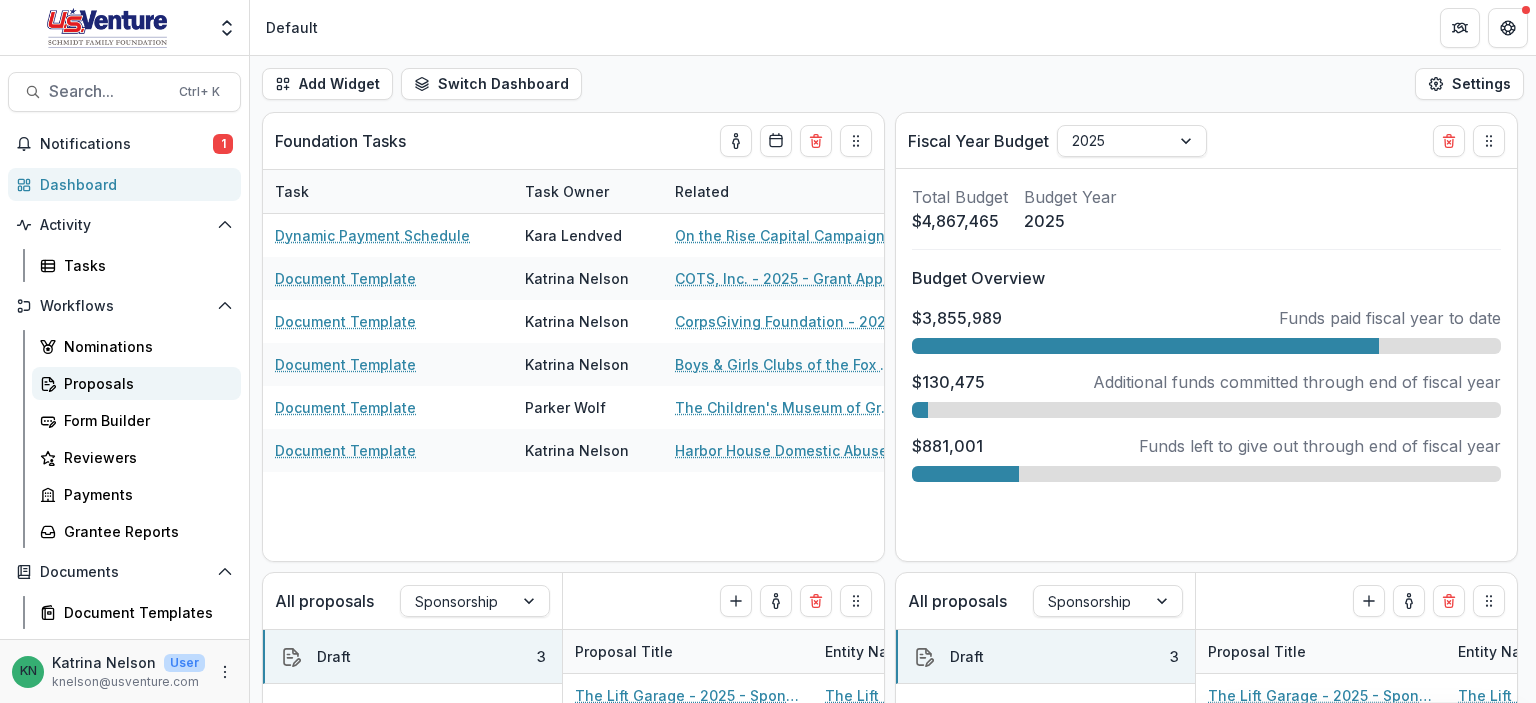 click on "Proposals" at bounding box center [144, 383] 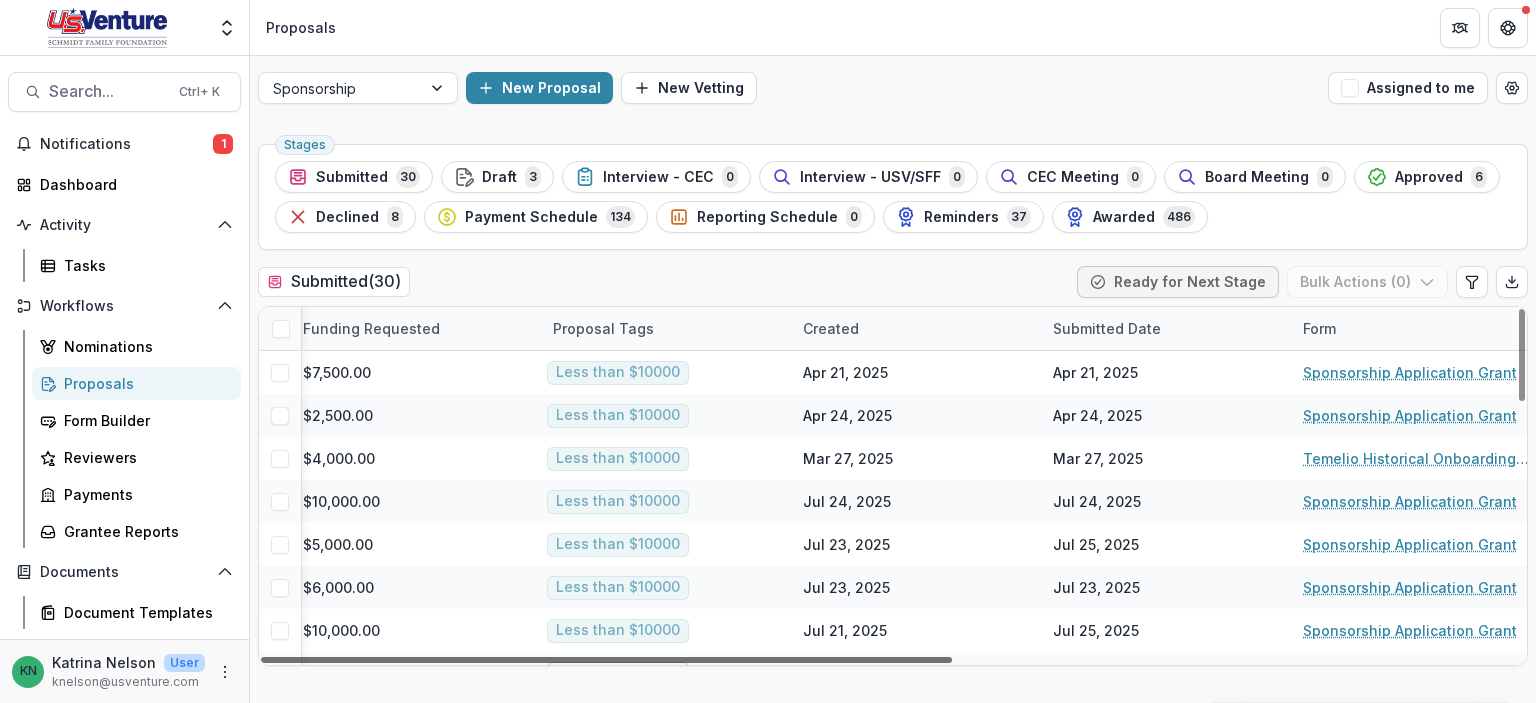scroll, scrollTop: 0, scrollLeft: 512, axis: horizontal 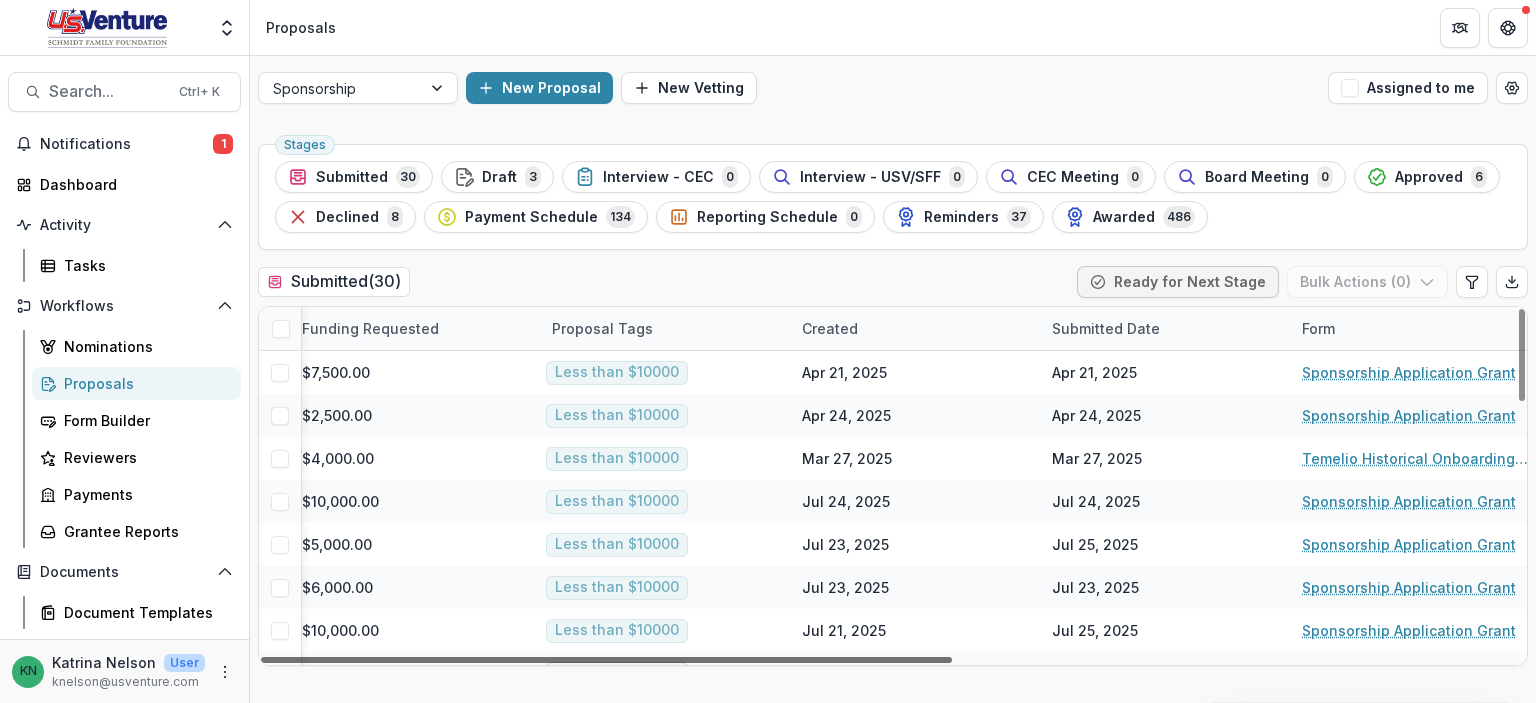 drag, startPoint x: 908, startPoint y: 657, endPoint x: 1188, endPoint y: 660, distance: 280.01608 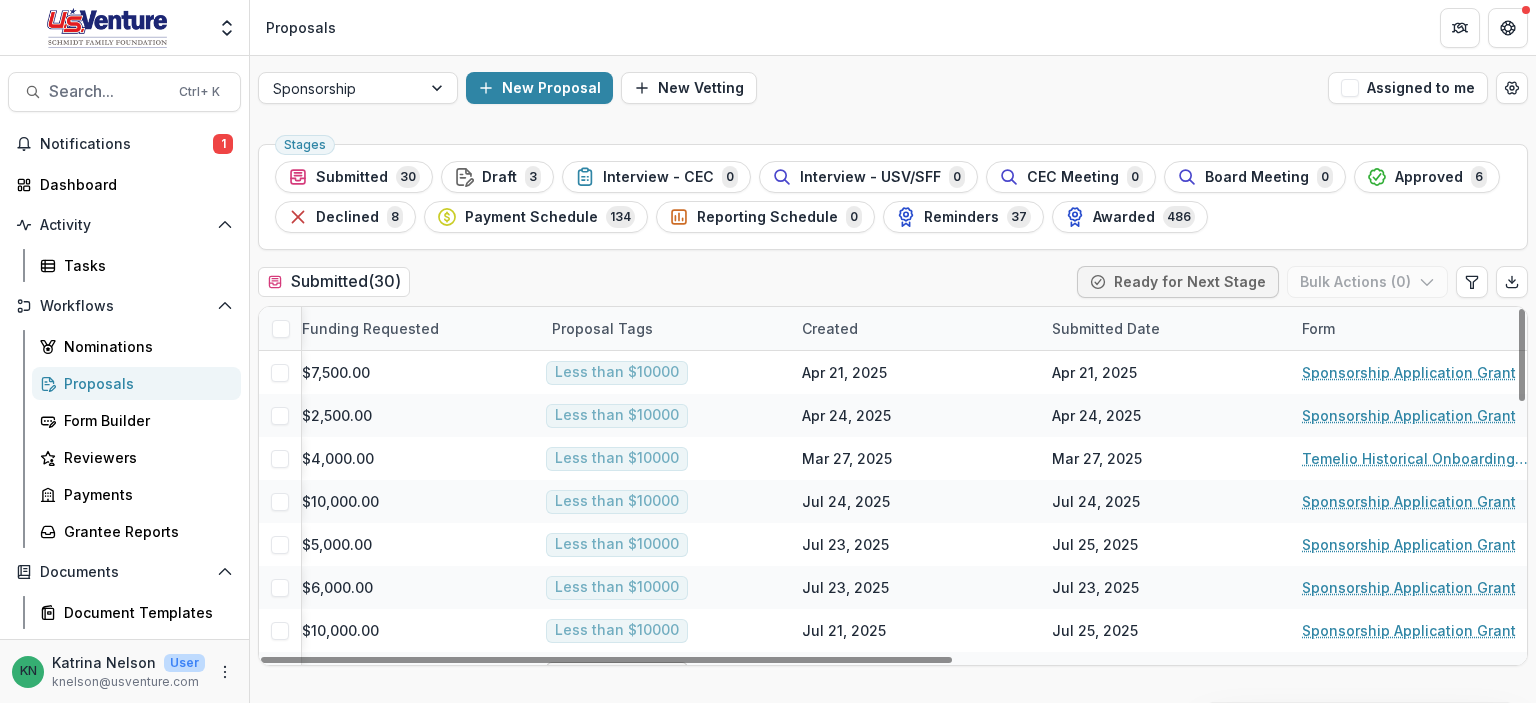 click on "Submitted Date" at bounding box center (1165, 328) 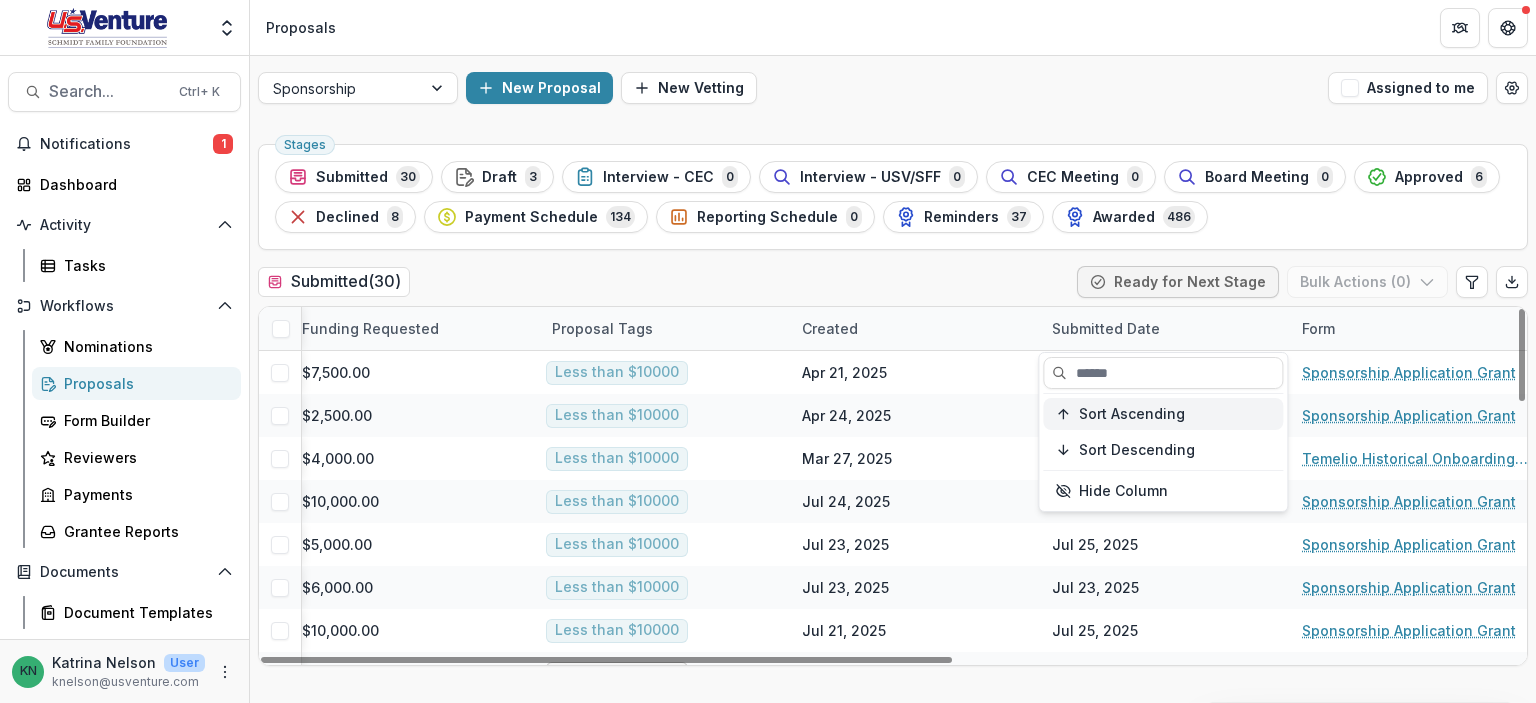 click on "Sort Ascending" at bounding box center (1132, 414) 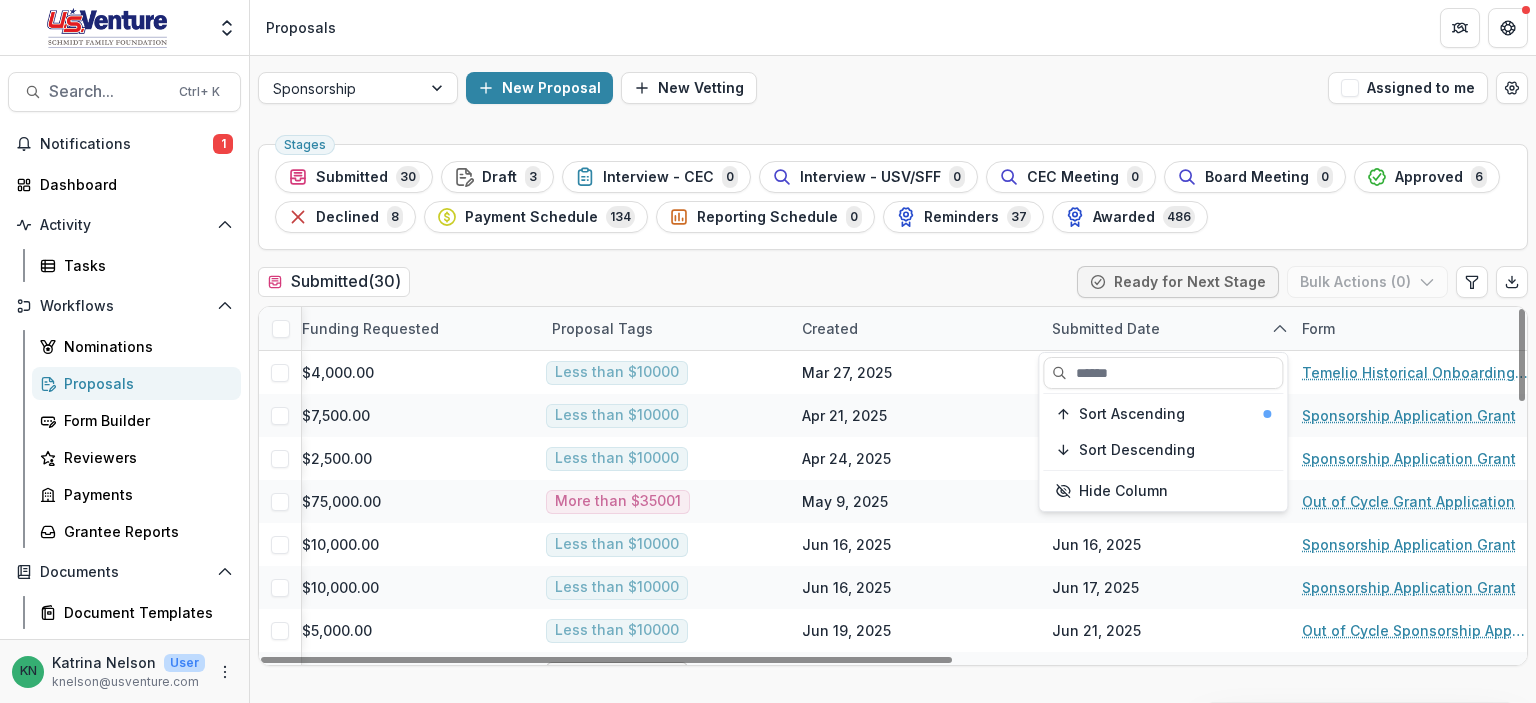 click on "Submitted Date" at bounding box center [1165, 328] 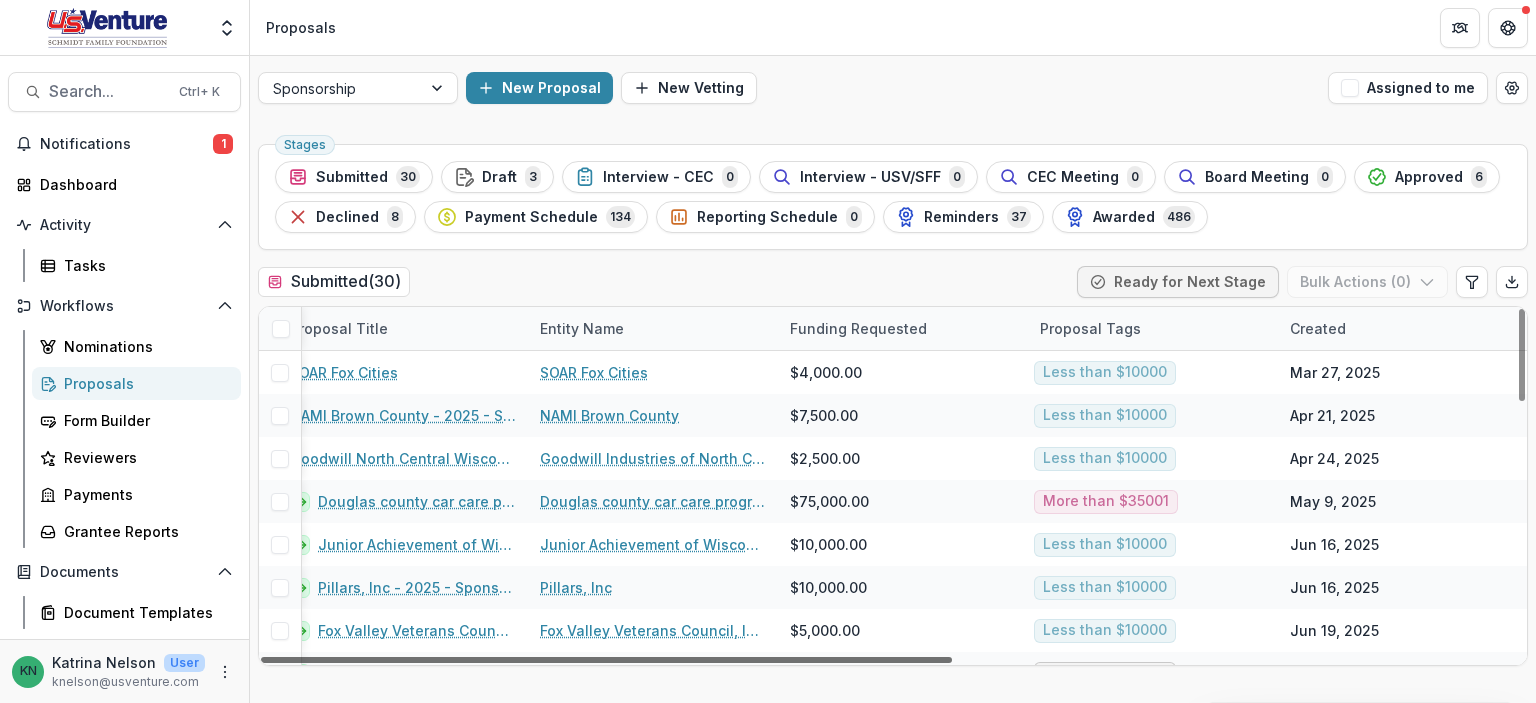 scroll, scrollTop: 0, scrollLeft: 0, axis: both 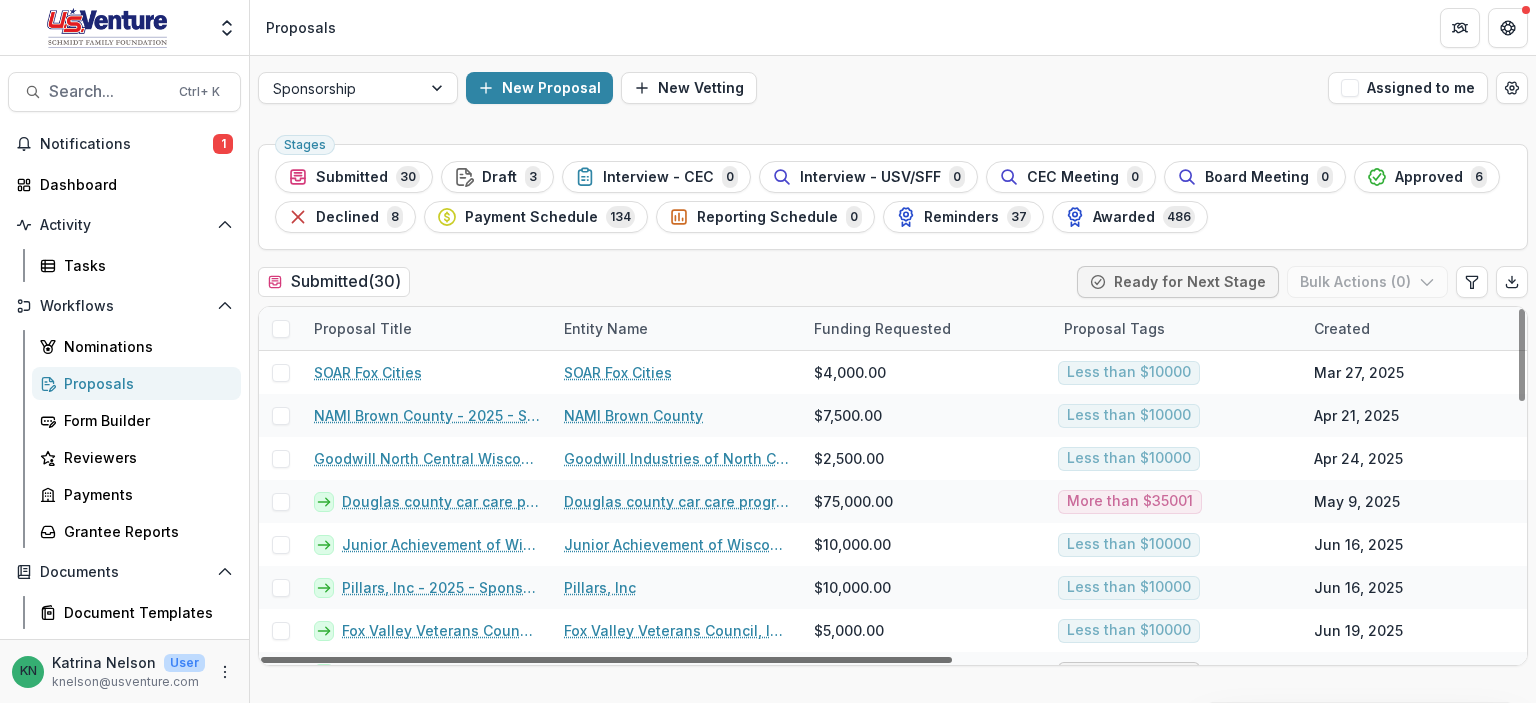 drag, startPoint x: 856, startPoint y: 658, endPoint x: 557, endPoint y: 700, distance: 301.93542 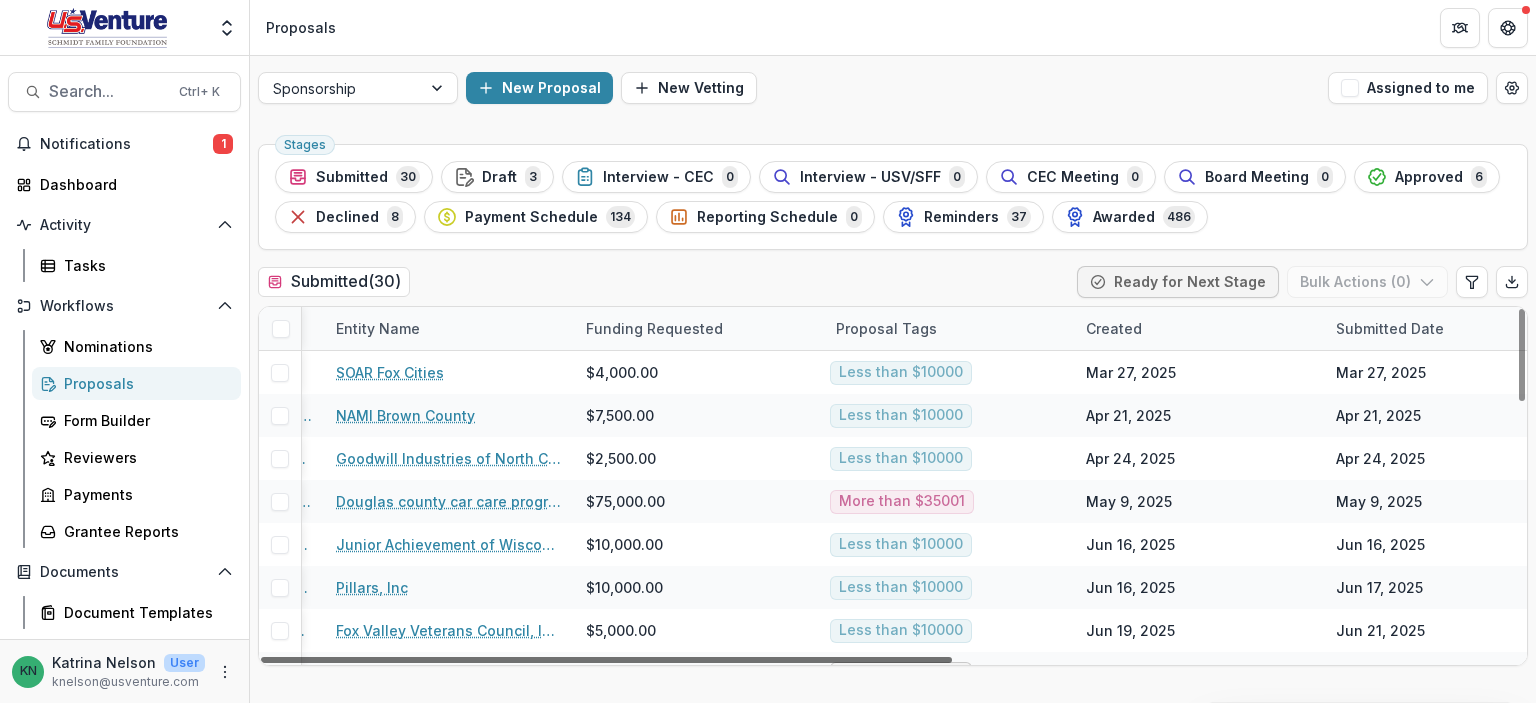 scroll, scrollTop: 0, scrollLeft: 232, axis: horizontal 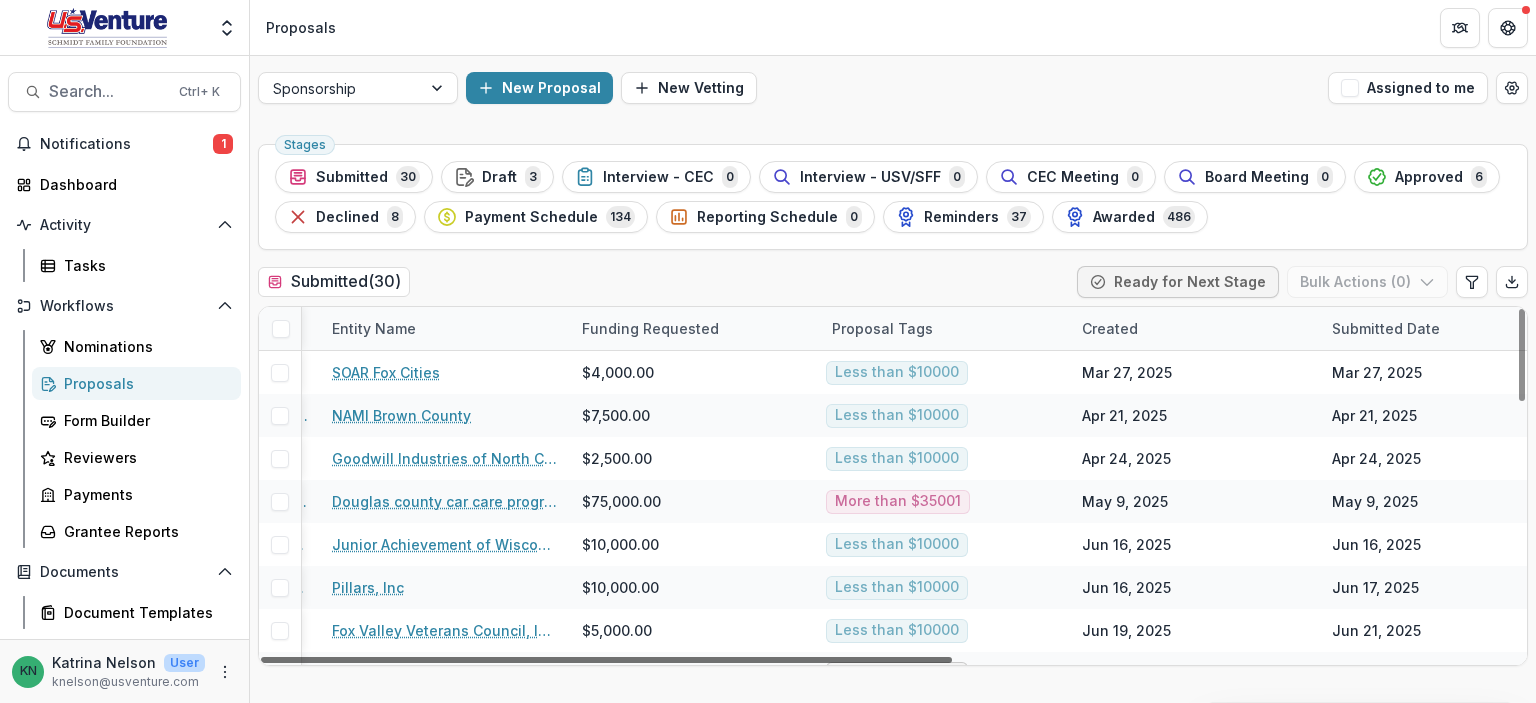 drag, startPoint x: 722, startPoint y: 656, endPoint x: 848, endPoint y: 651, distance: 126.09917 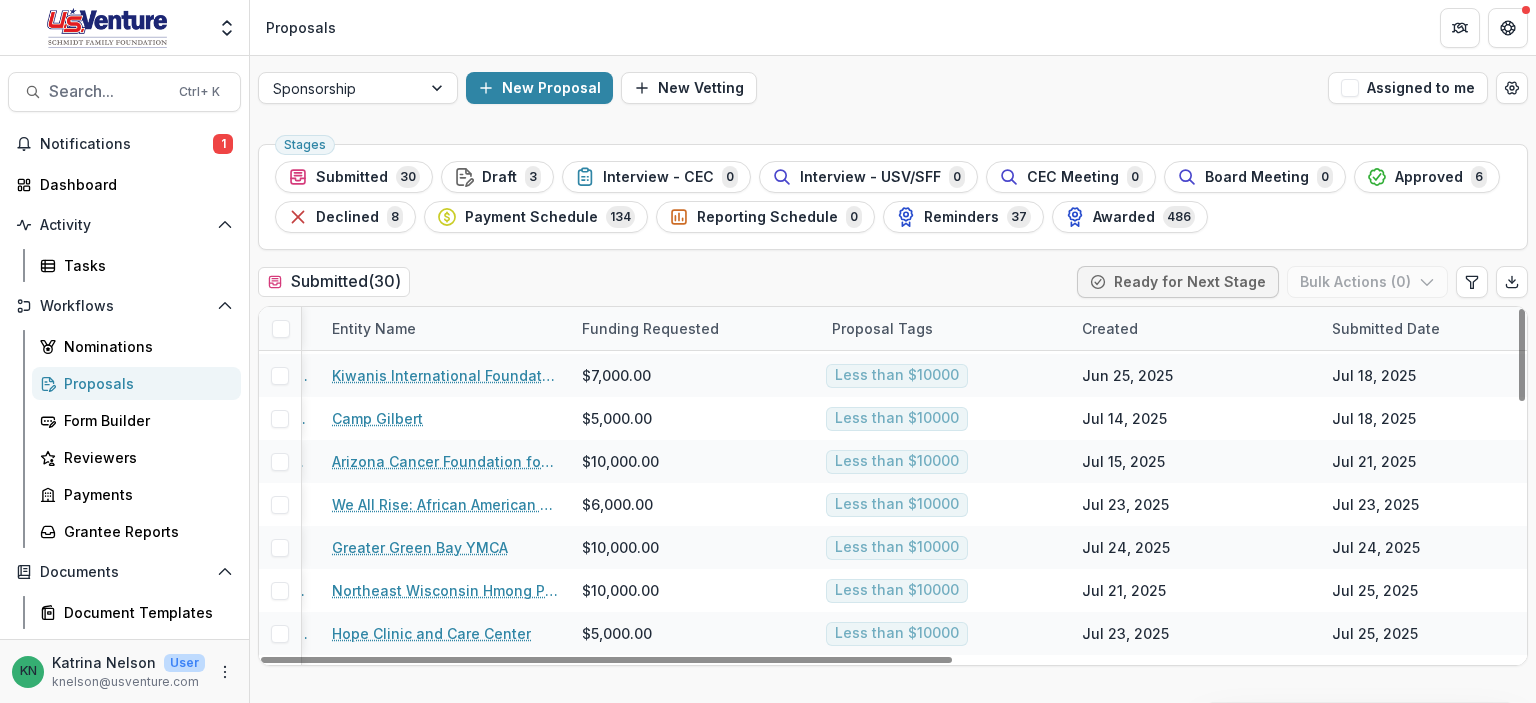 scroll, scrollTop: 975, scrollLeft: 232, axis: both 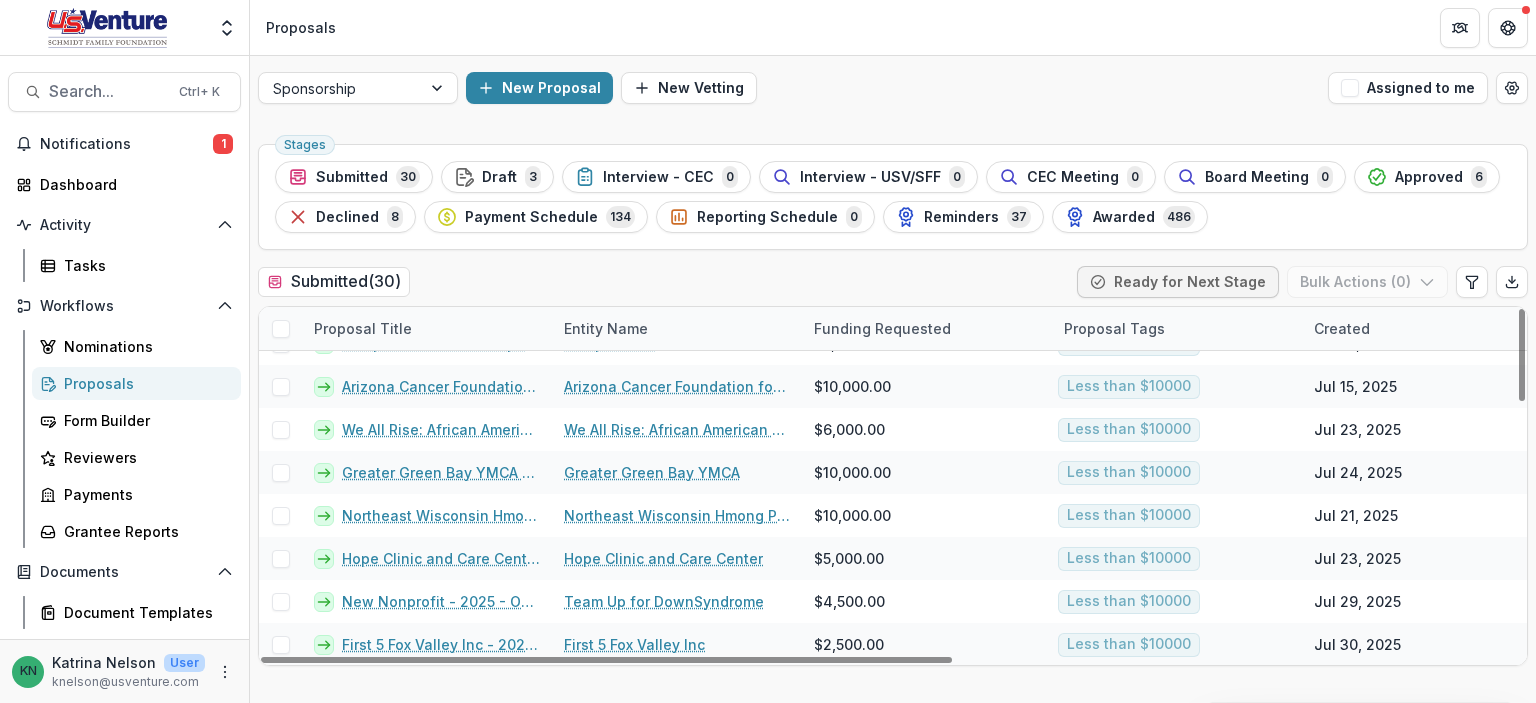 drag, startPoint x: 544, startPoint y: 660, endPoint x: 373, endPoint y: 671, distance: 171.35344 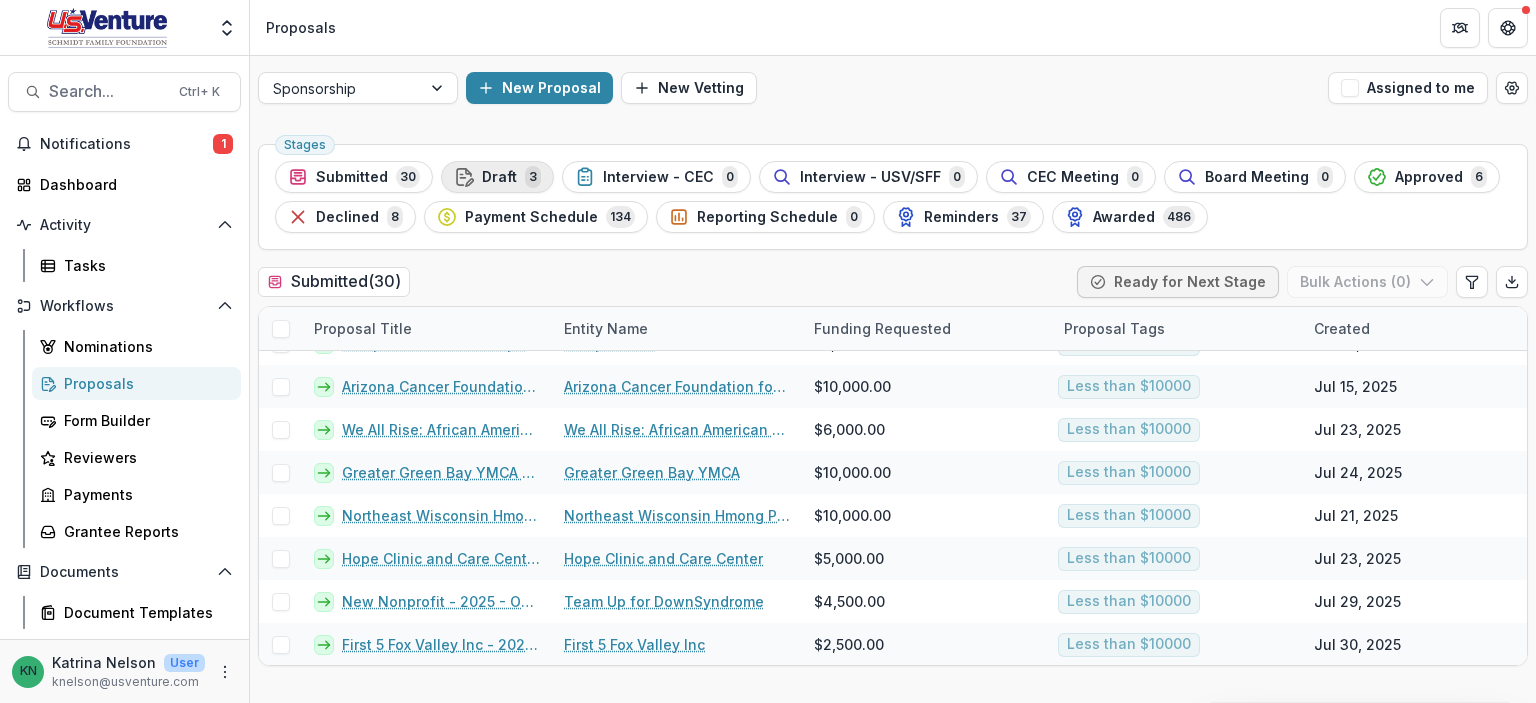 click on "Draft 3" at bounding box center (497, 177) 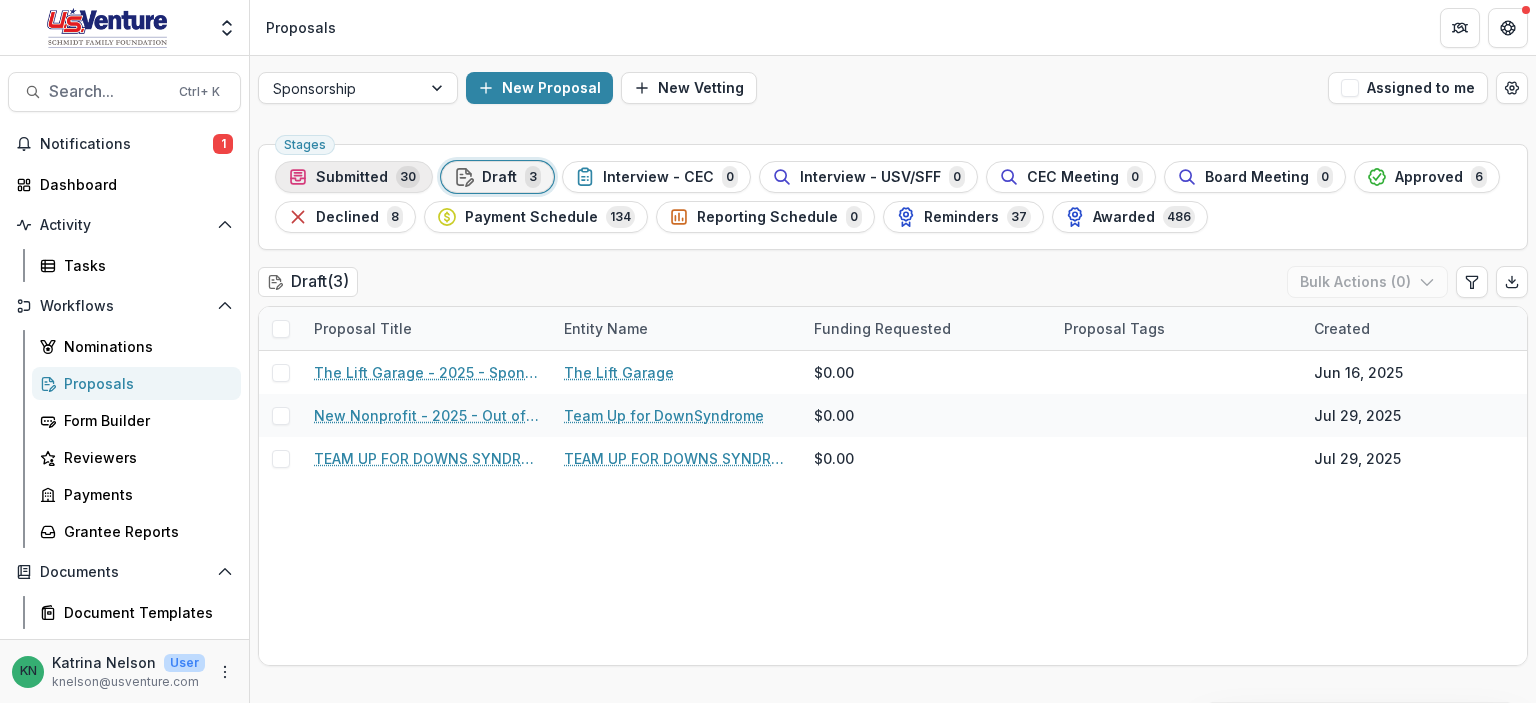 click on "Submitted" at bounding box center [352, 177] 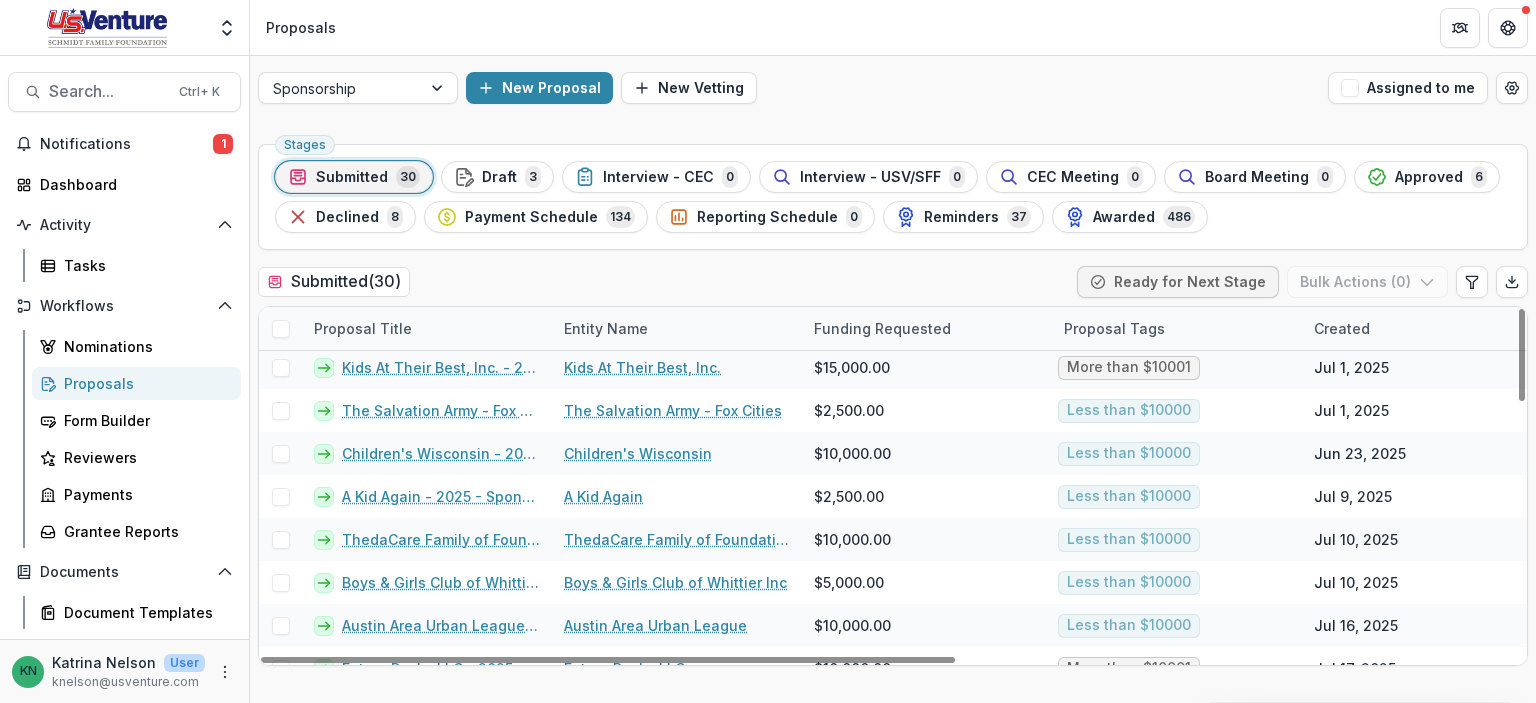 scroll, scrollTop: 600, scrollLeft: 0, axis: vertical 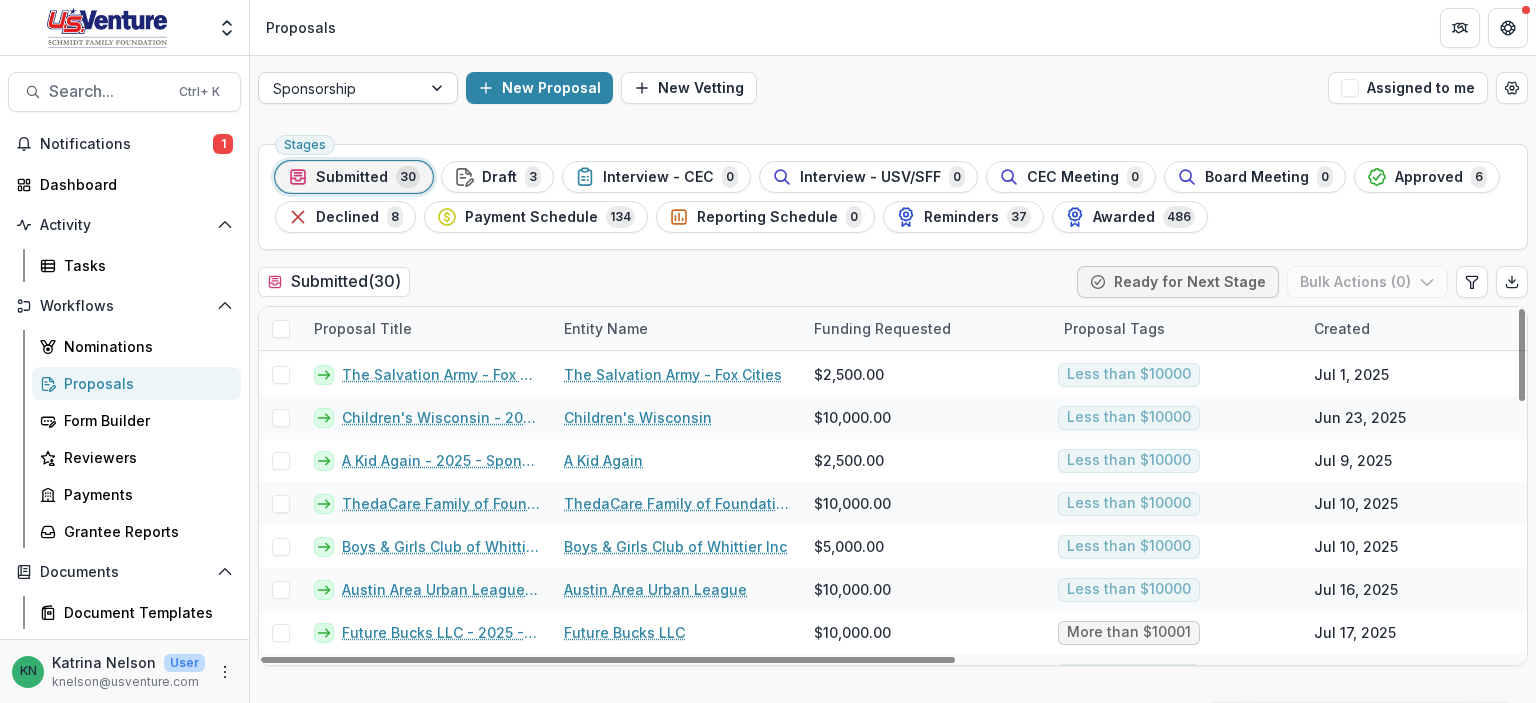 click at bounding box center (439, 88) 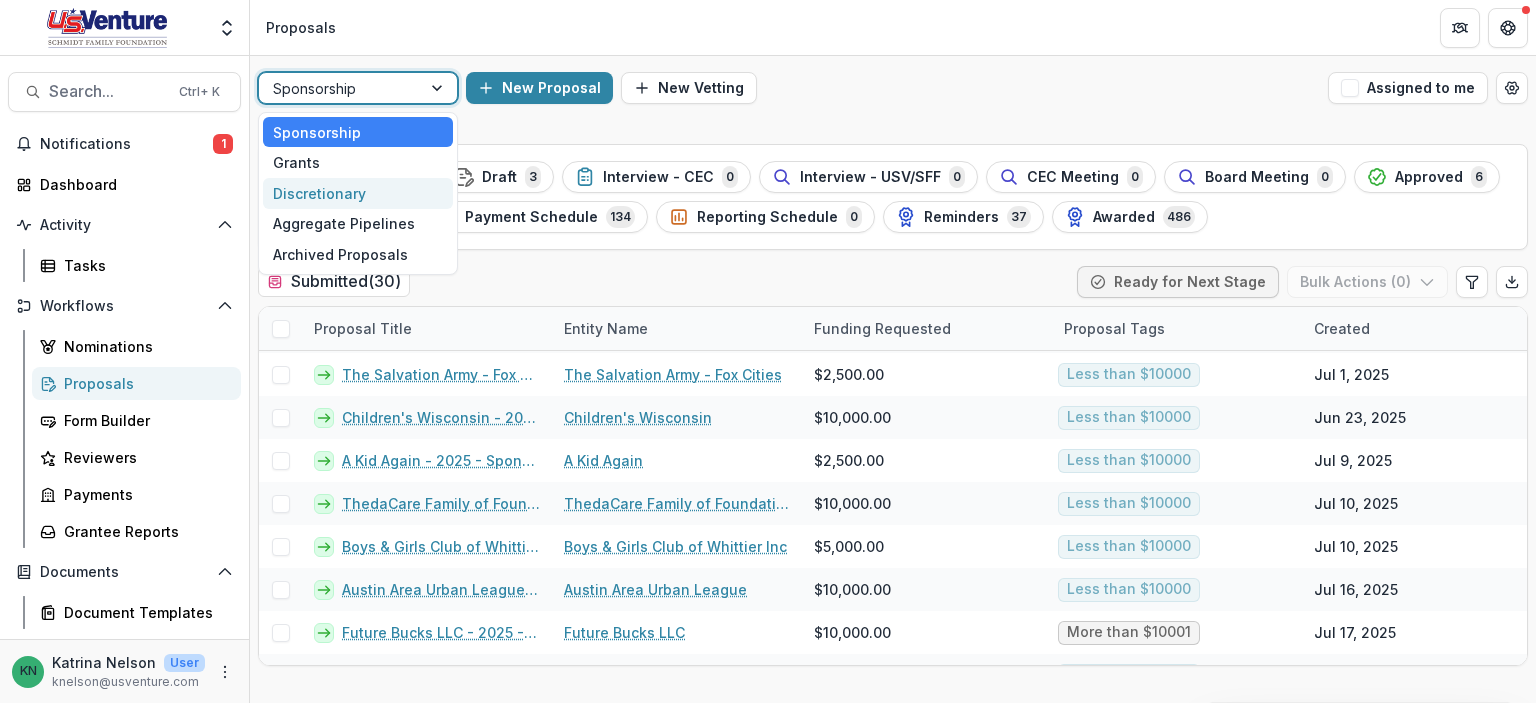 click on "Discretionary" at bounding box center [358, 193] 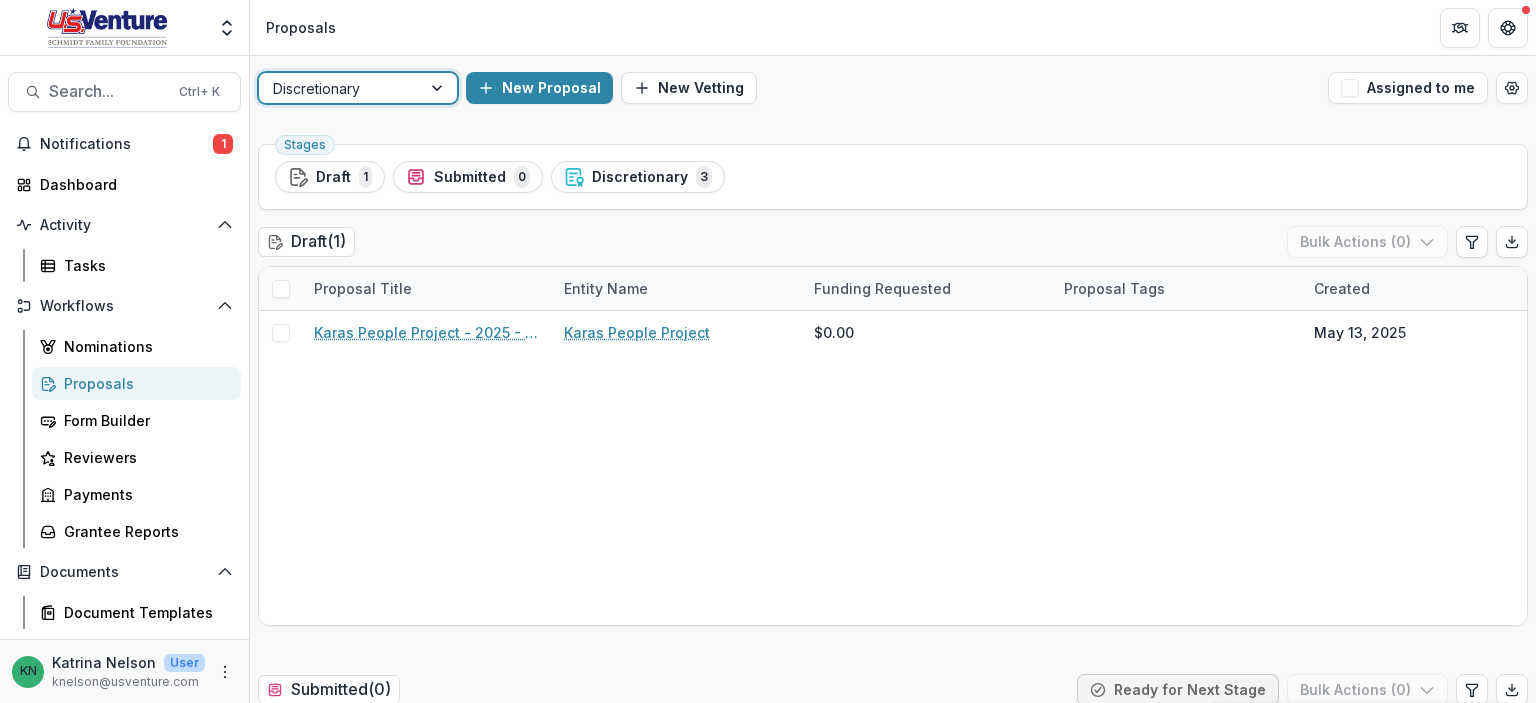 click at bounding box center (439, 88) 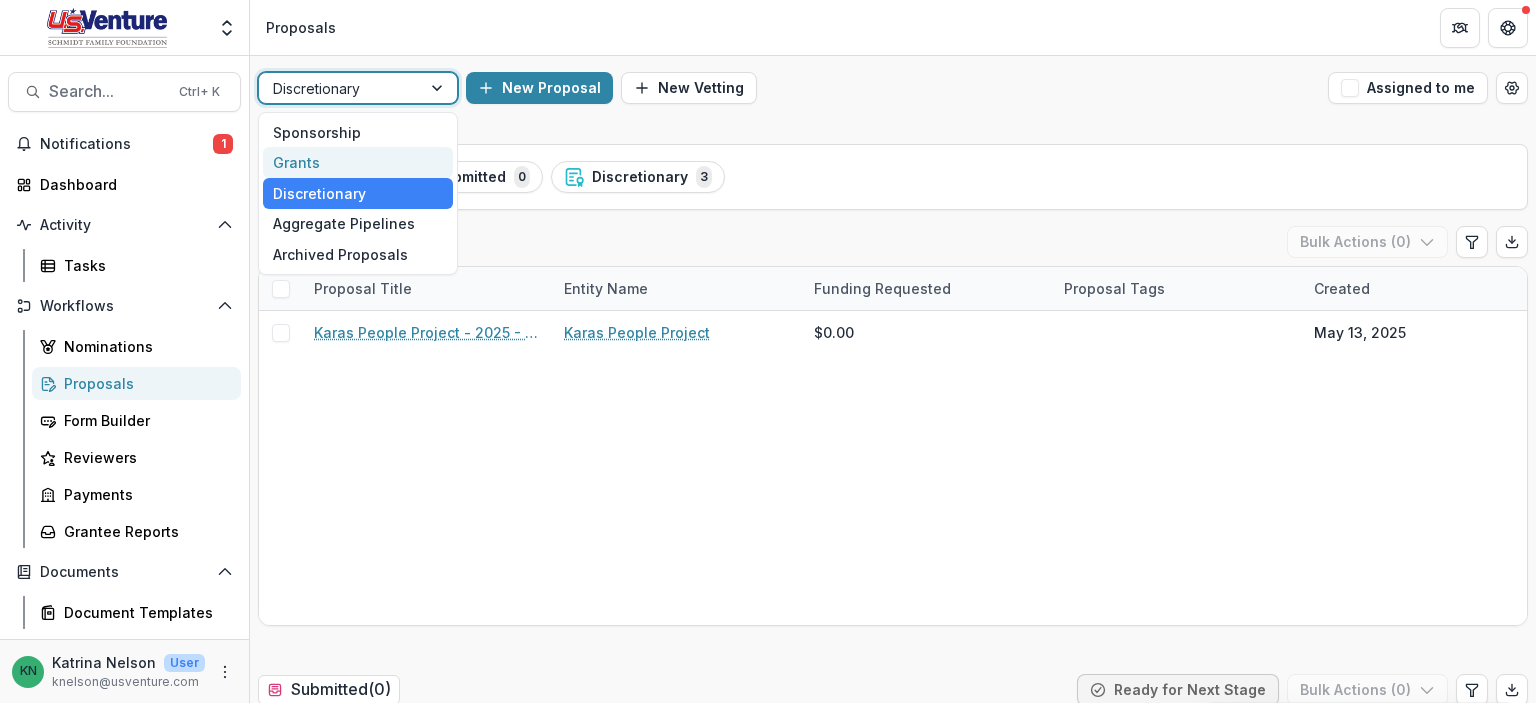 click on "Grants" at bounding box center (358, 162) 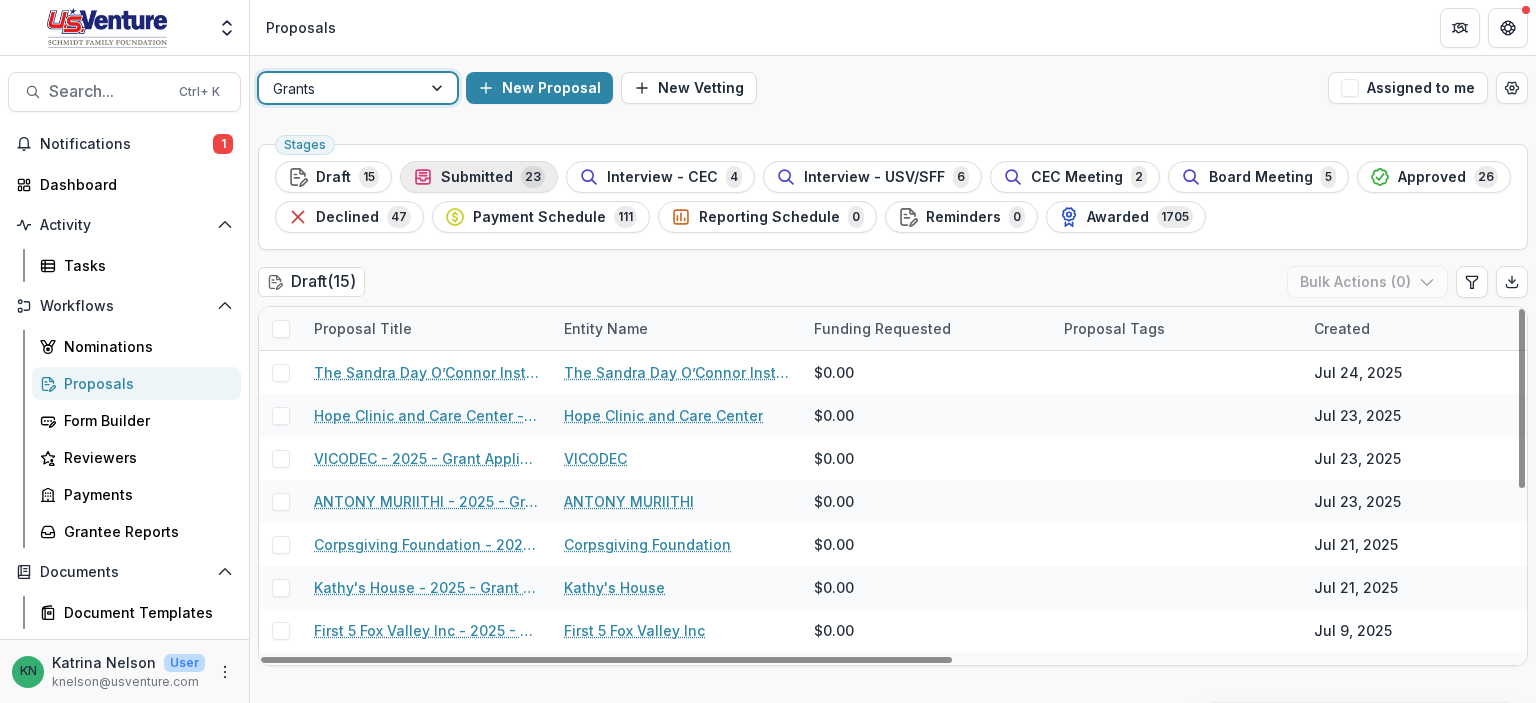 click on "Submitted" at bounding box center (477, 177) 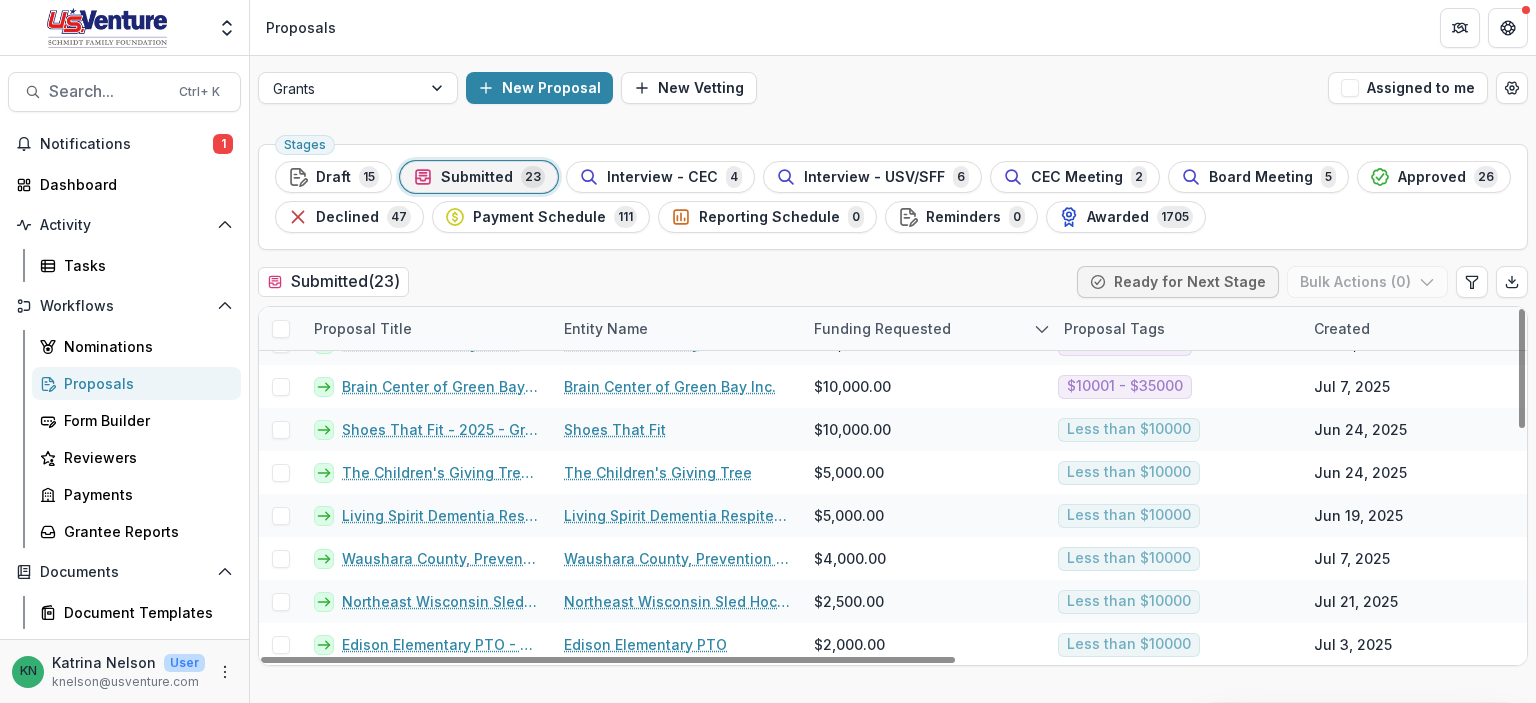 scroll, scrollTop: 374, scrollLeft: 0, axis: vertical 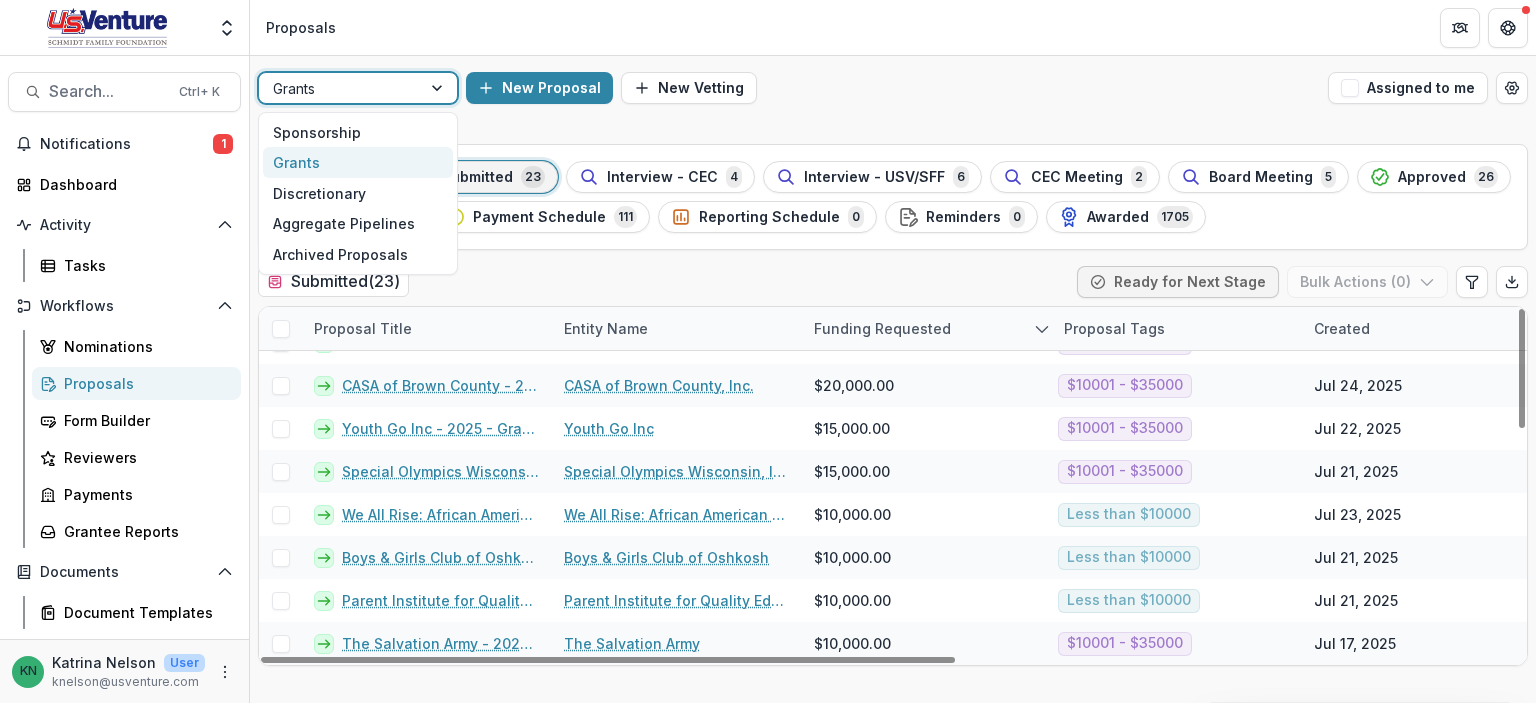 click at bounding box center [439, 88] 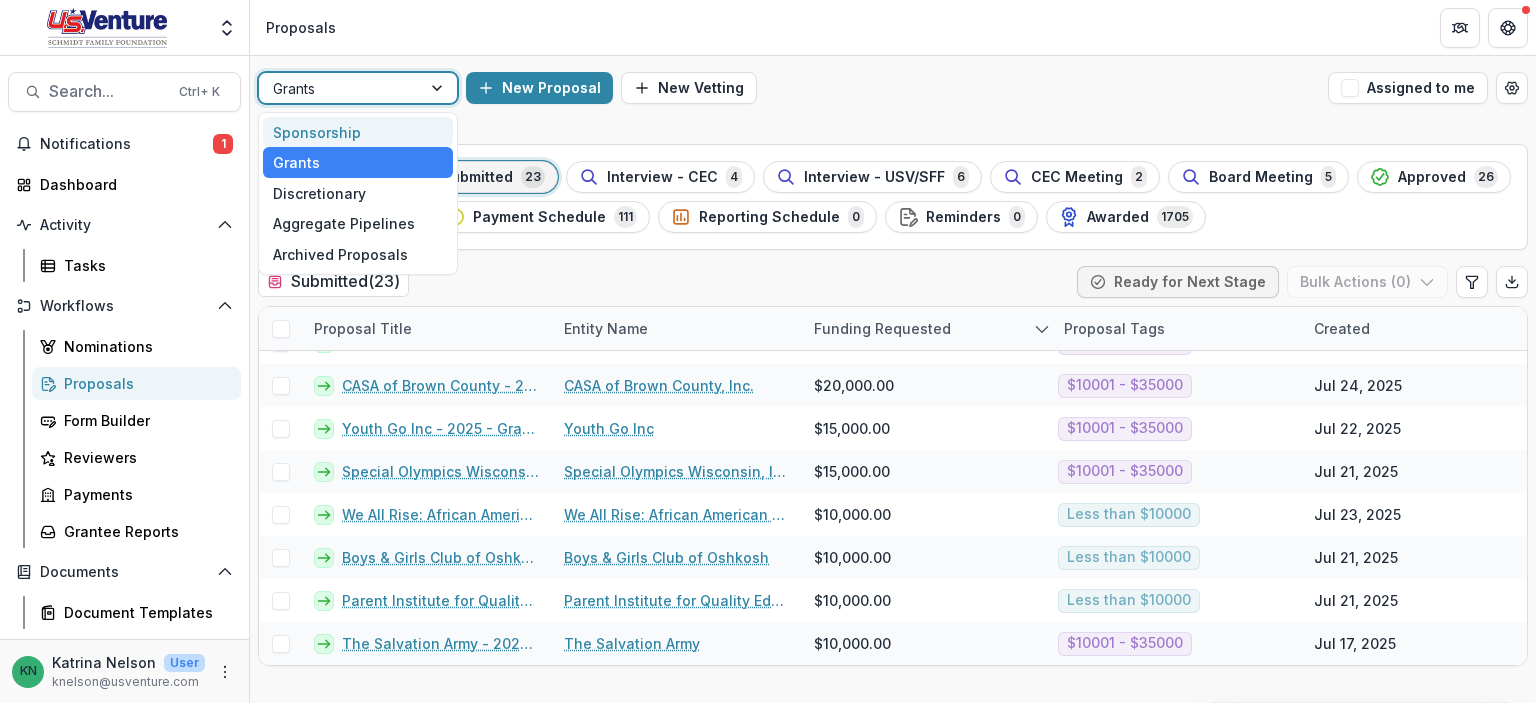 click on "Sponsorship" at bounding box center (358, 132) 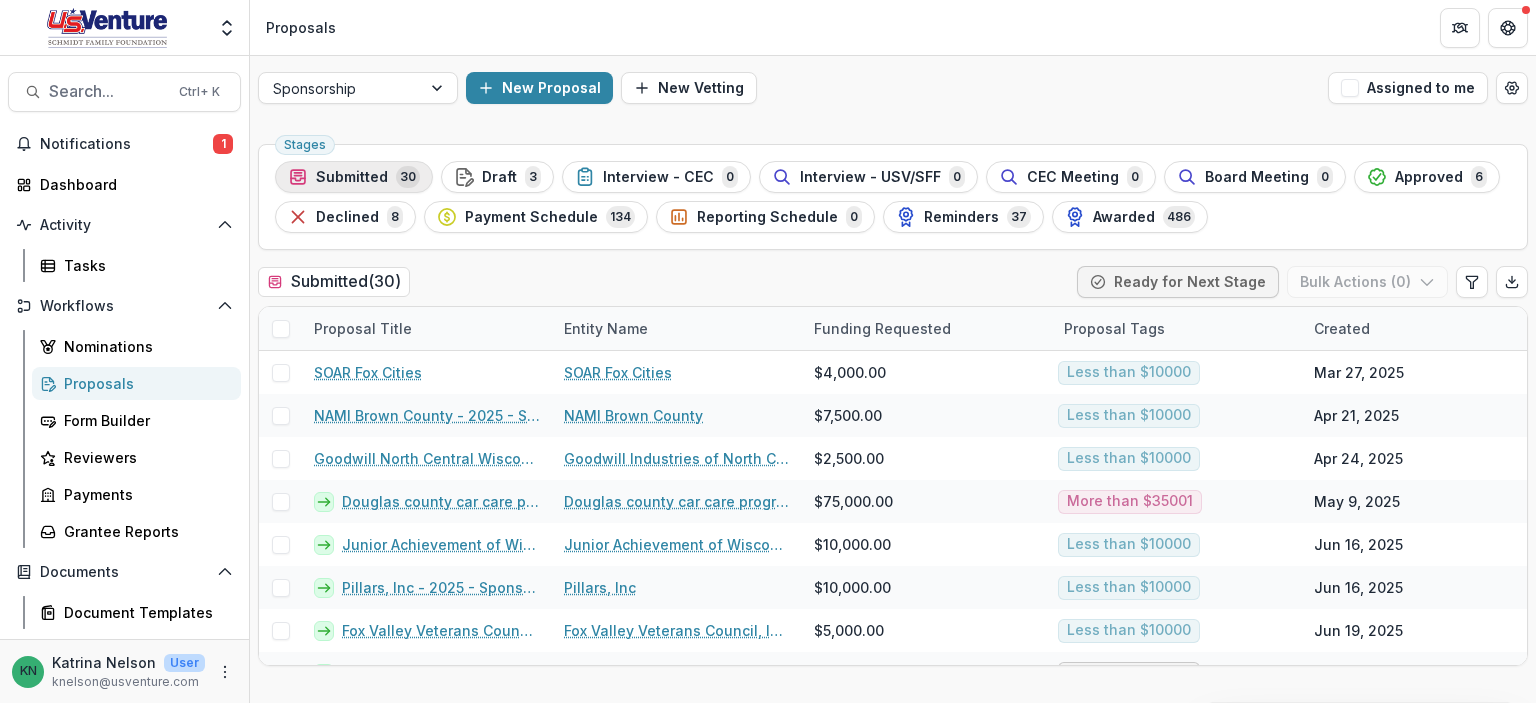 click on "Submitted" at bounding box center [352, 177] 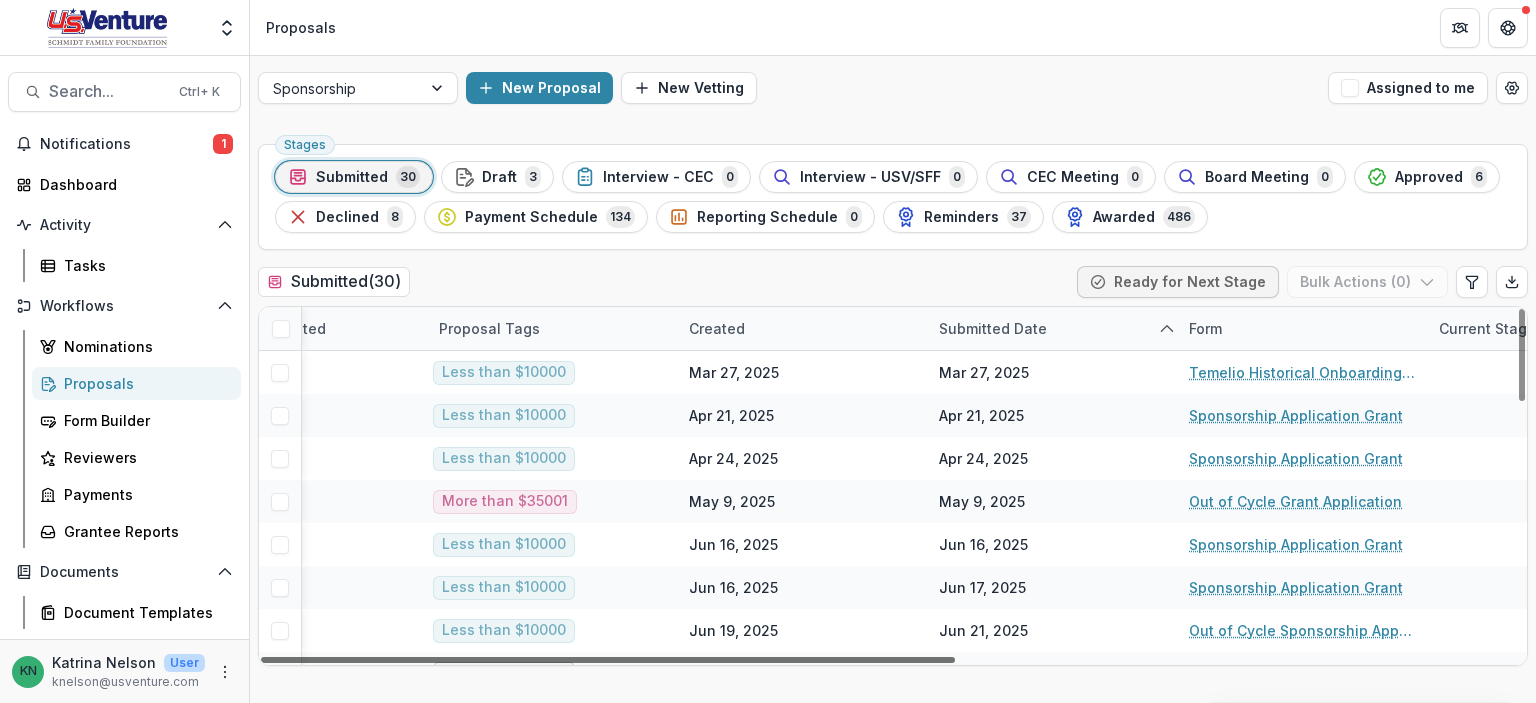 scroll, scrollTop: 0, scrollLeft: 622, axis: horizontal 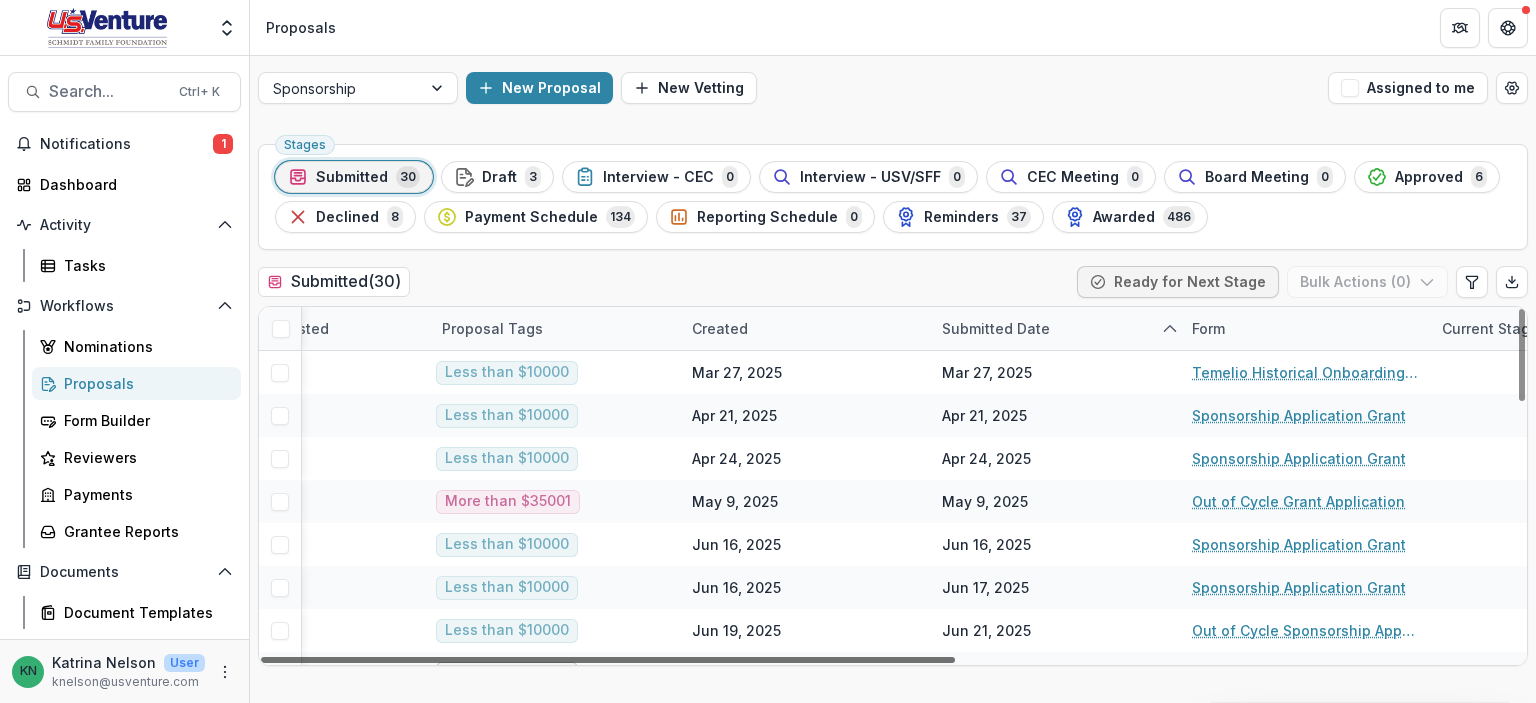 drag, startPoint x: 807, startPoint y: 660, endPoint x: 1147, endPoint y: 661, distance: 340.00146 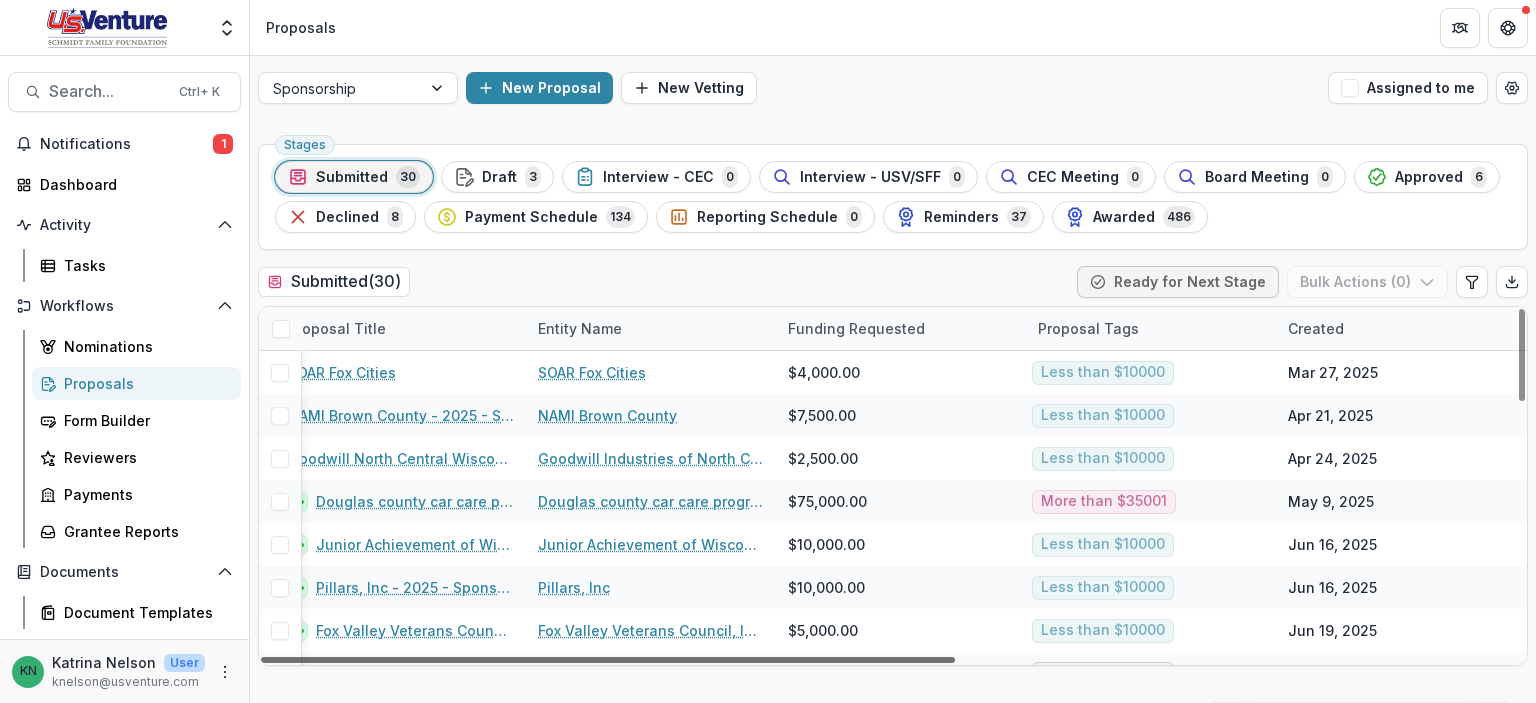 scroll, scrollTop: 0, scrollLeft: 0, axis: both 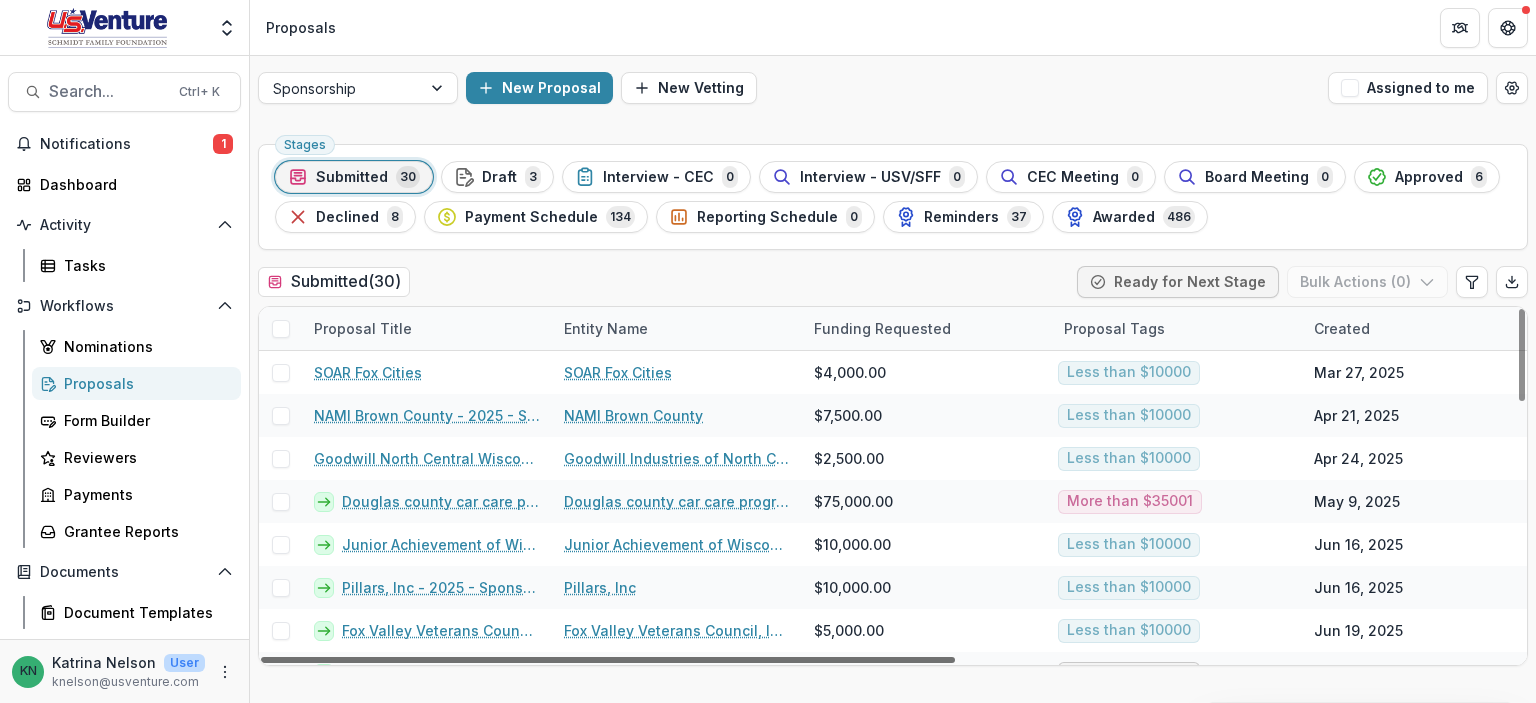 drag, startPoint x: 812, startPoint y: 658, endPoint x: 446, endPoint y: 669, distance: 366.16525 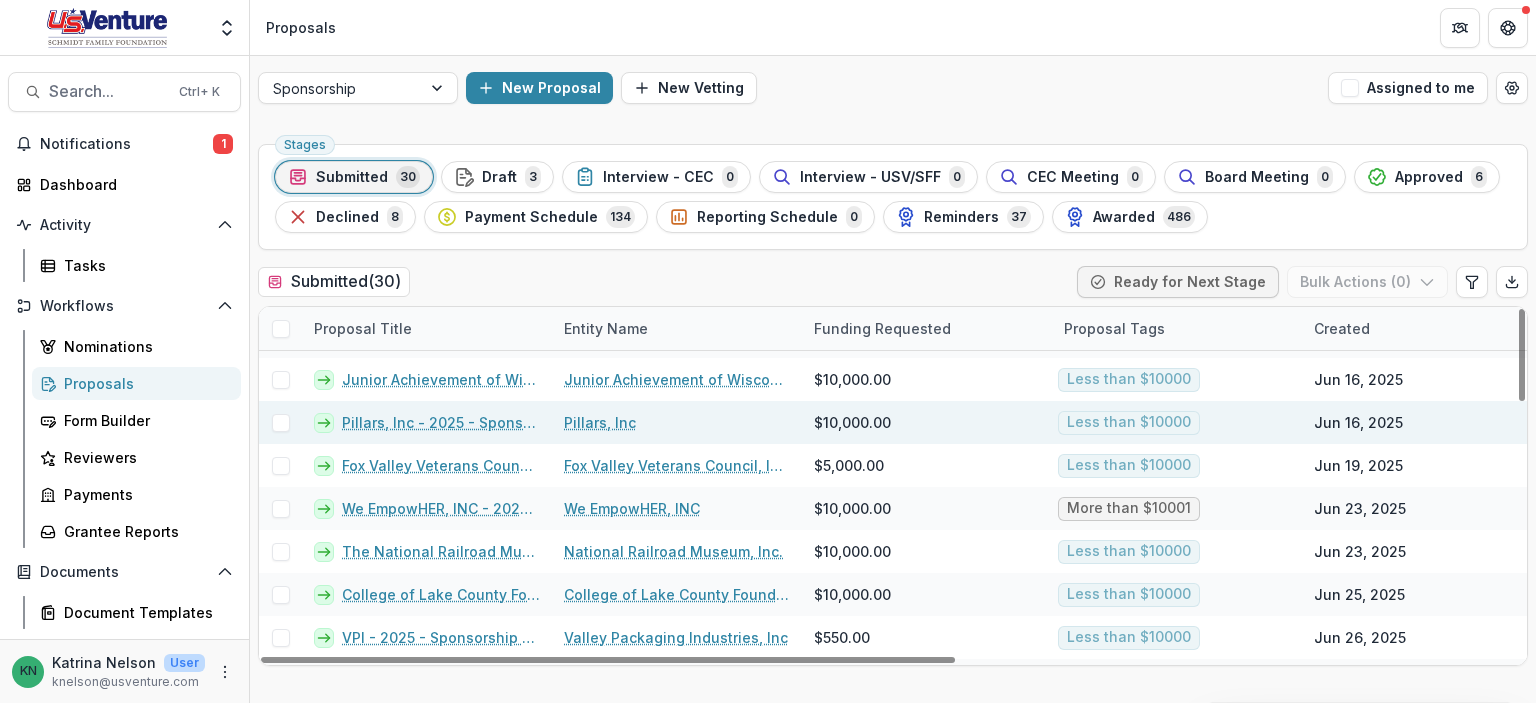 scroll, scrollTop: 200, scrollLeft: 0, axis: vertical 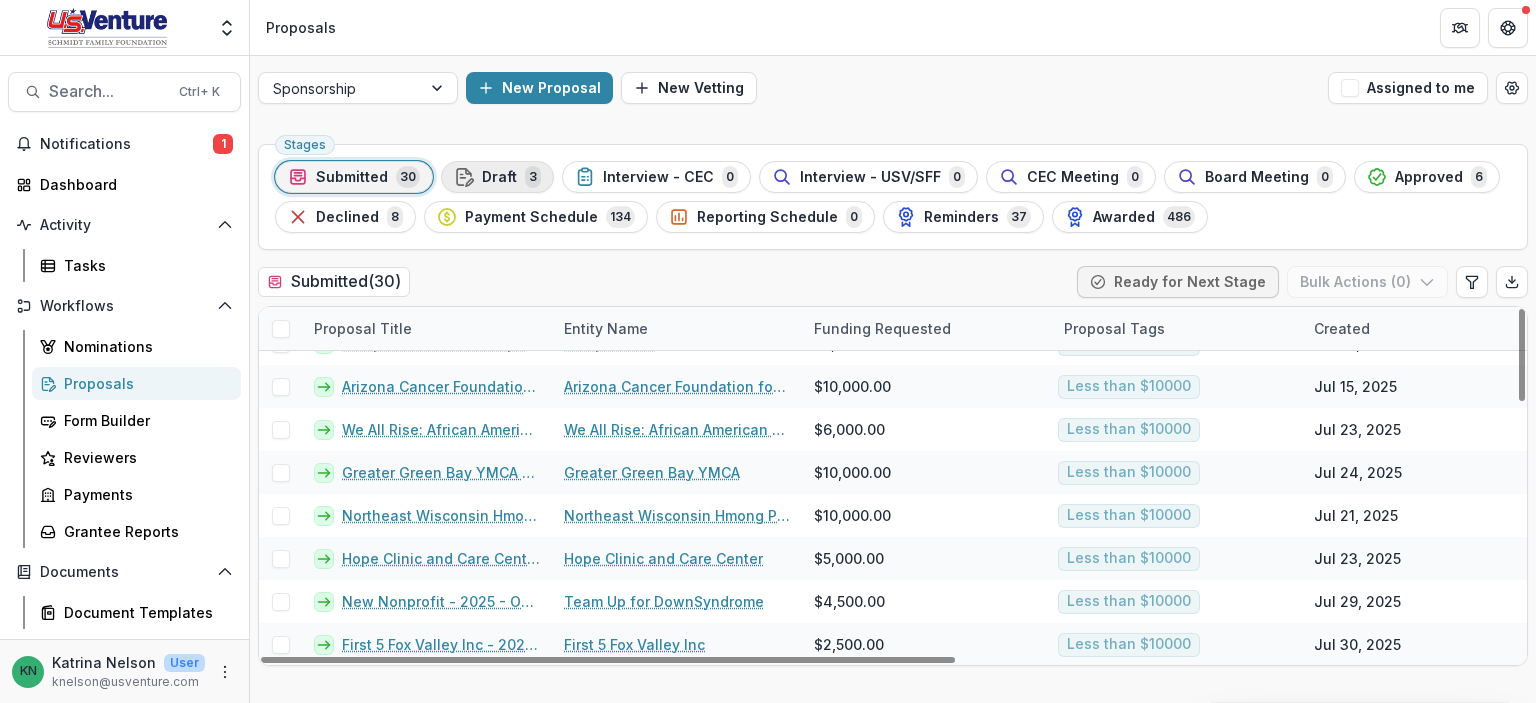 click on "Draft" at bounding box center [499, 177] 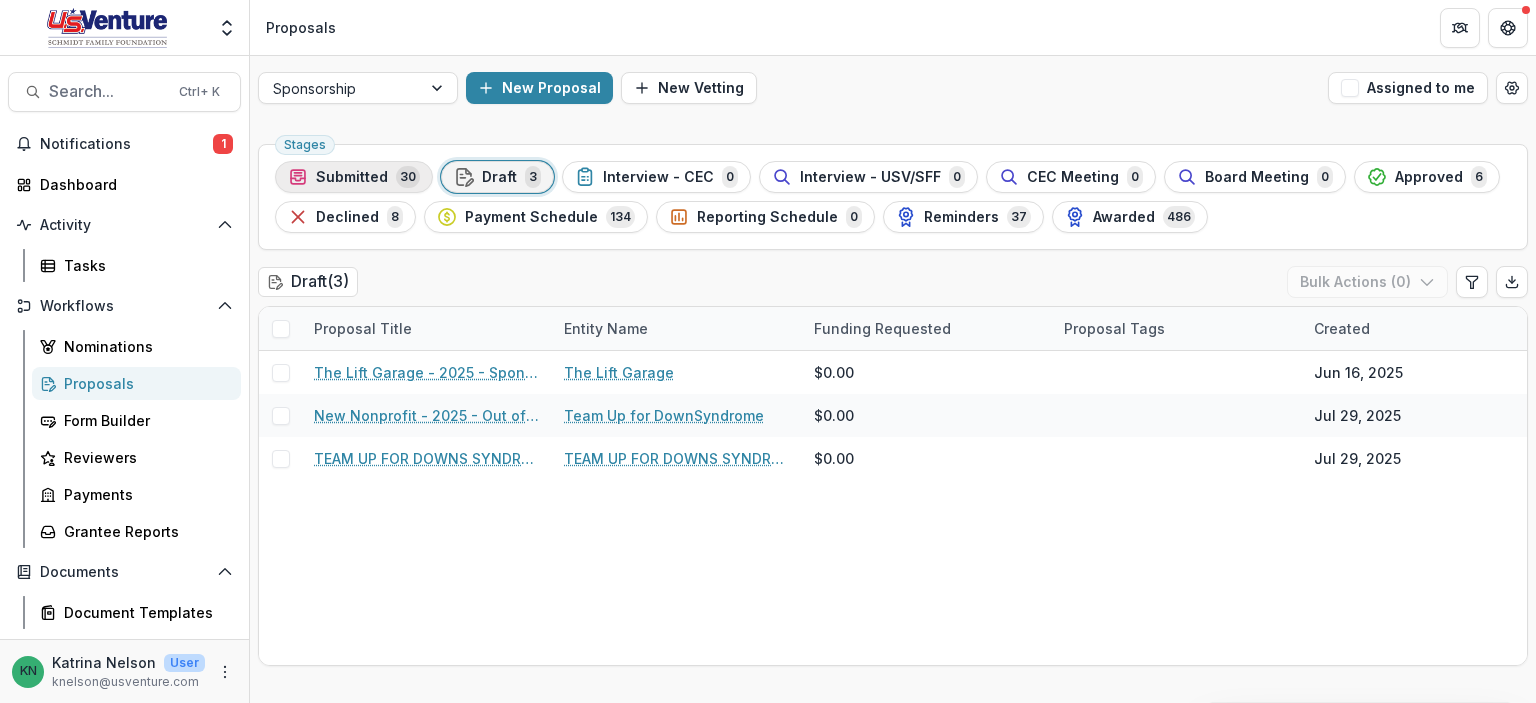 click on "Submitted" at bounding box center (352, 177) 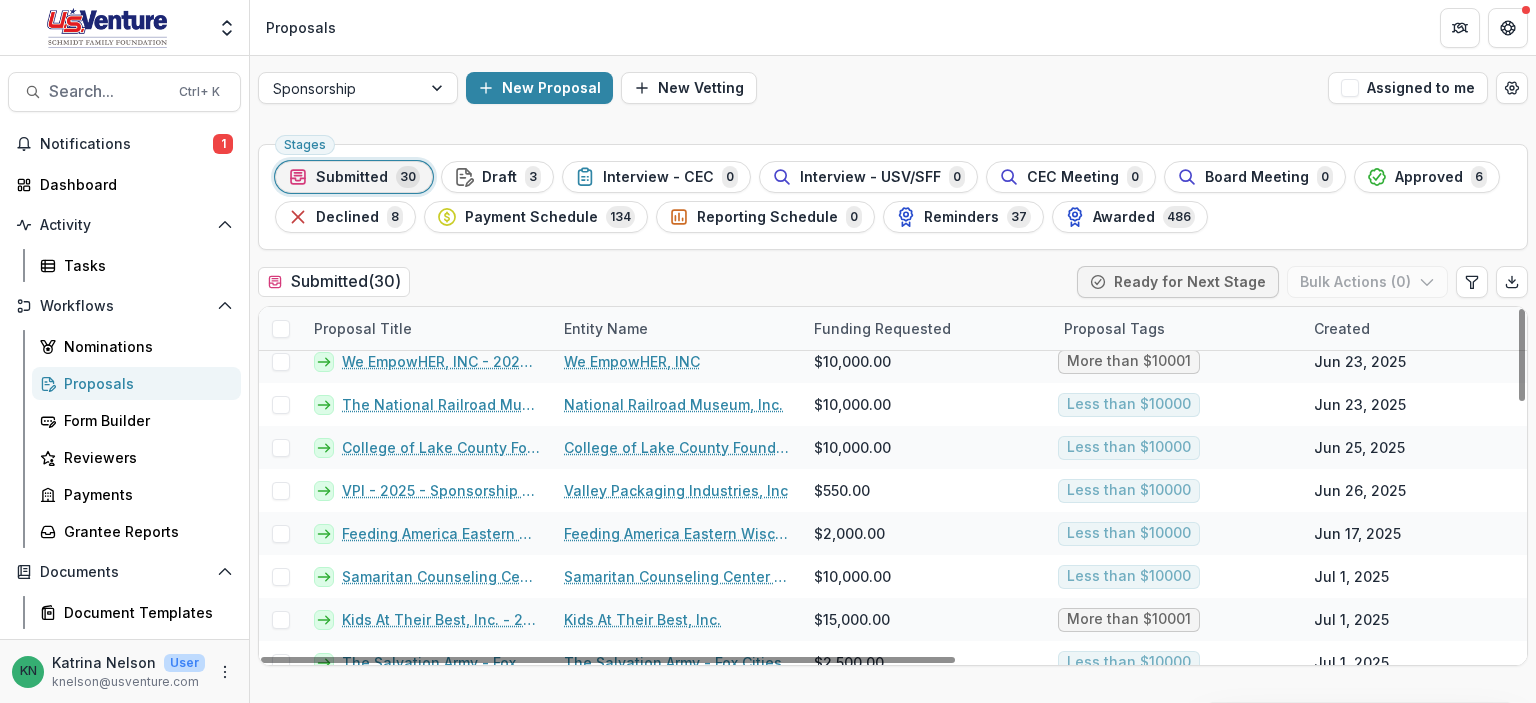 scroll, scrollTop: 275, scrollLeft: 0, axis: vertical 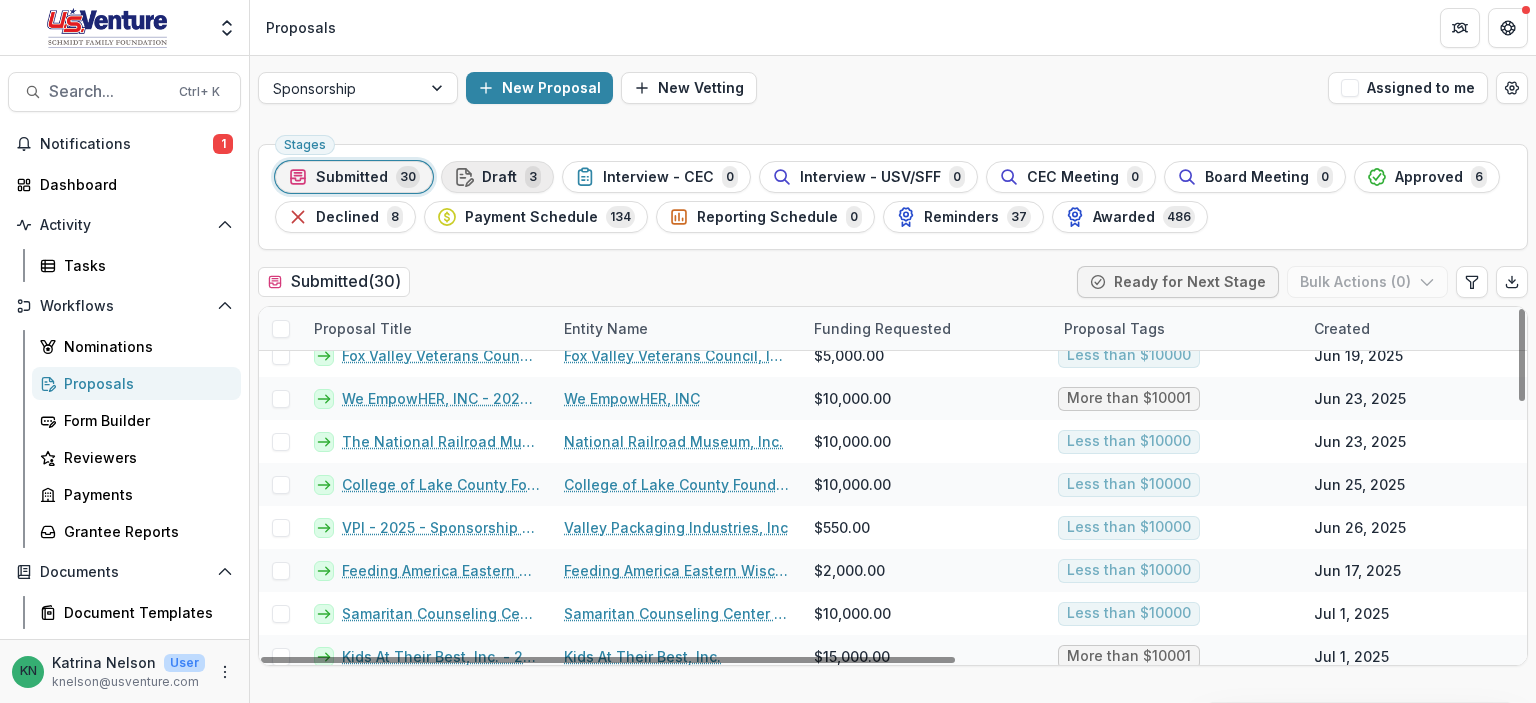 click on "Draft" at bounding box center (499, 177) 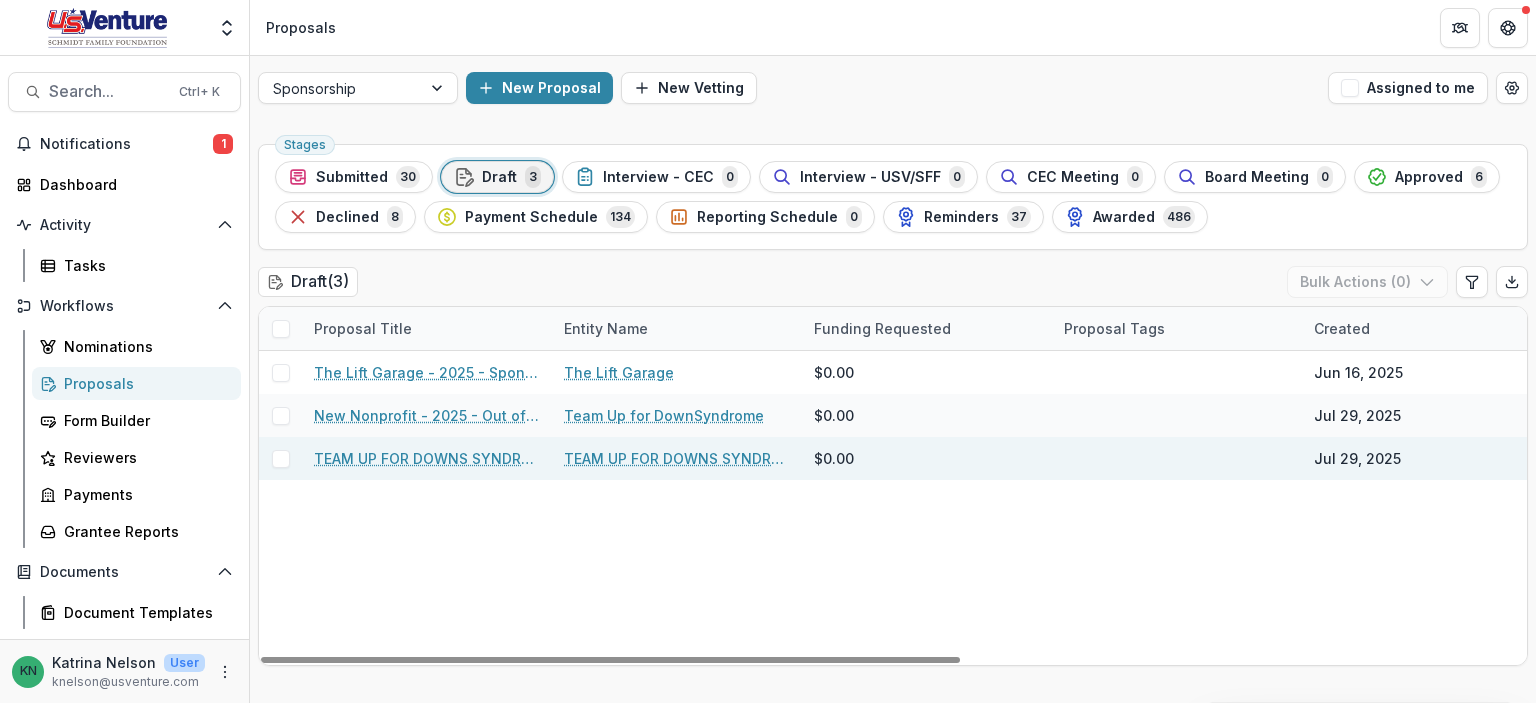 click on "[ORG_NAME] - [YEAR] - Out of Cycle Sponsorship Application" at bounding box center (427, 458) 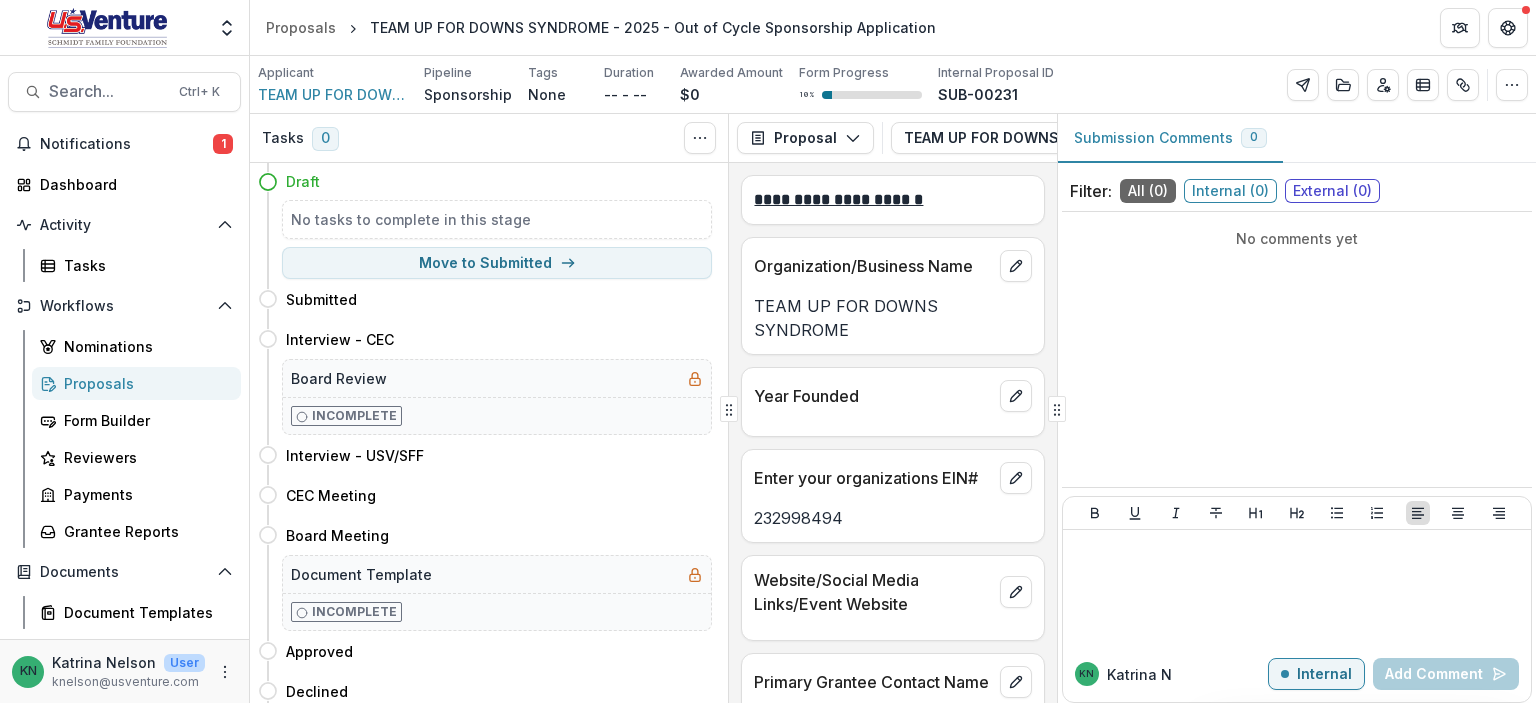 click on "Internal ( 0 )" at bounding box center [1230, 191] 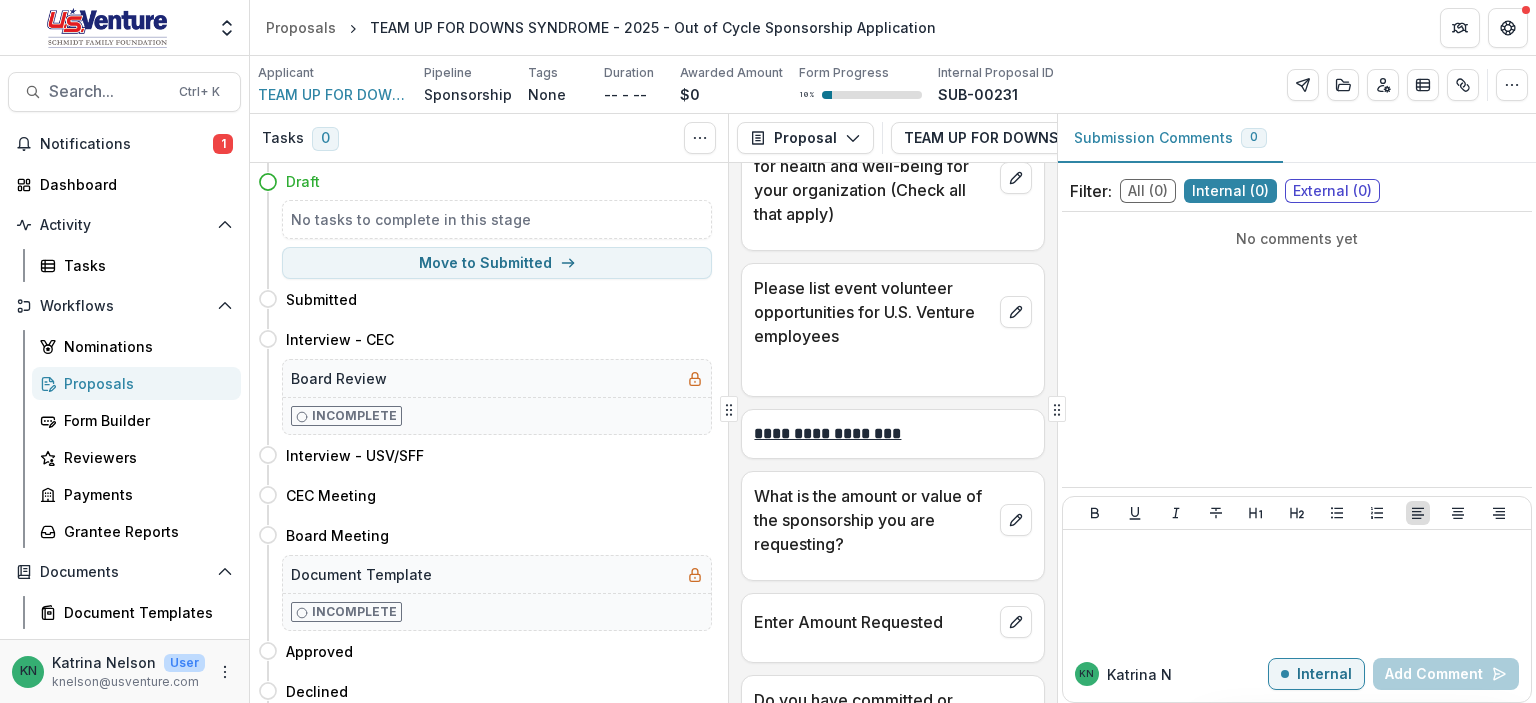 scroll, scrollTop: 2606, scrollLeft: 0, axis: vertical 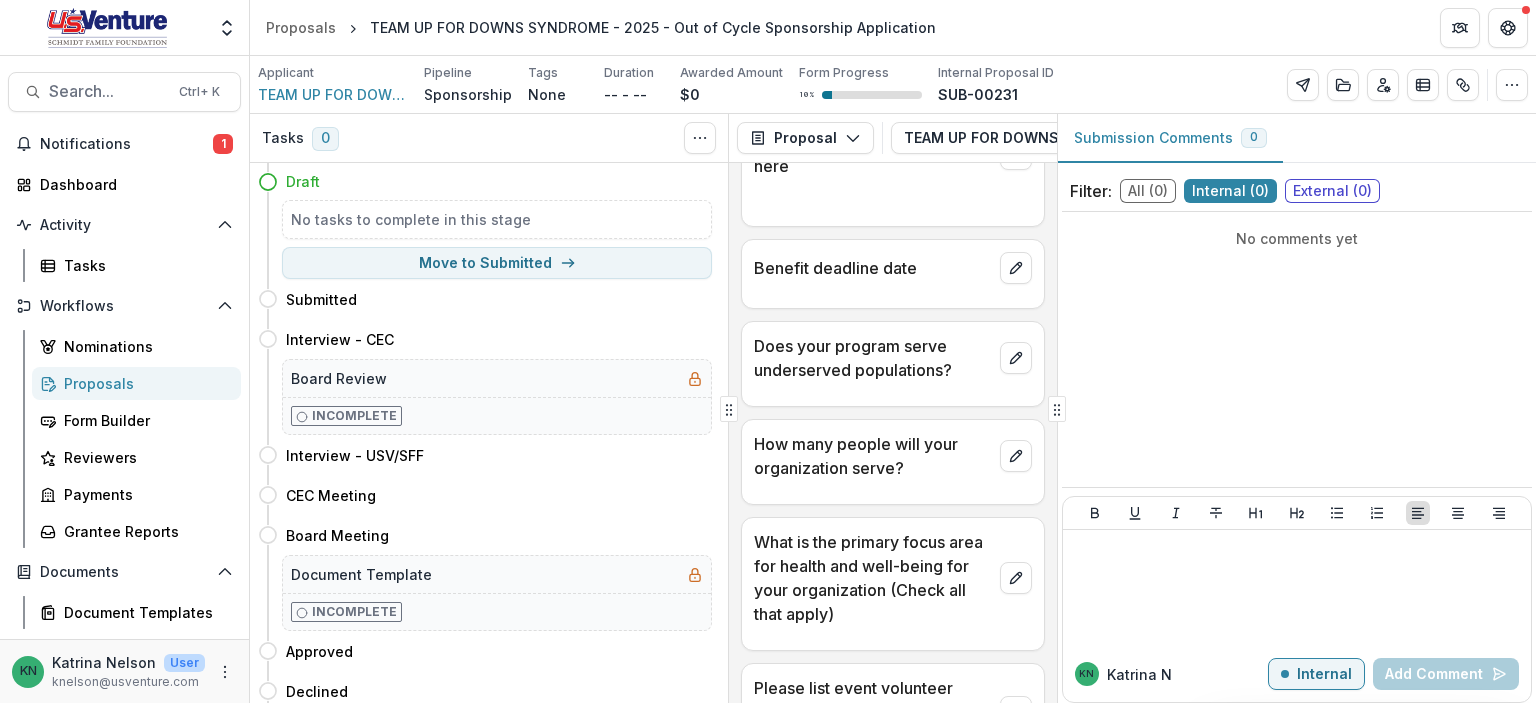 click on "Proposals" at bounding box center [144, 383] 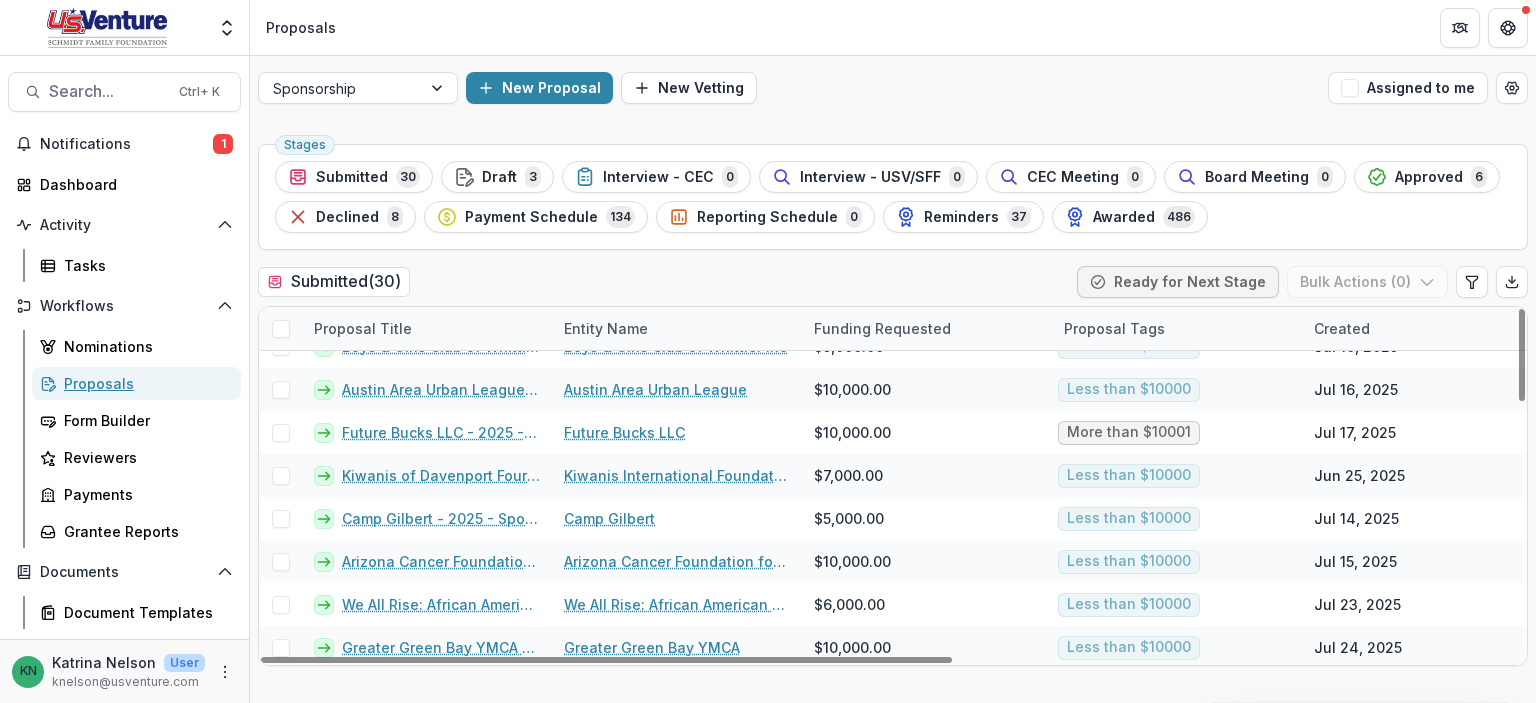 scroll, scrollTop: 975, scrollLeft: 0, axis: vertical 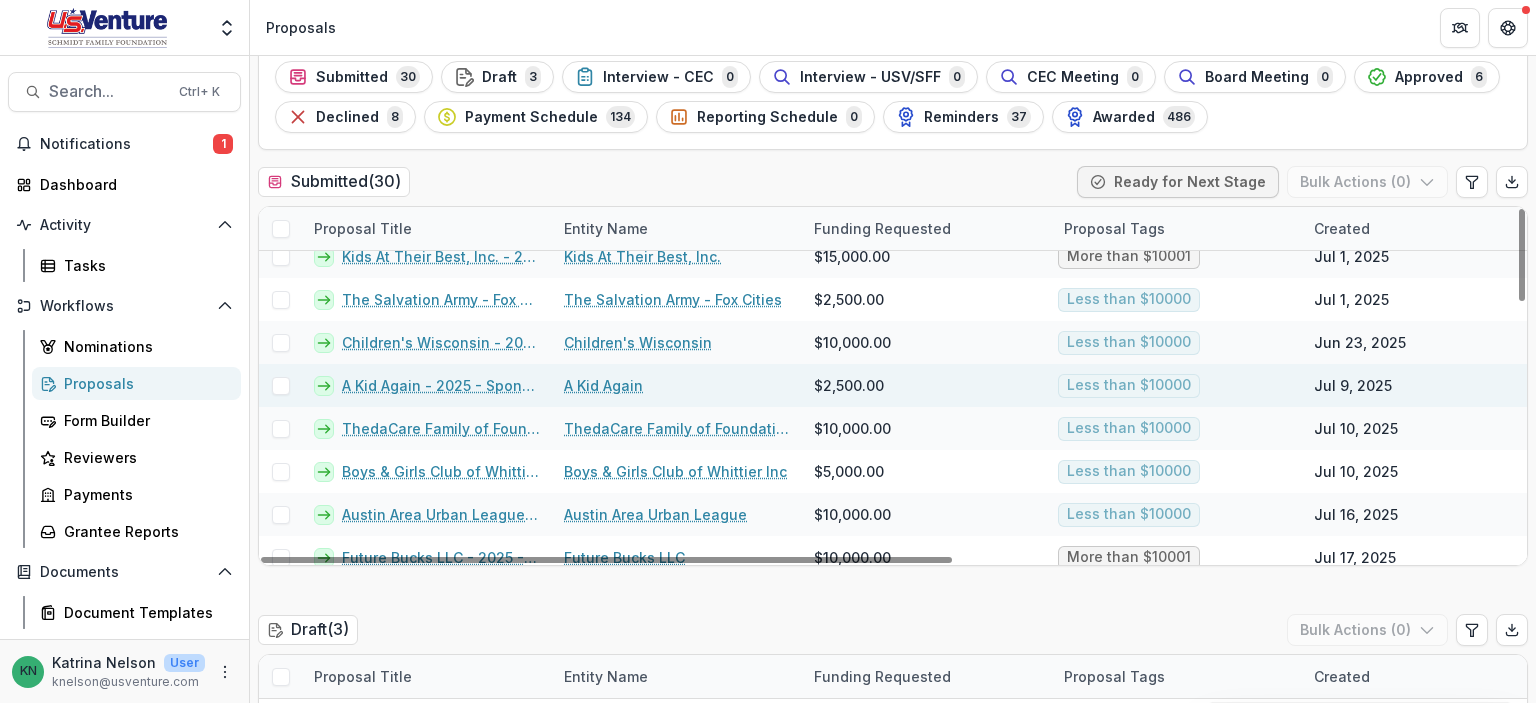click on "[ORG_NAME]" at bounding box center [603, 385] 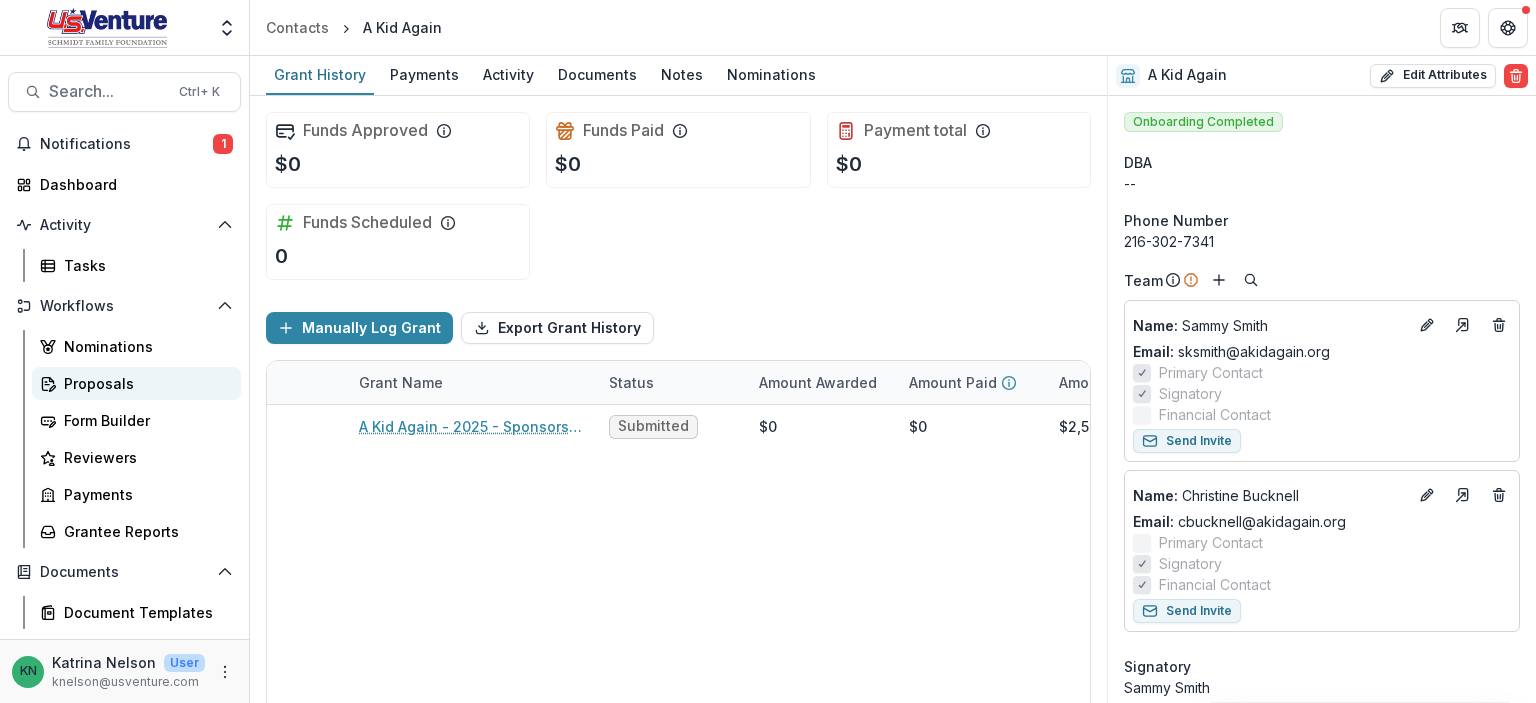 click on "Proposals" at bounding box center (144, 383) 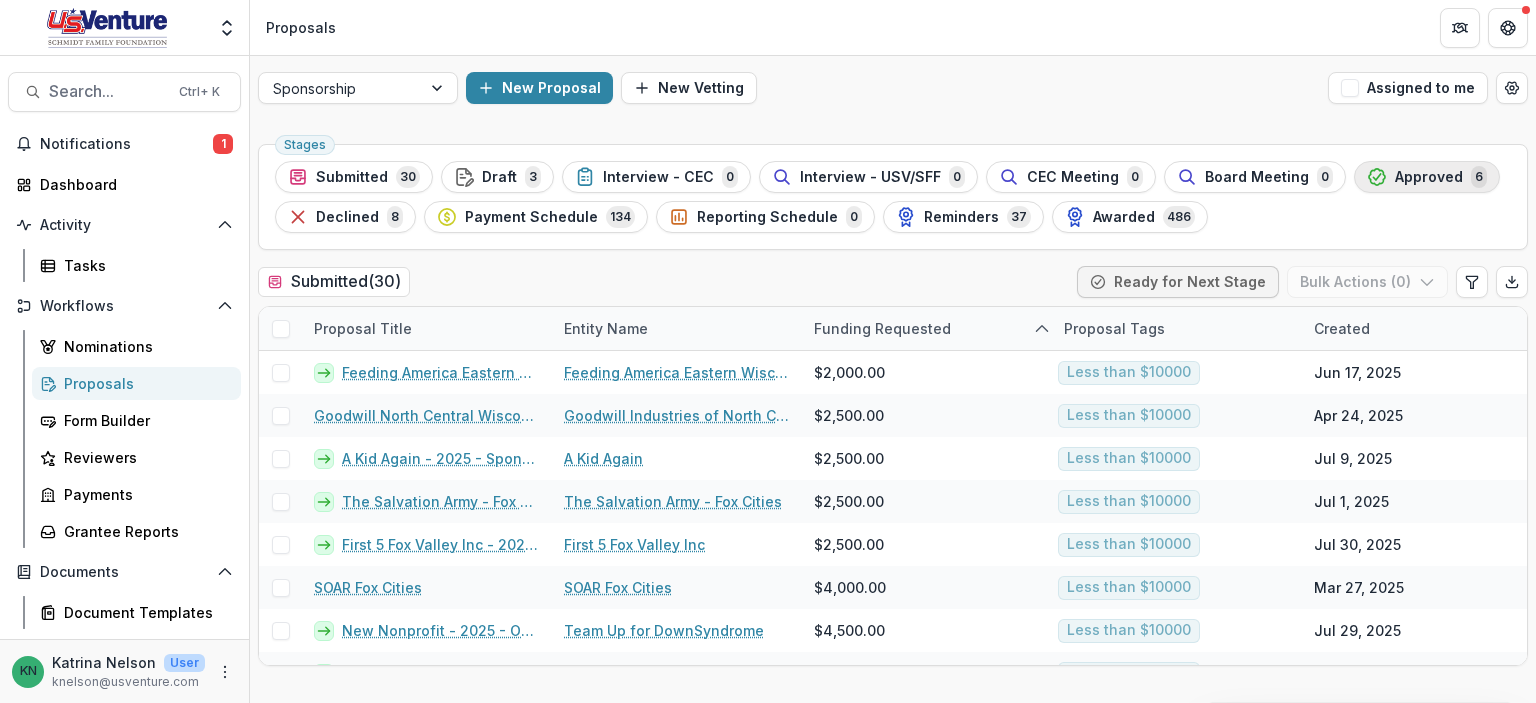 click on "Approved 6" at bounding box center (1427, 177) 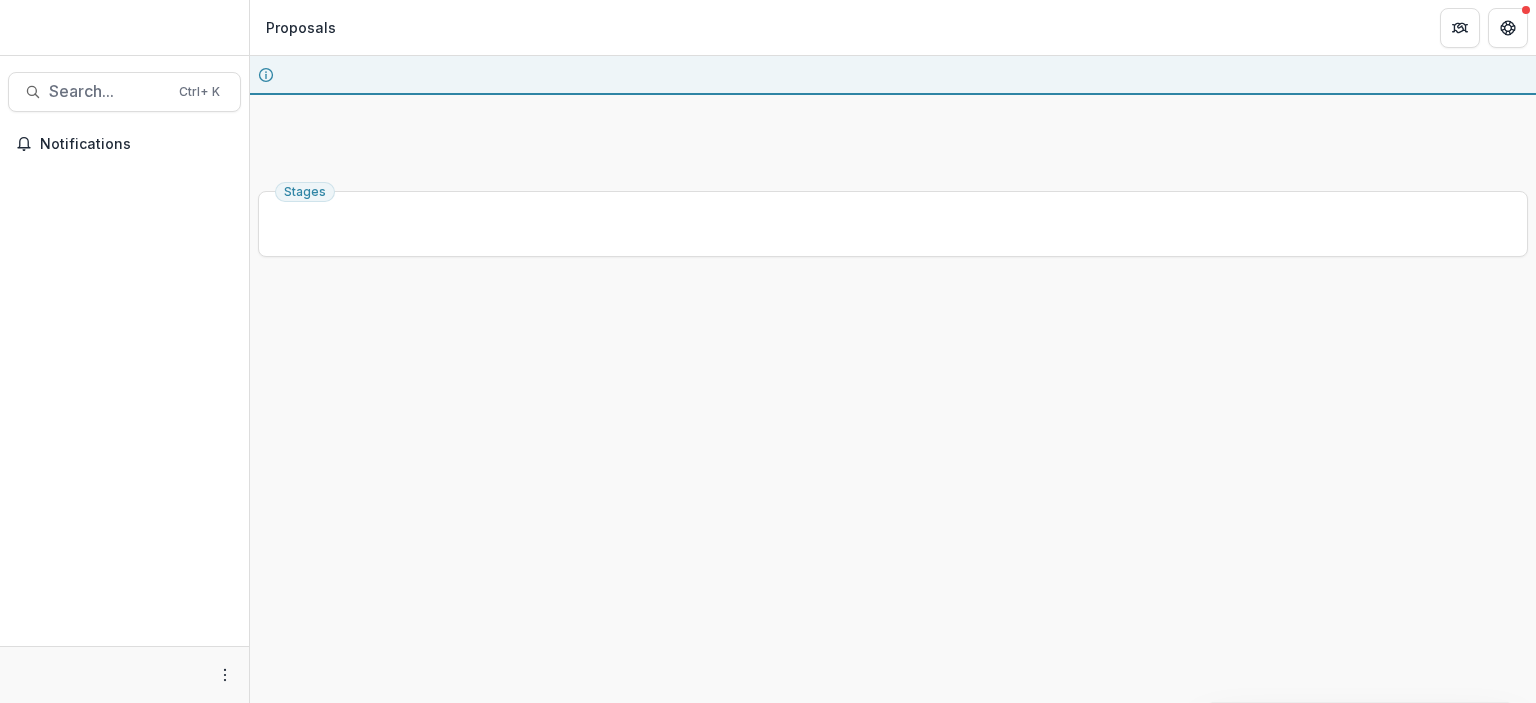 scroll, scrollTop: 0, scrollLeft: 0, axis: both 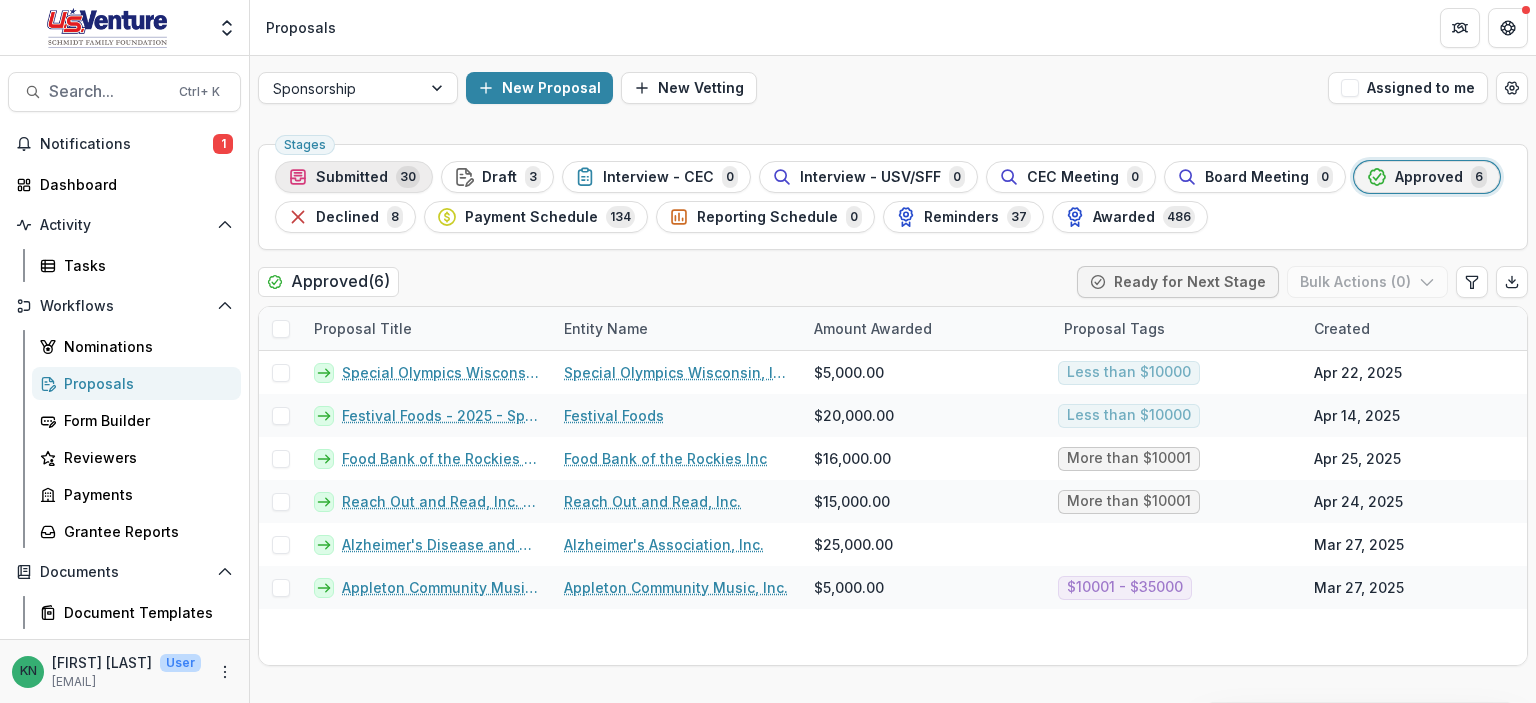 click on "Submitted" at bounding box center [352, 177] 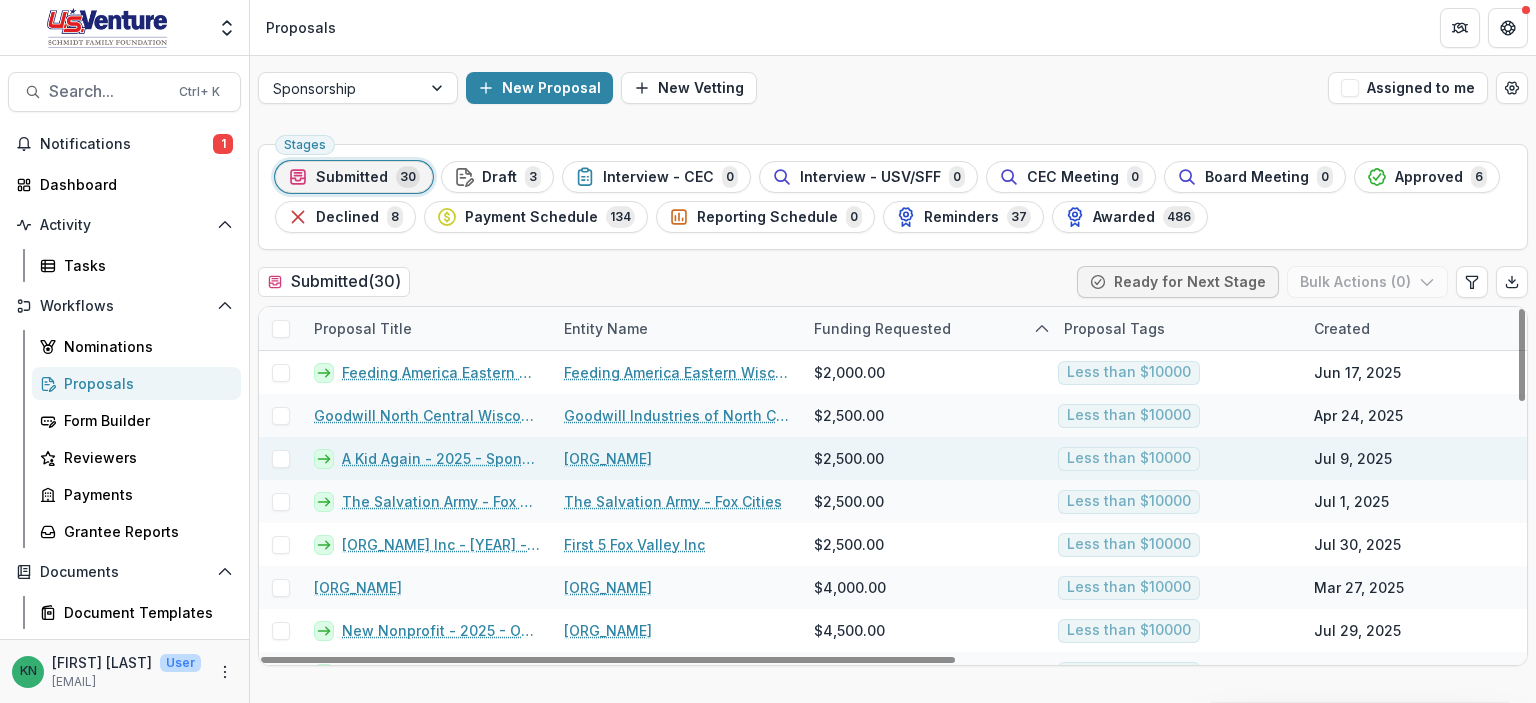 click on "[ORG_NAME]" at bounding box center (608, 458) 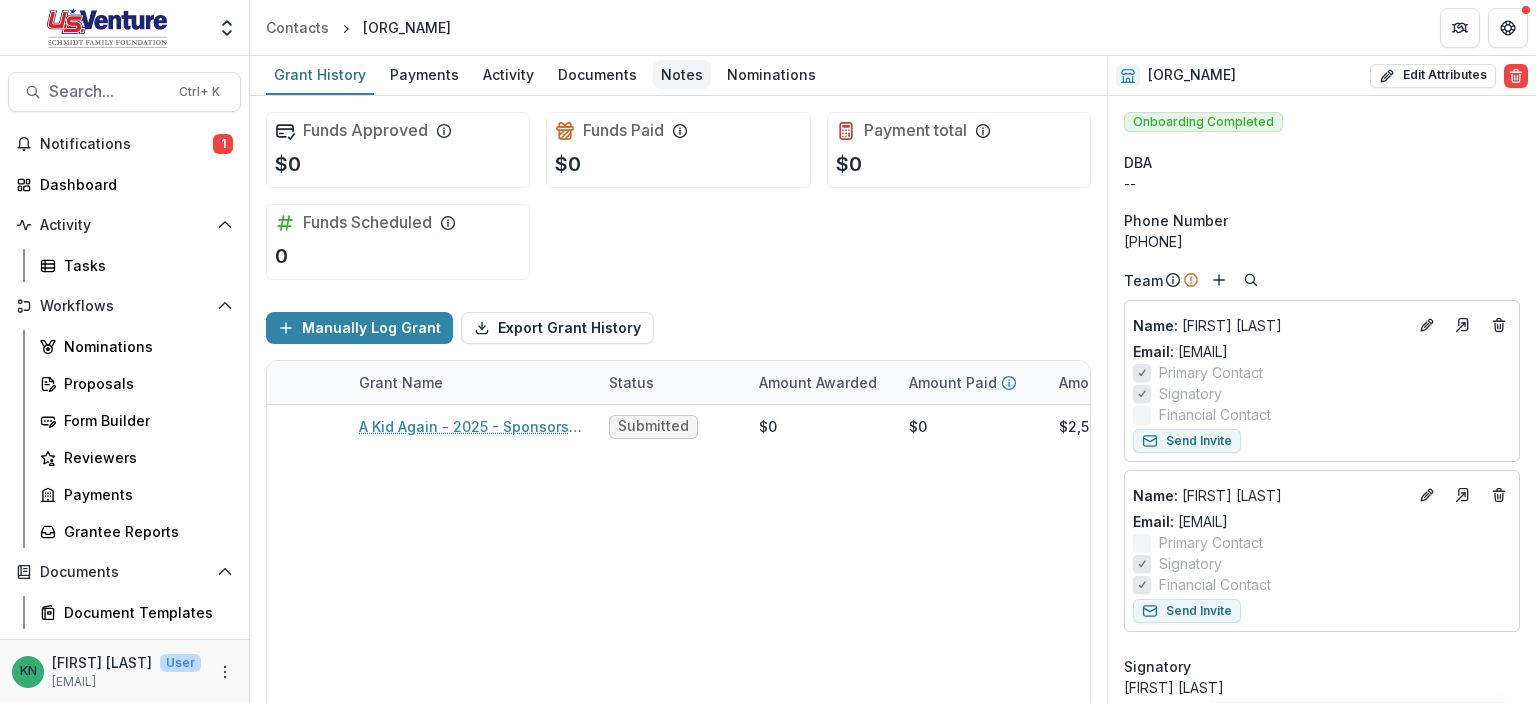 click on "Notes" at bounding box center (682, 74) 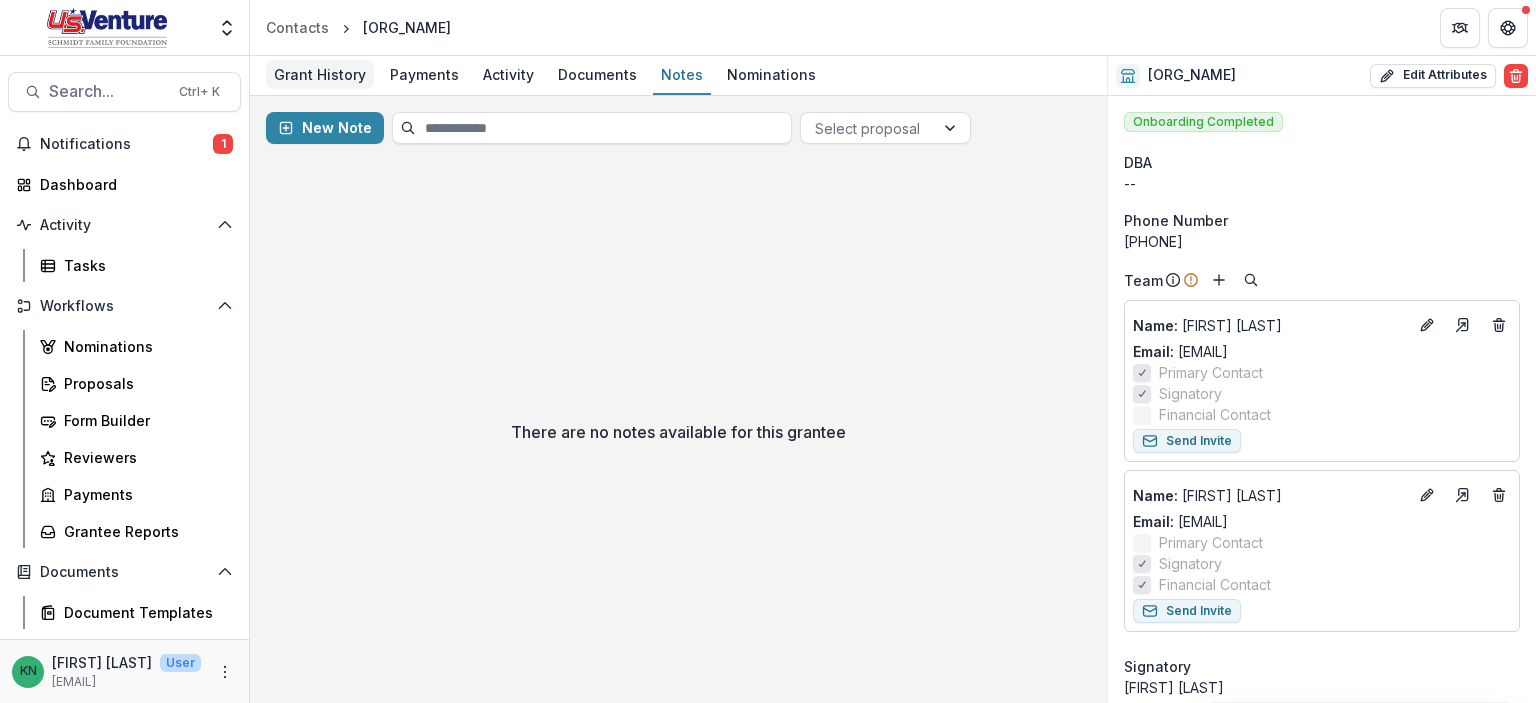 click on "Grant History" at bounding box center (320, 74) 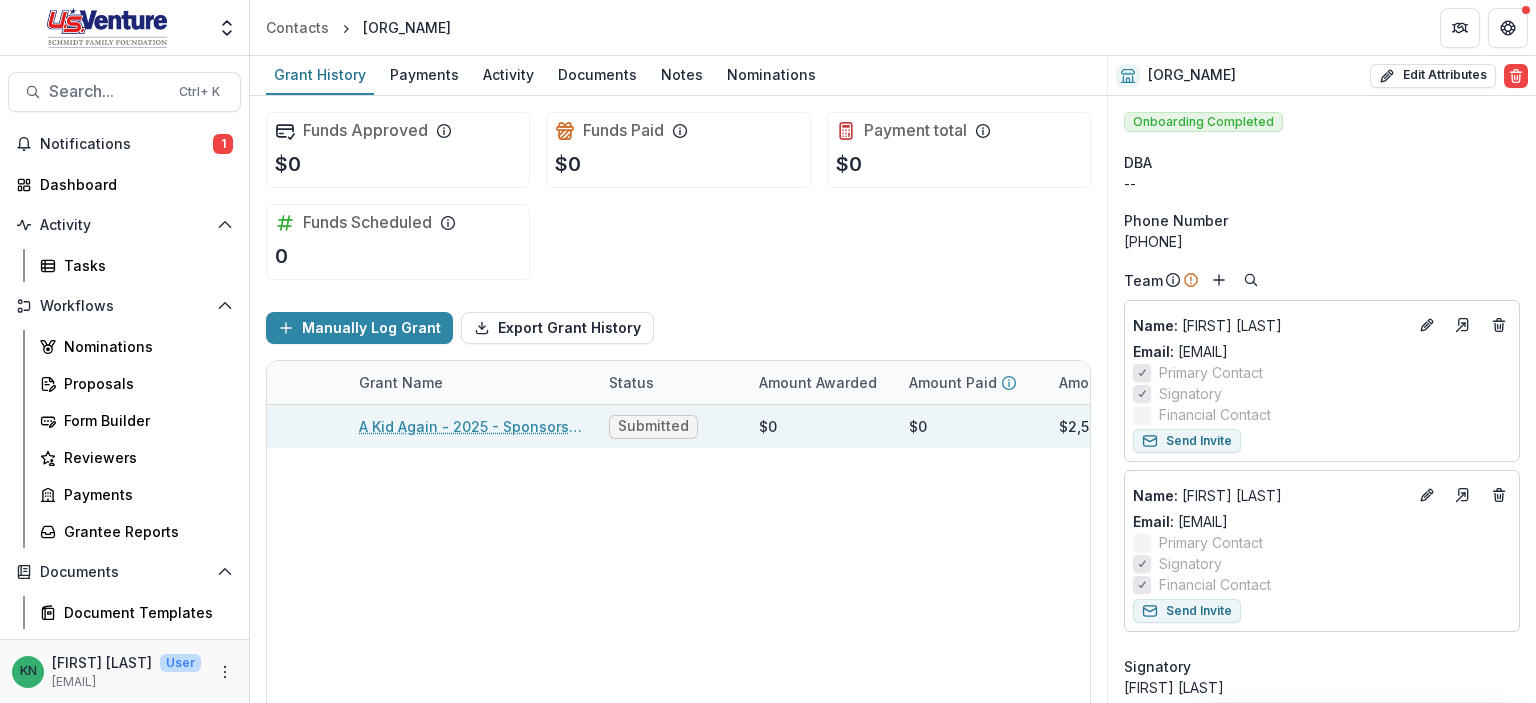 click on "A Kid Again - 2025 - Sponsorship Application Grant" at bounding box center [472, 426] 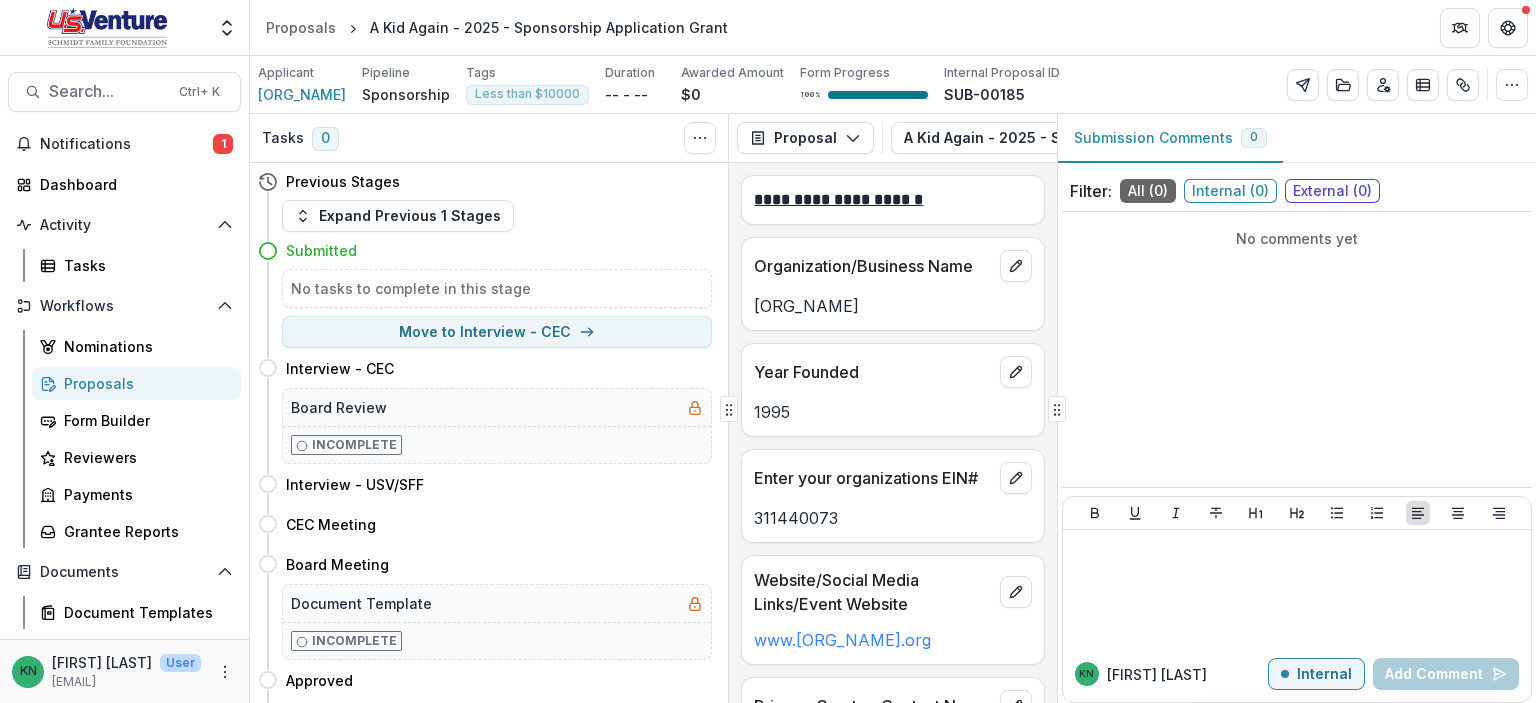 click on "Proposals" at bounding box center [144, 383] 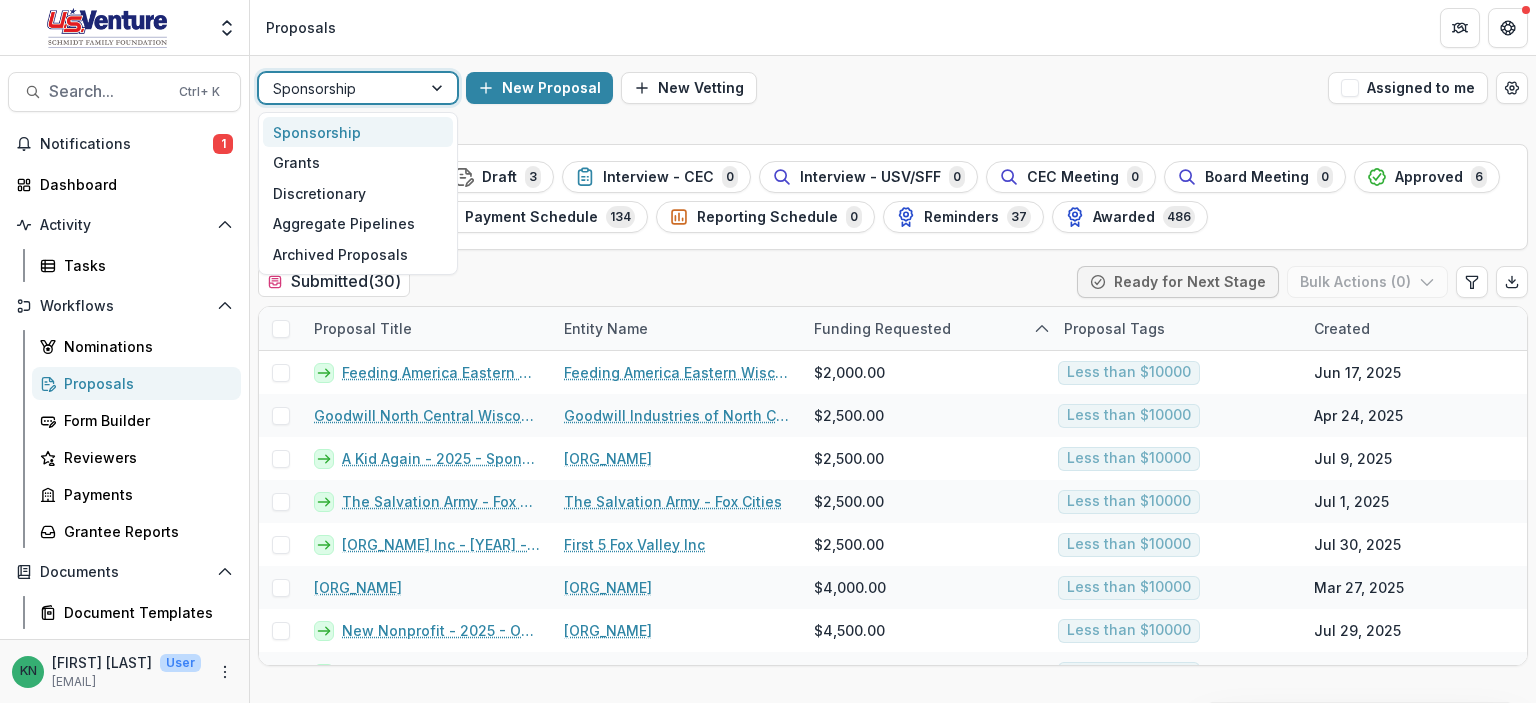 click at bounding box center (439, 88) 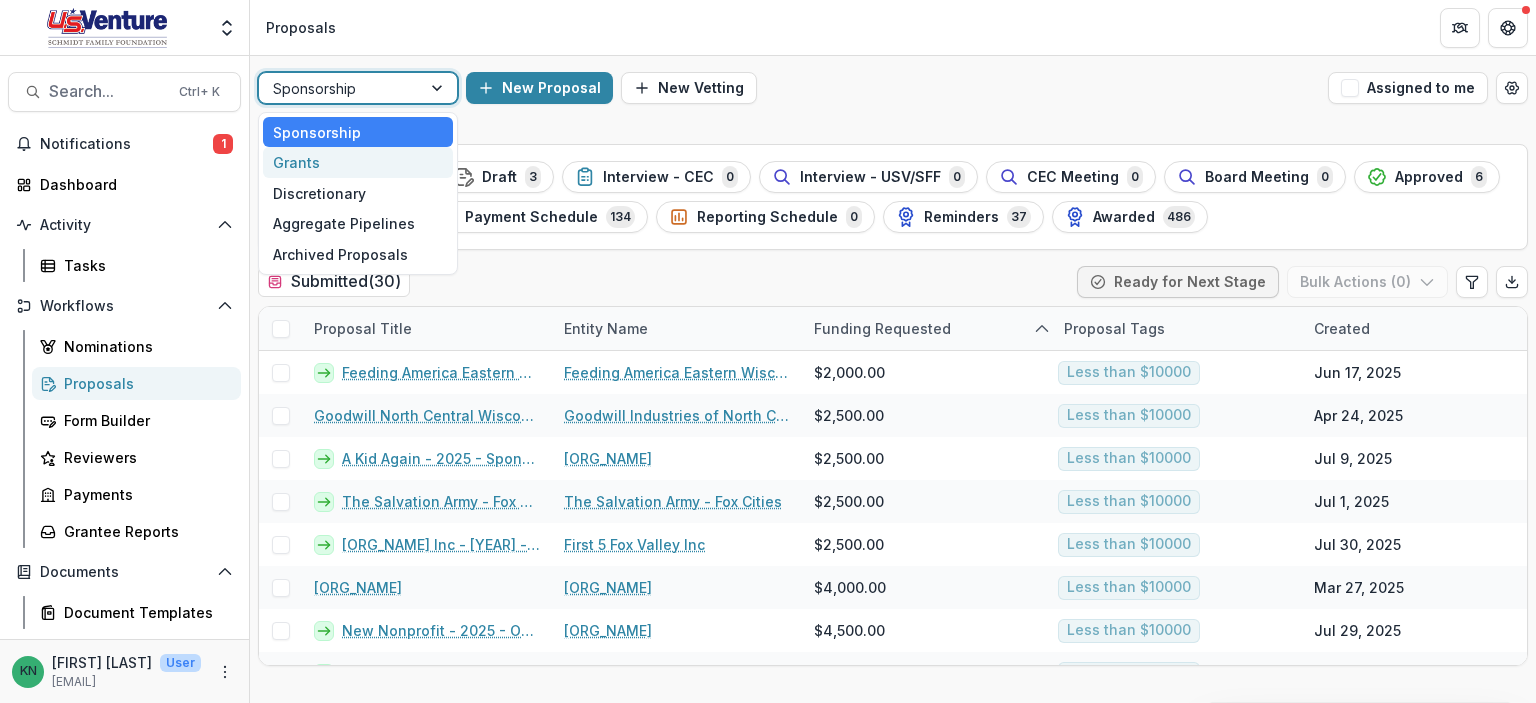 click on "Grants" at bounding box center (358, 162) 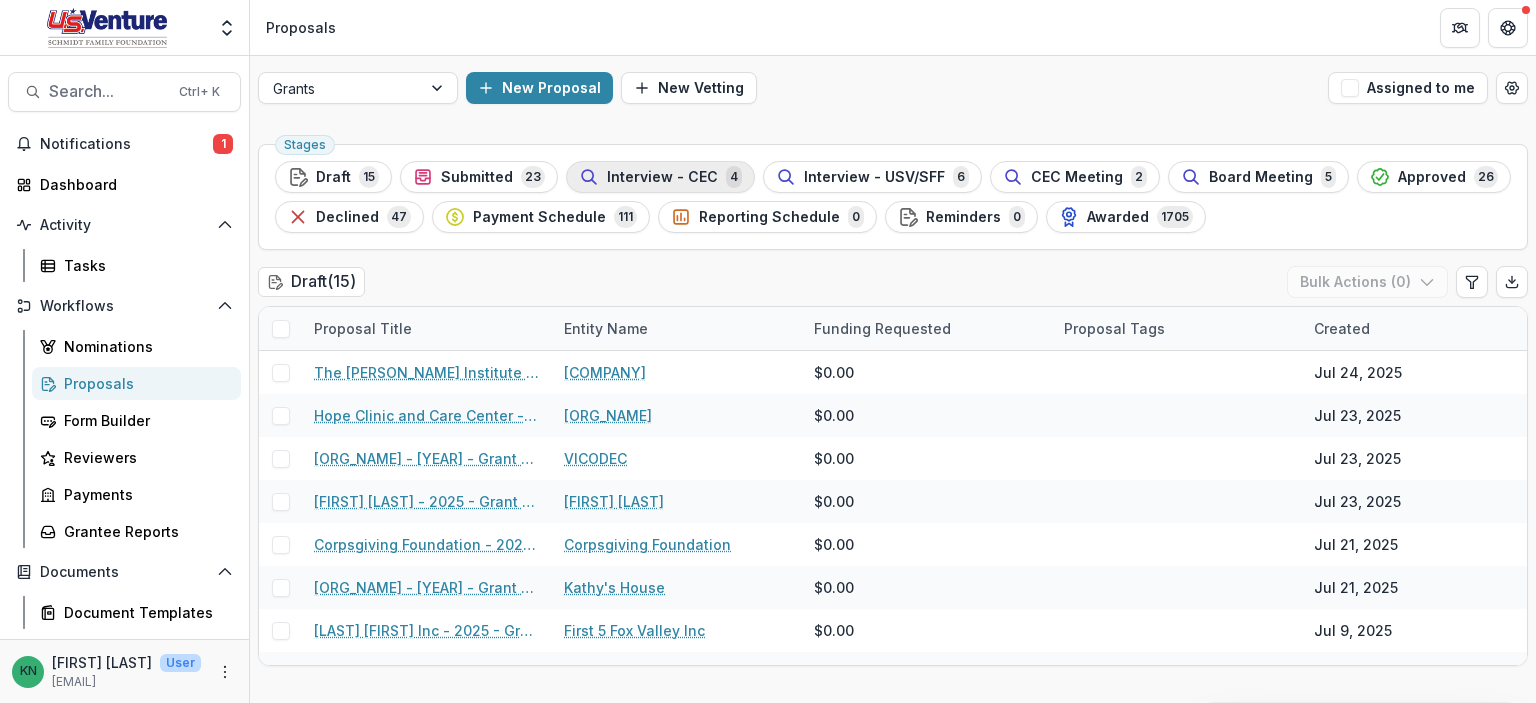 click on "Interview - CEC" at bounding box center [662, 177] 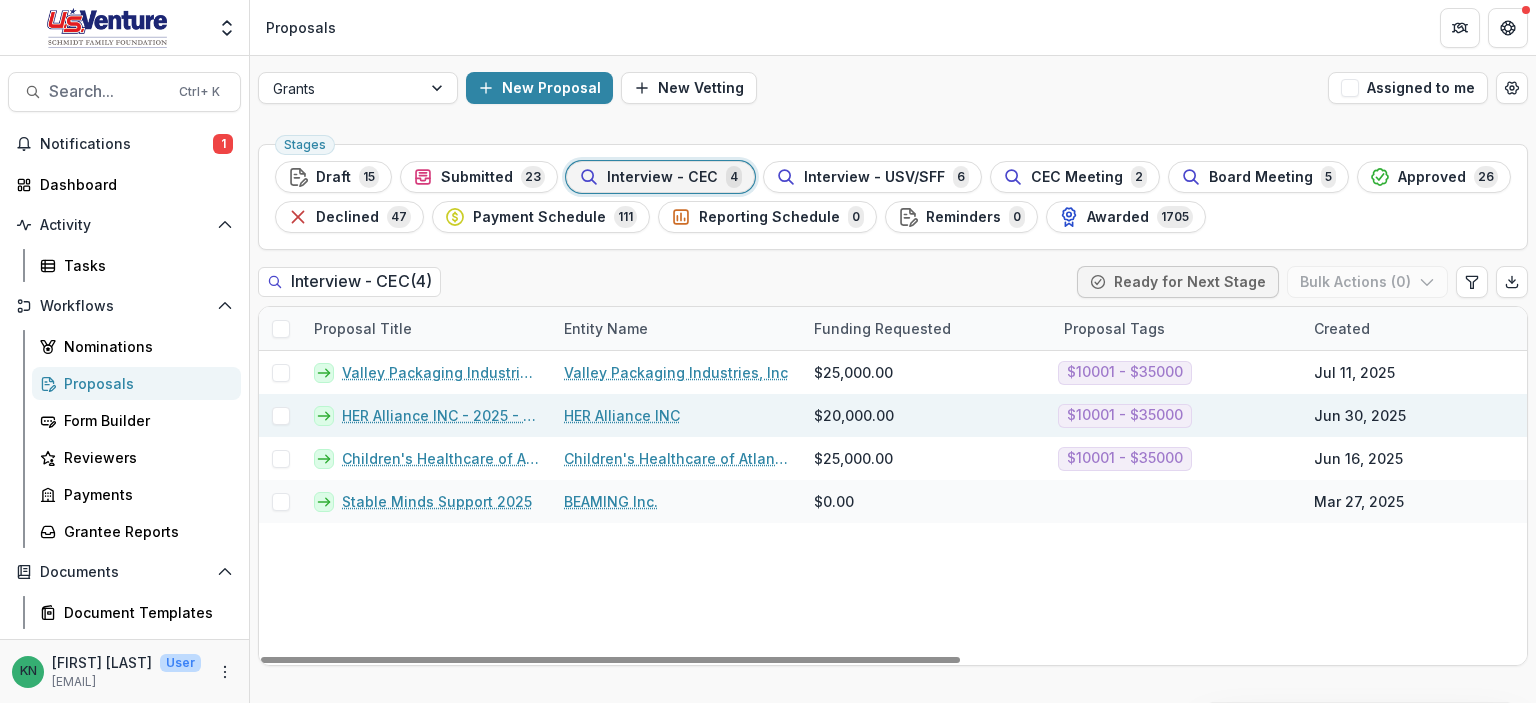 click on "HER Alliance INC - 2025 - Grant Application" at bounding box center (441, 415) 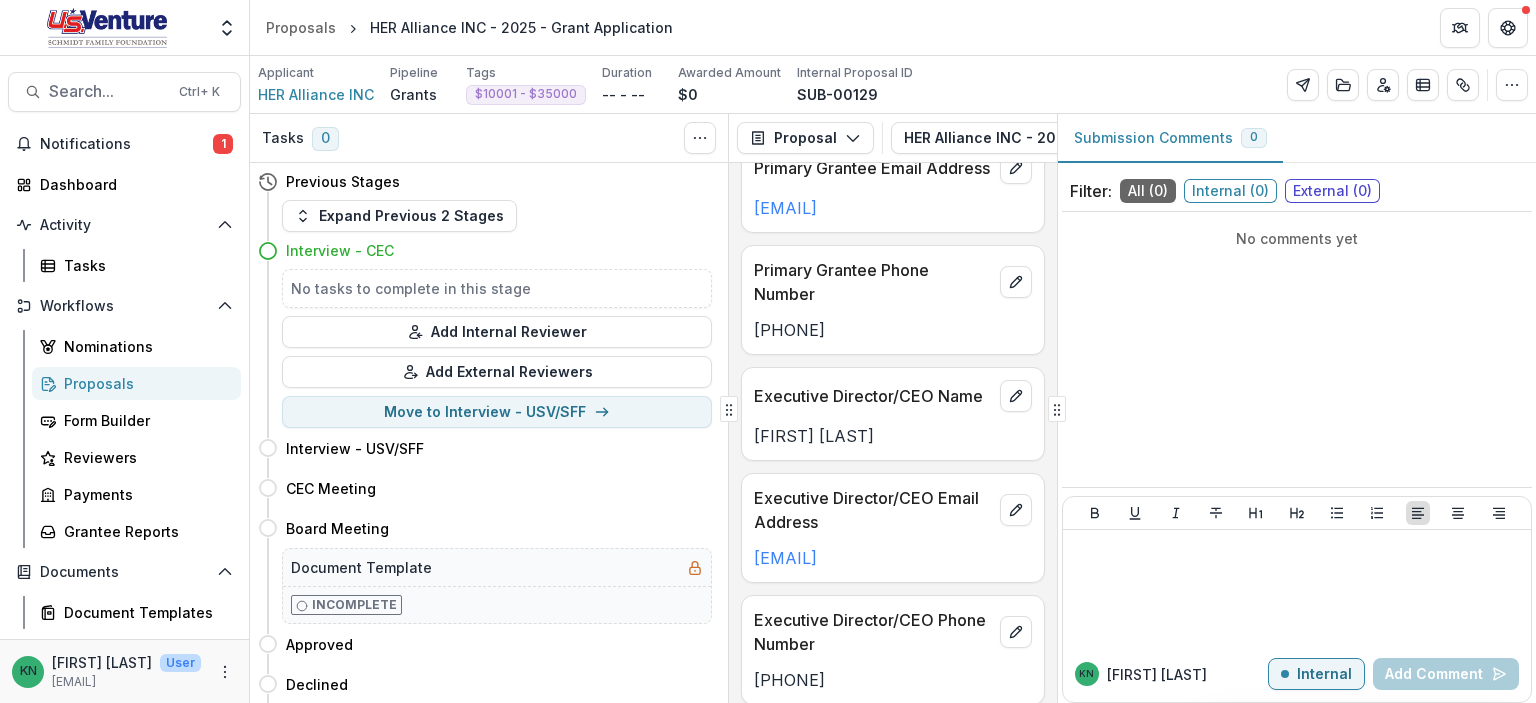 scroll, scrollTop: 500, scrollLeft: 0, axis: vertical 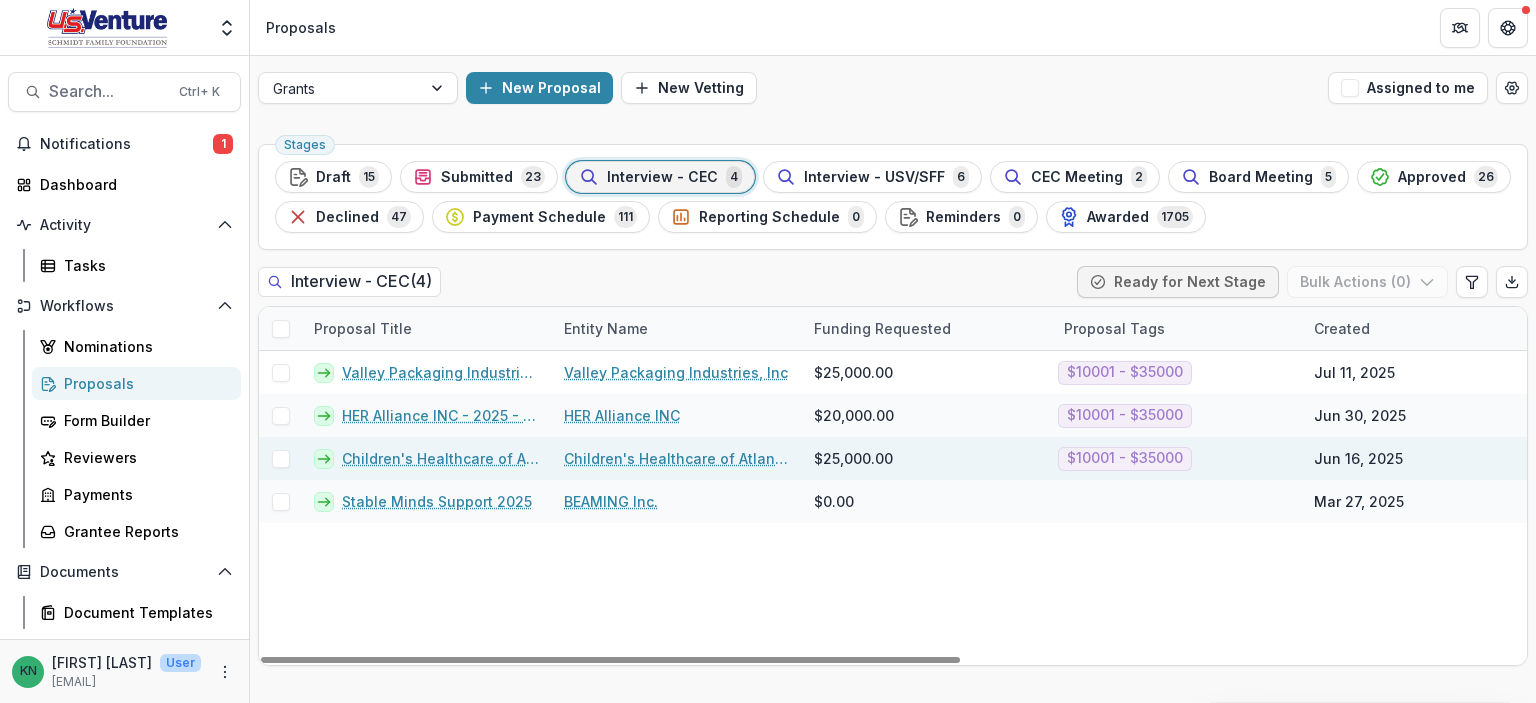click on "Children's Healthcare of Atlanta Foundation - 2025 - Grant Application" at bounding box center (441, 458) 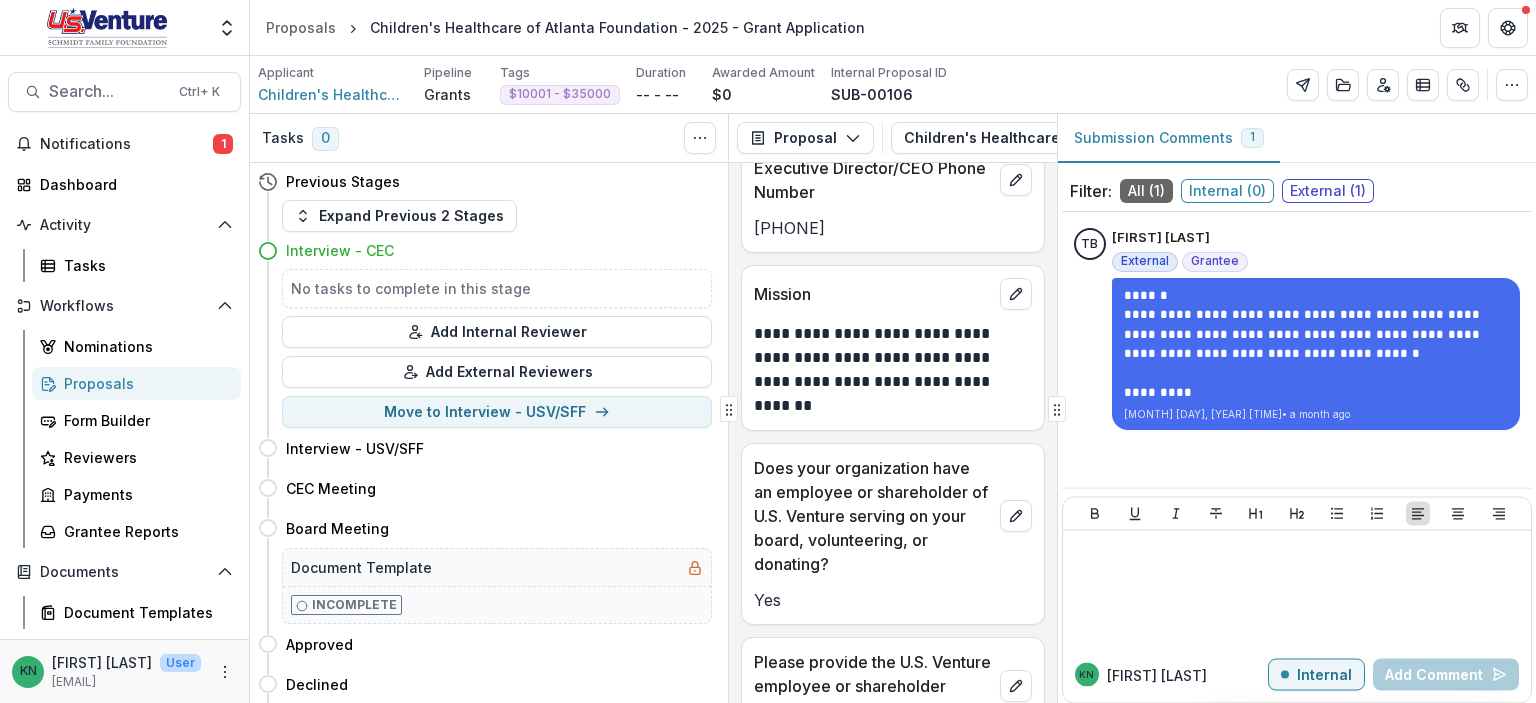 scroll, scrollTop: 1100, scrollLeft: 0, axis: vertical 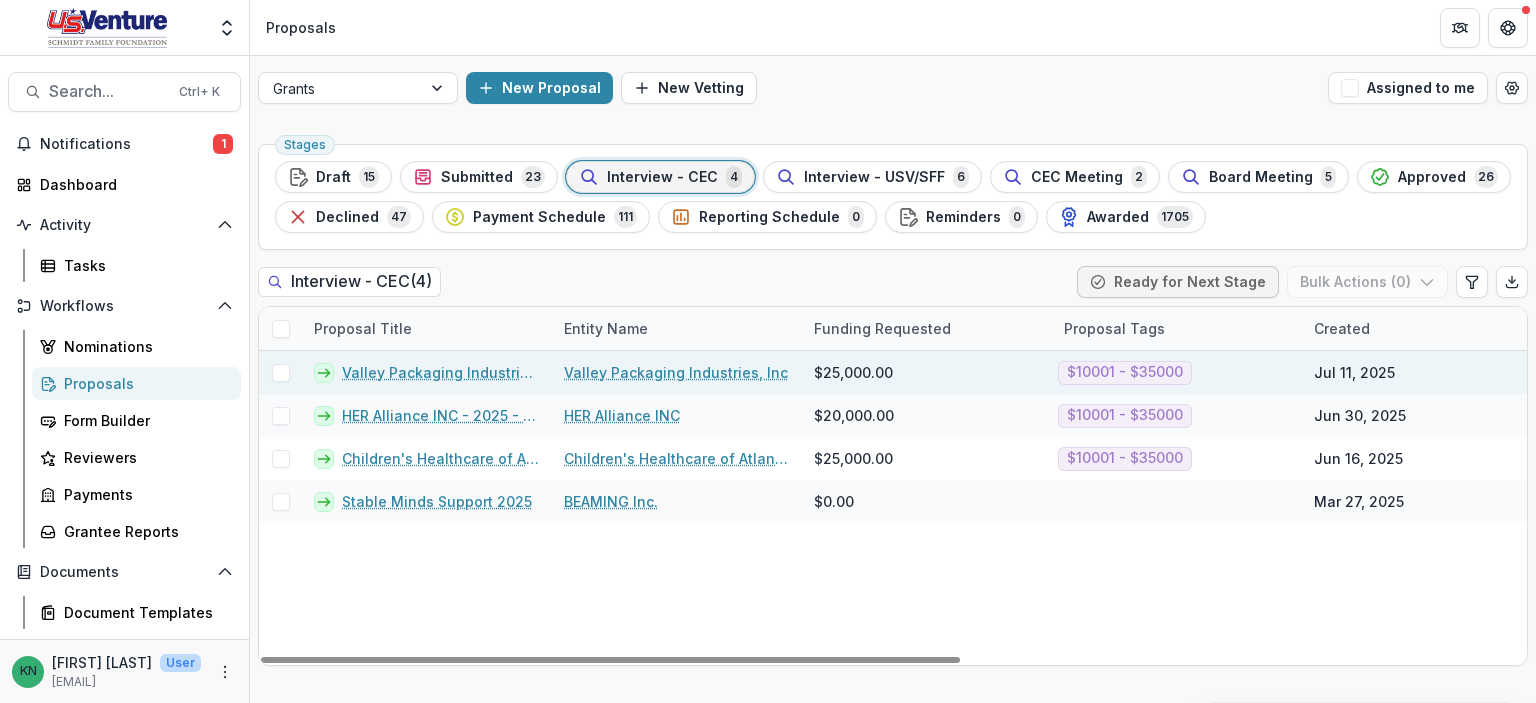 click on "Valley Packaging Industries, Inc" at bounding box center [676, 372] 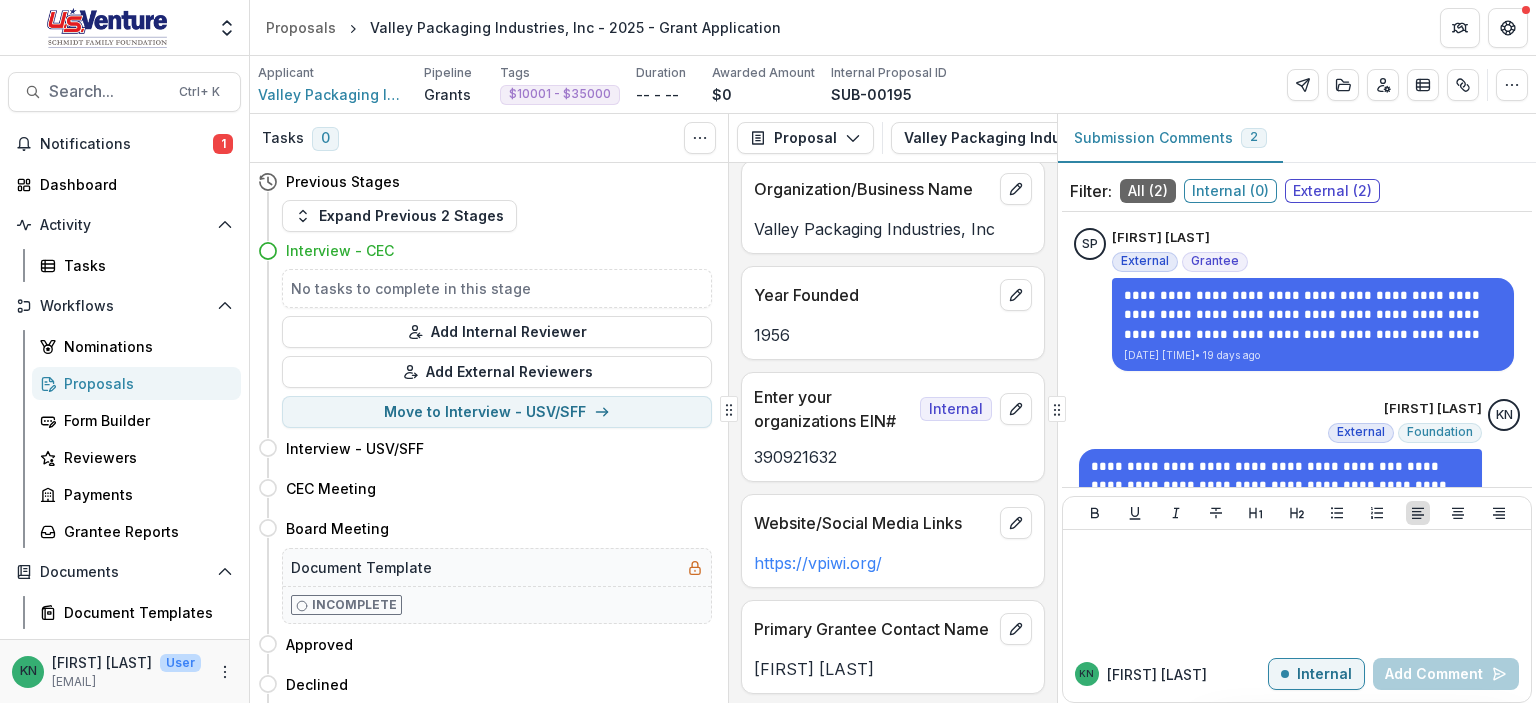 scroll, scrollTop: 200, scrollLeft: 0, axis: vertical 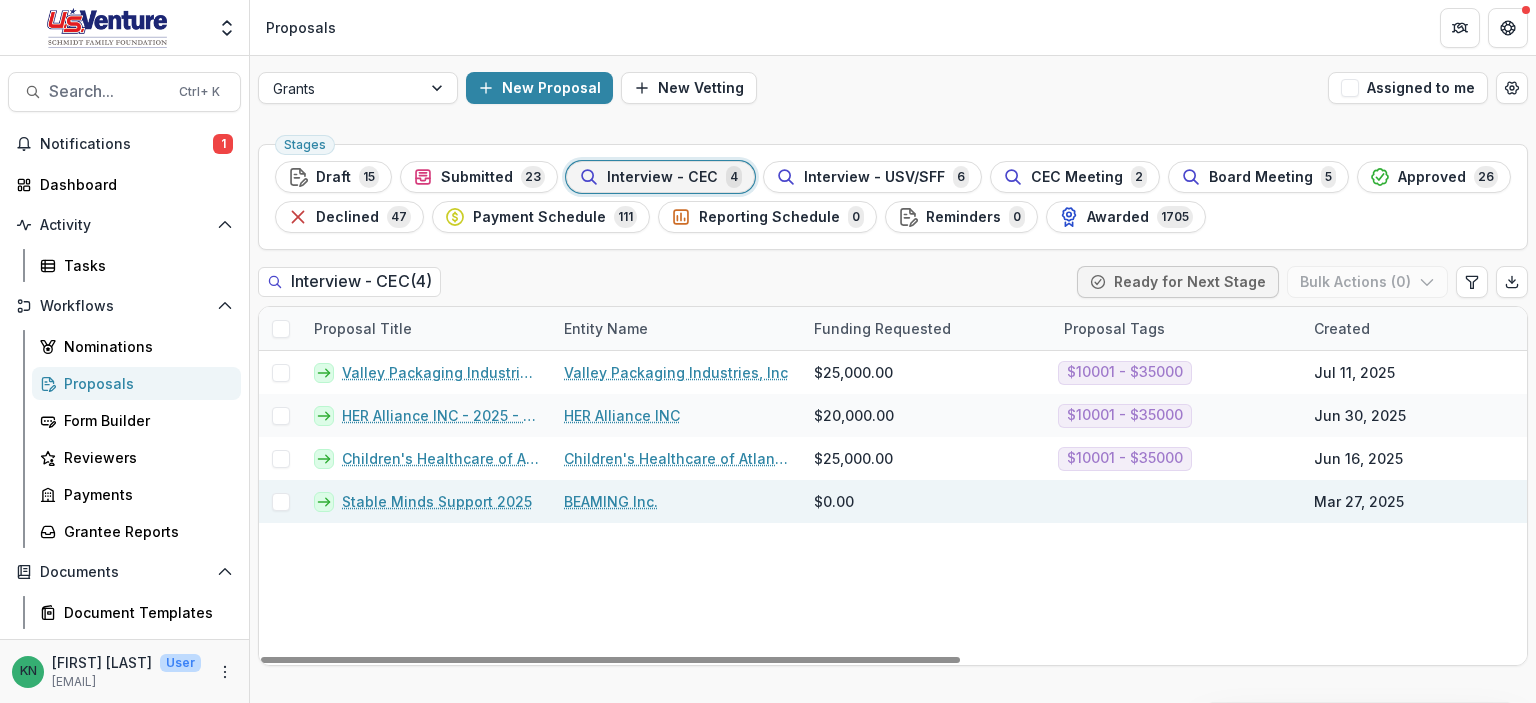 click on "BEAMING Inc." at bounding box center (611, 501) 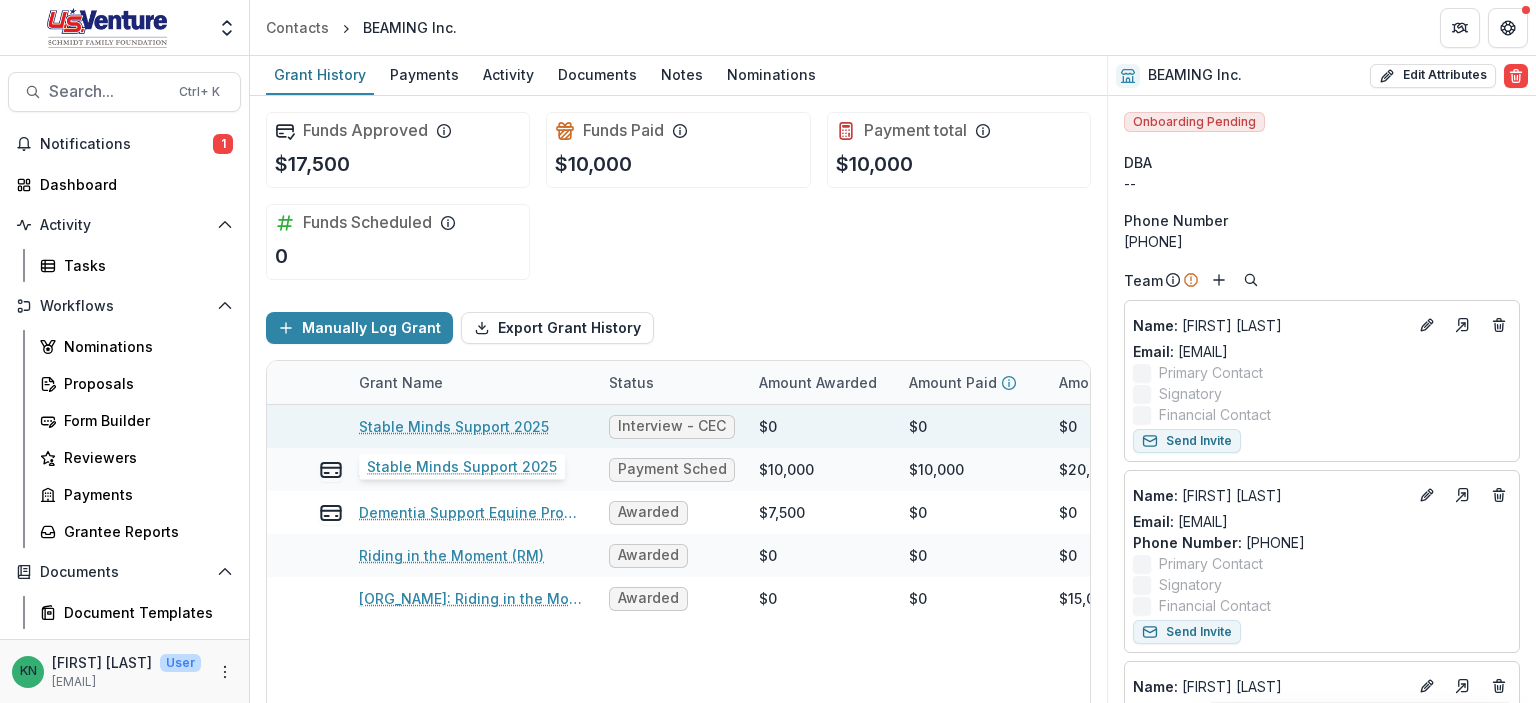click on "Stable Minds Support 2025" at bounding box center [454, 426] 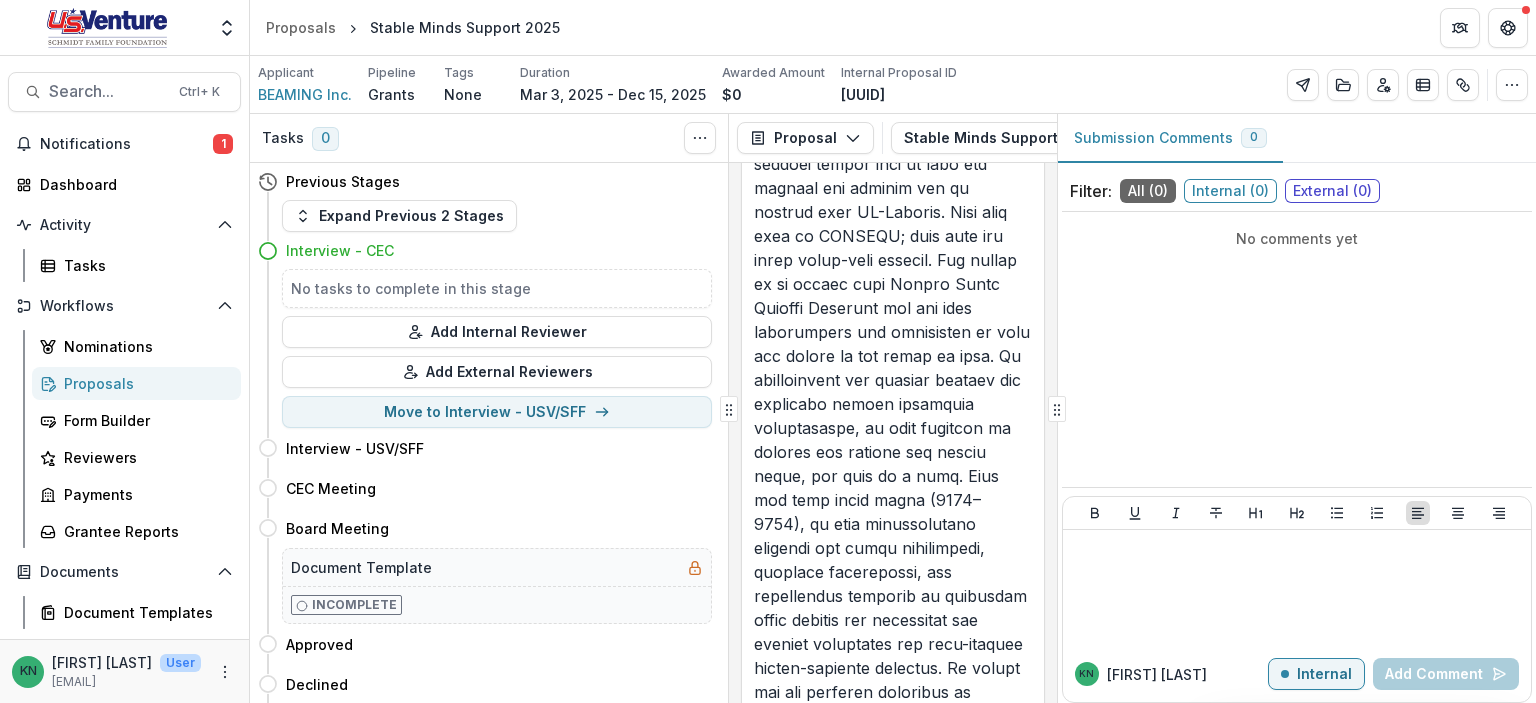 scroll, scrollTop: 5217, scrollLeft: 0, axis: vertical 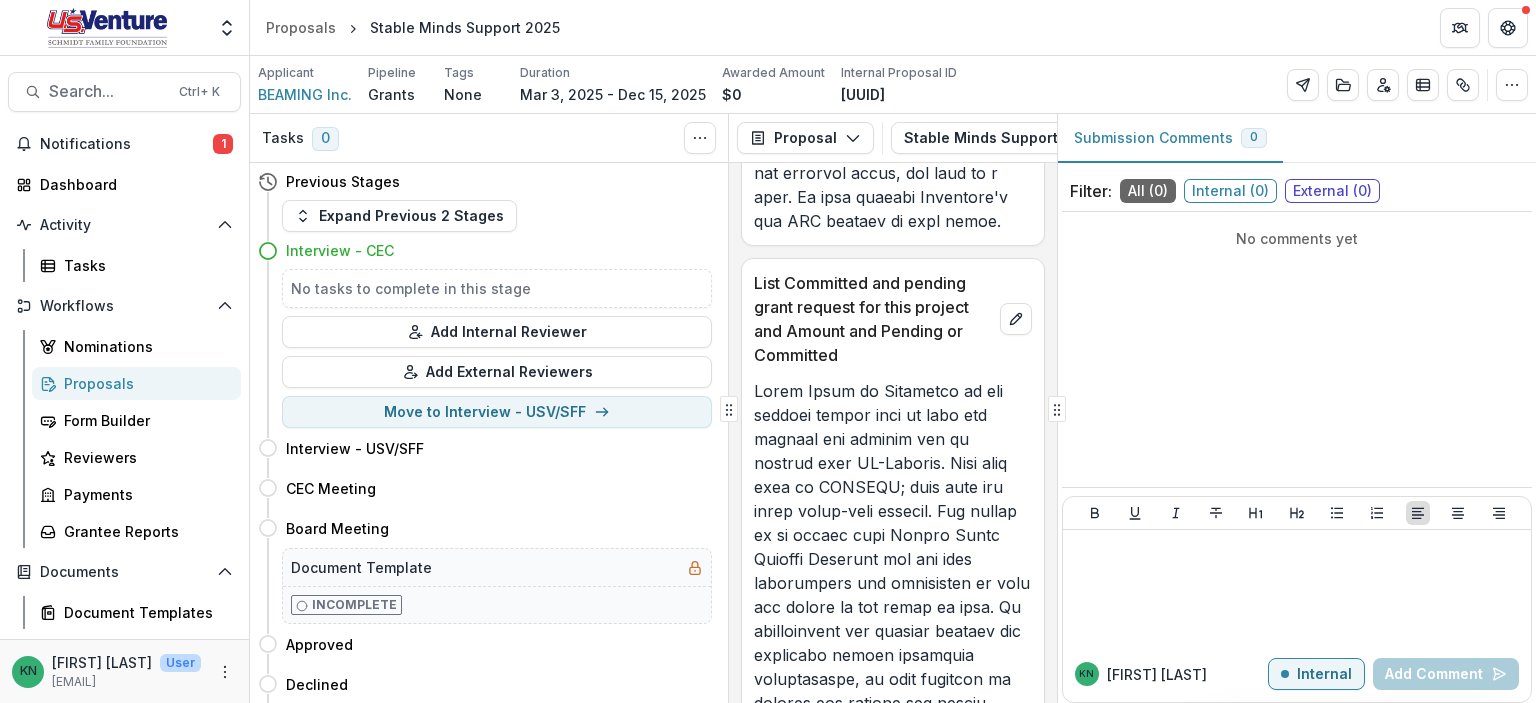 click on "Proposals" at bounding box center [144, 383] 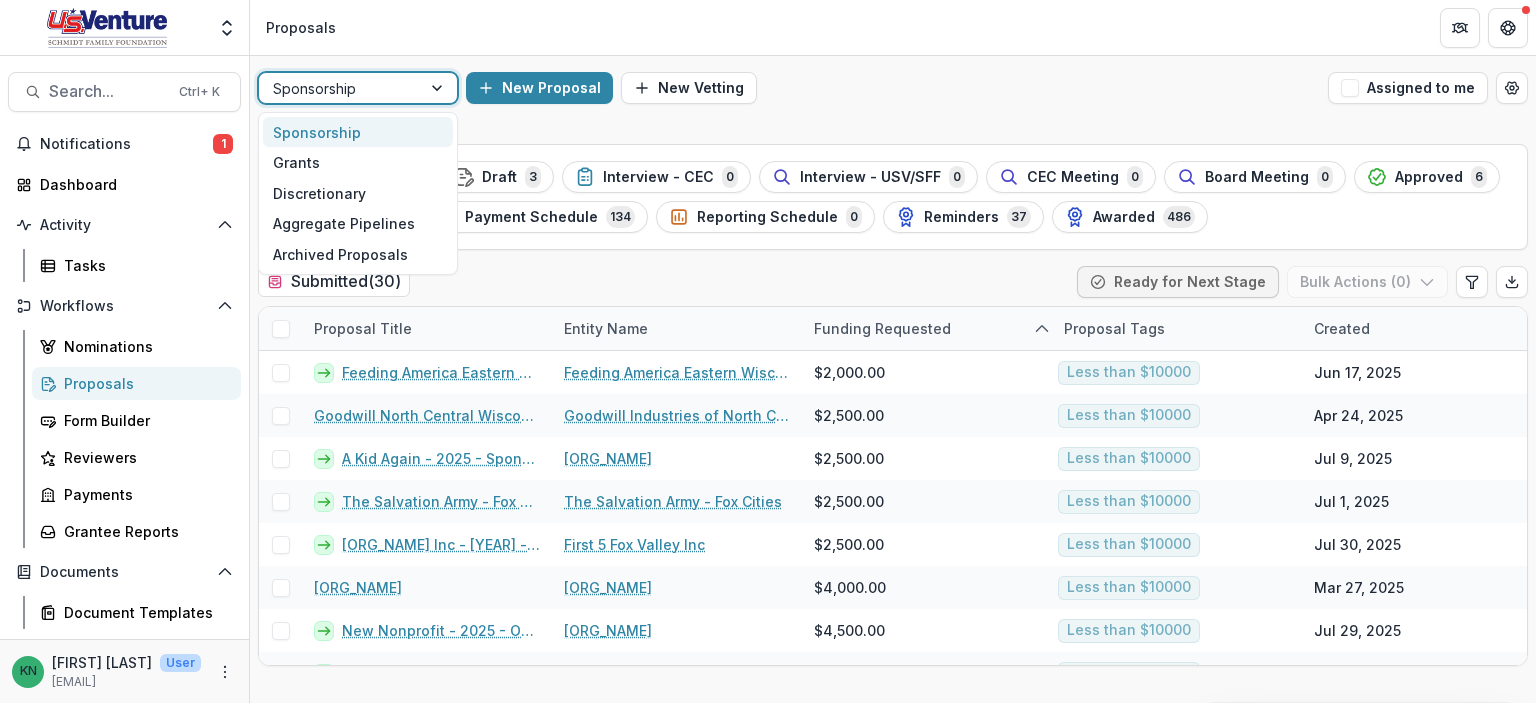 click at bounding box center [439, 88] 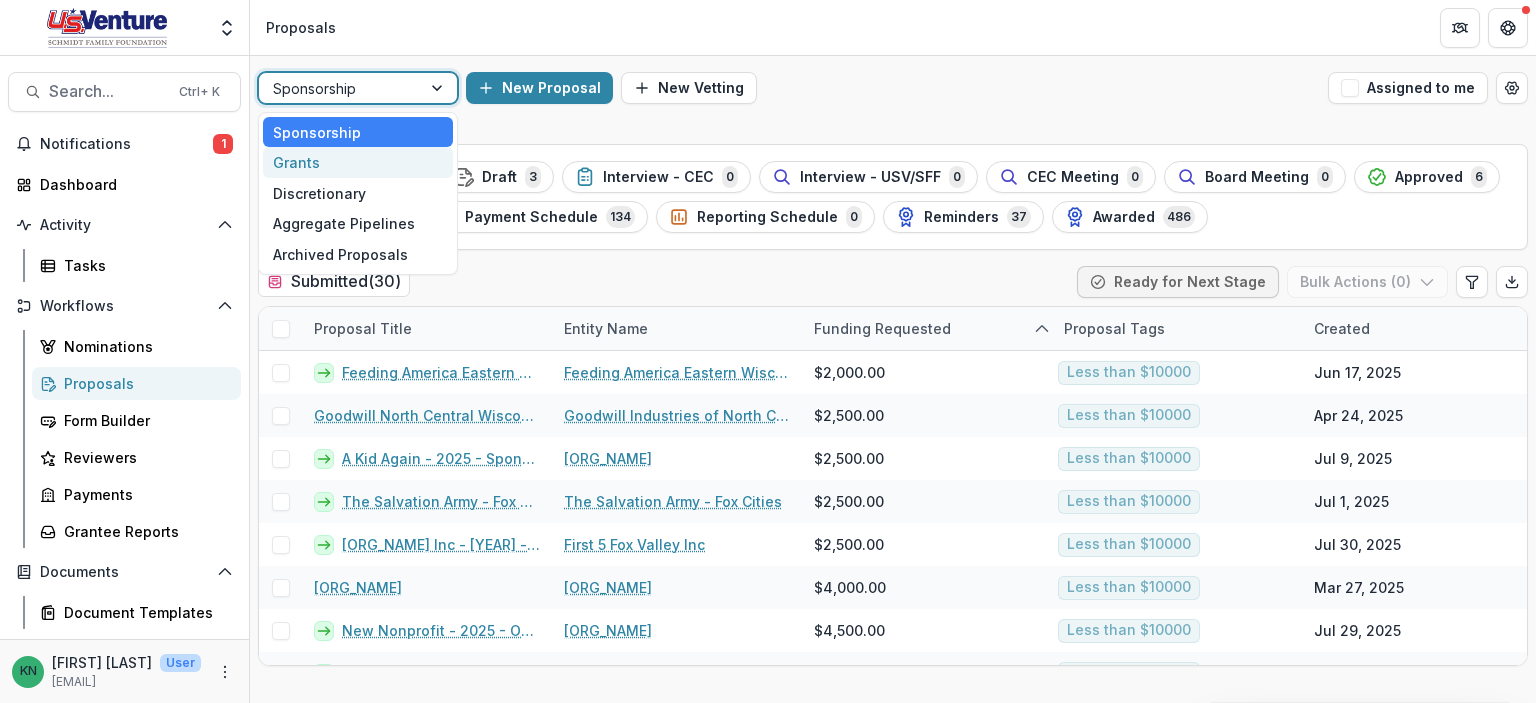 click on "Grants" at bounding box center [358, 162] 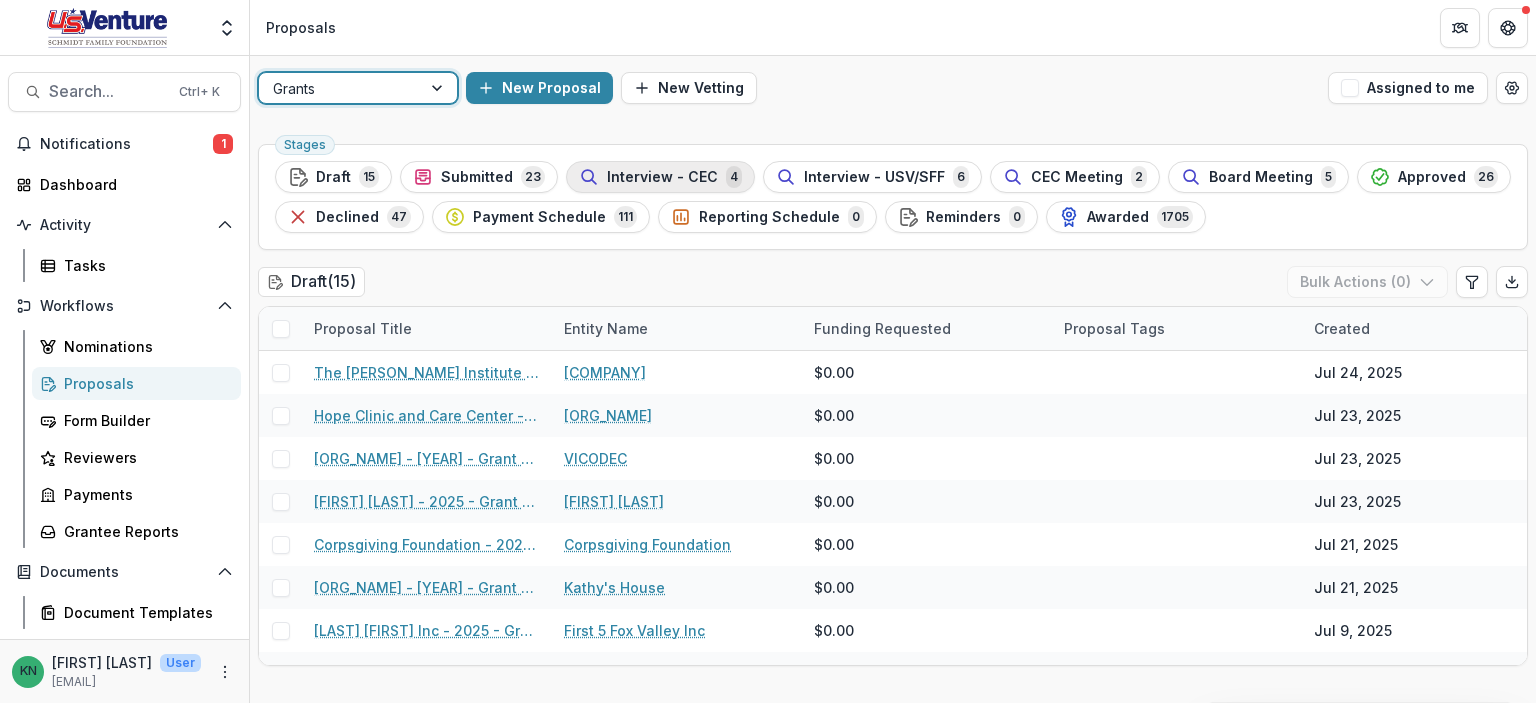 click on "Interview - CEC" at bounding box center (662, 177) 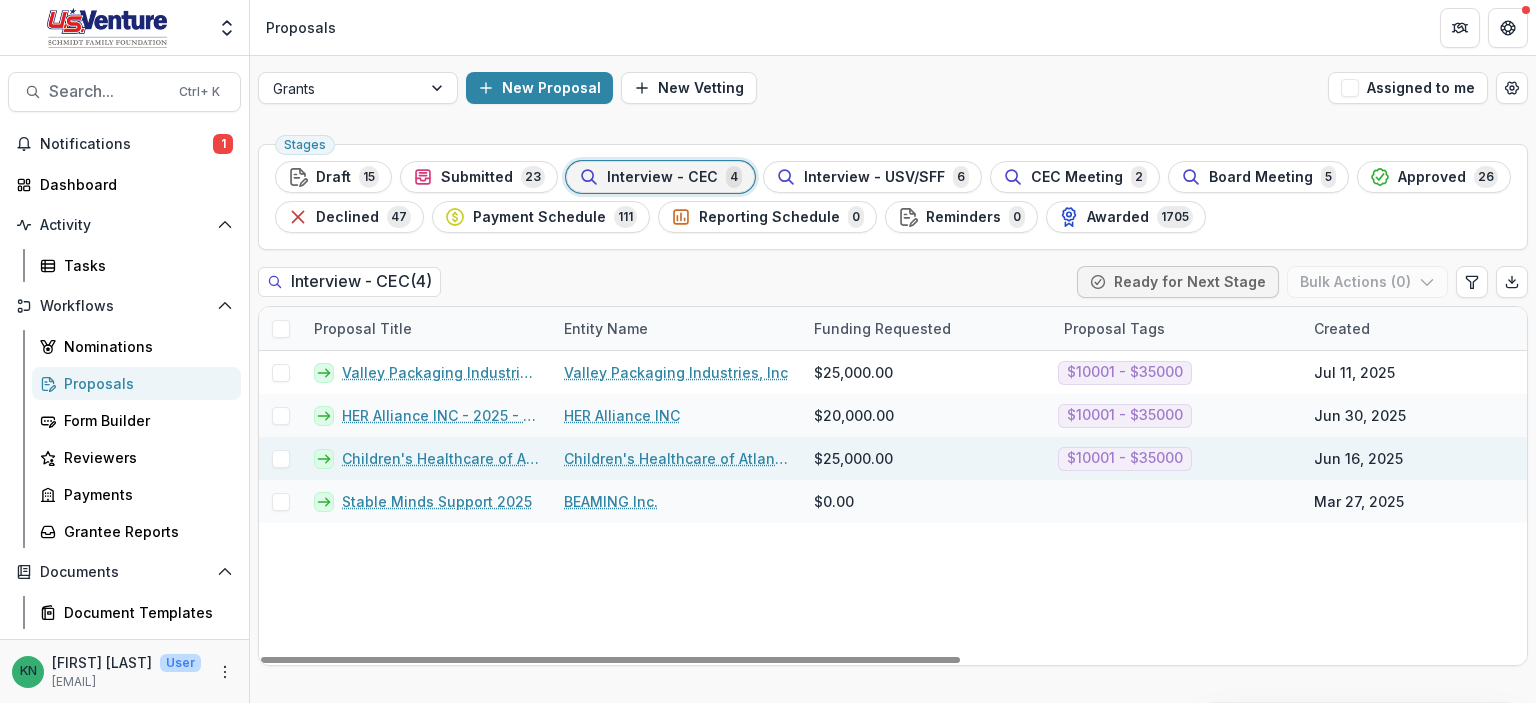click on "Children's Healthcare of Atlanta Foundation" at bounding box center (677, 458) 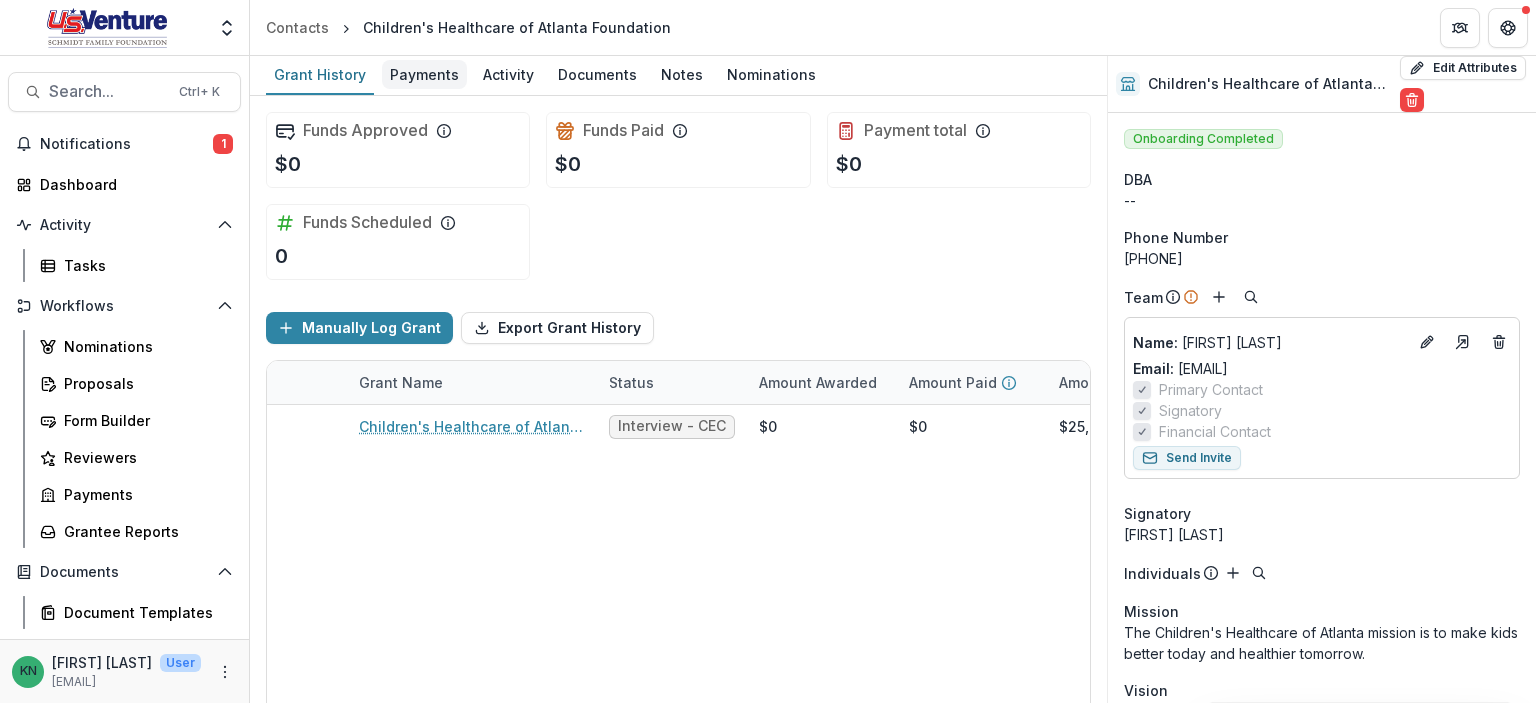 click on "Payments" at bounding box center (424, 74) 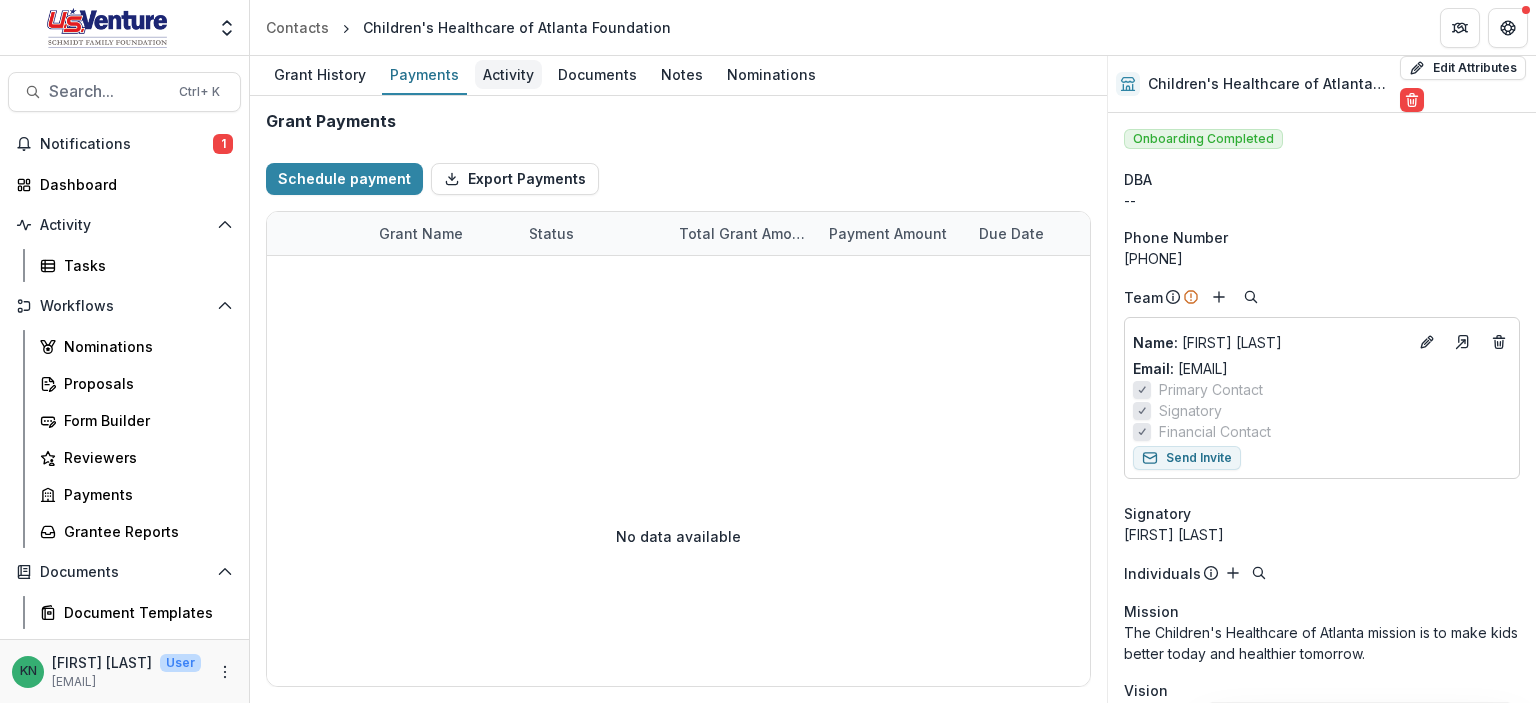 click on "Activity" at bounding box center [508, 74] 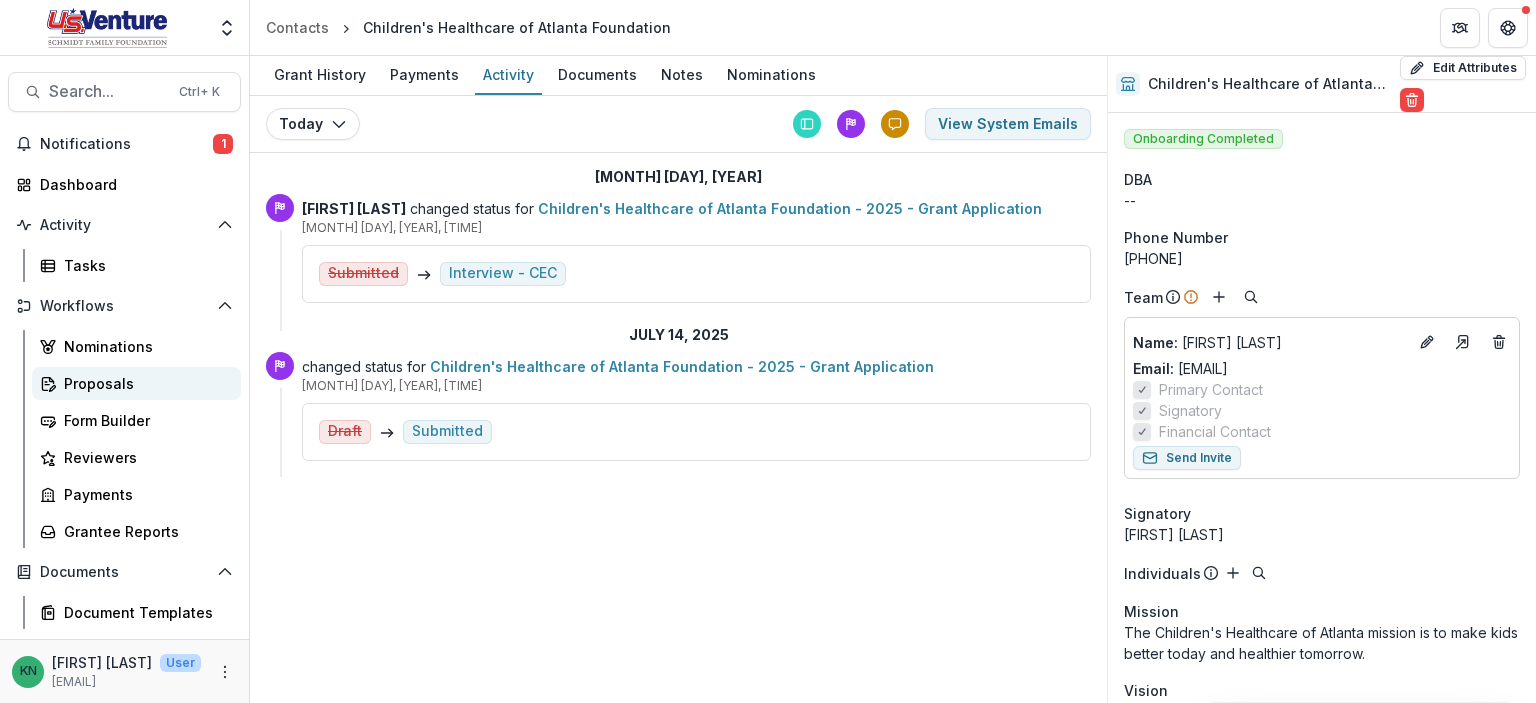click on "Proposals" at bounding box center (144, 383) 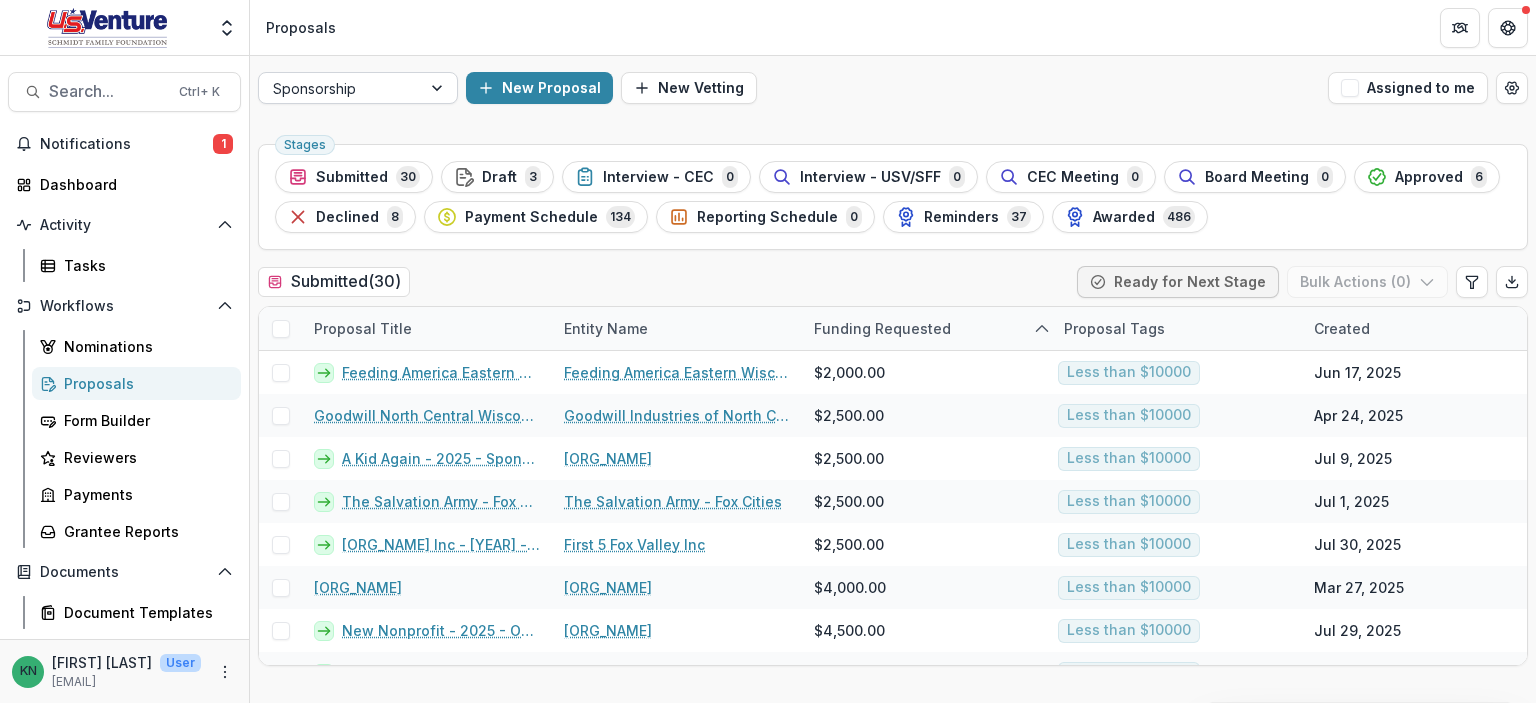 click at bounding box center (439, 88) 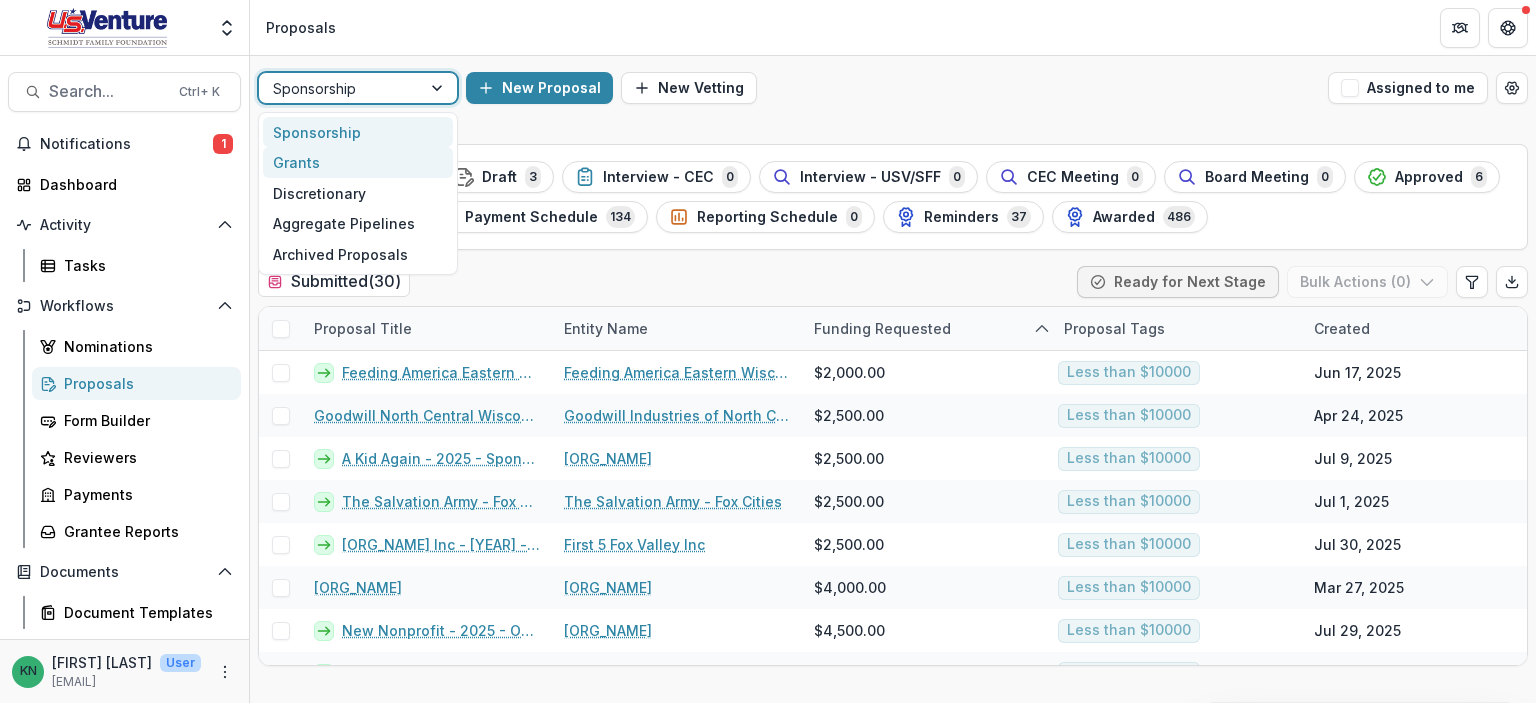 click on "Grants" at bounding box center [358, 162] 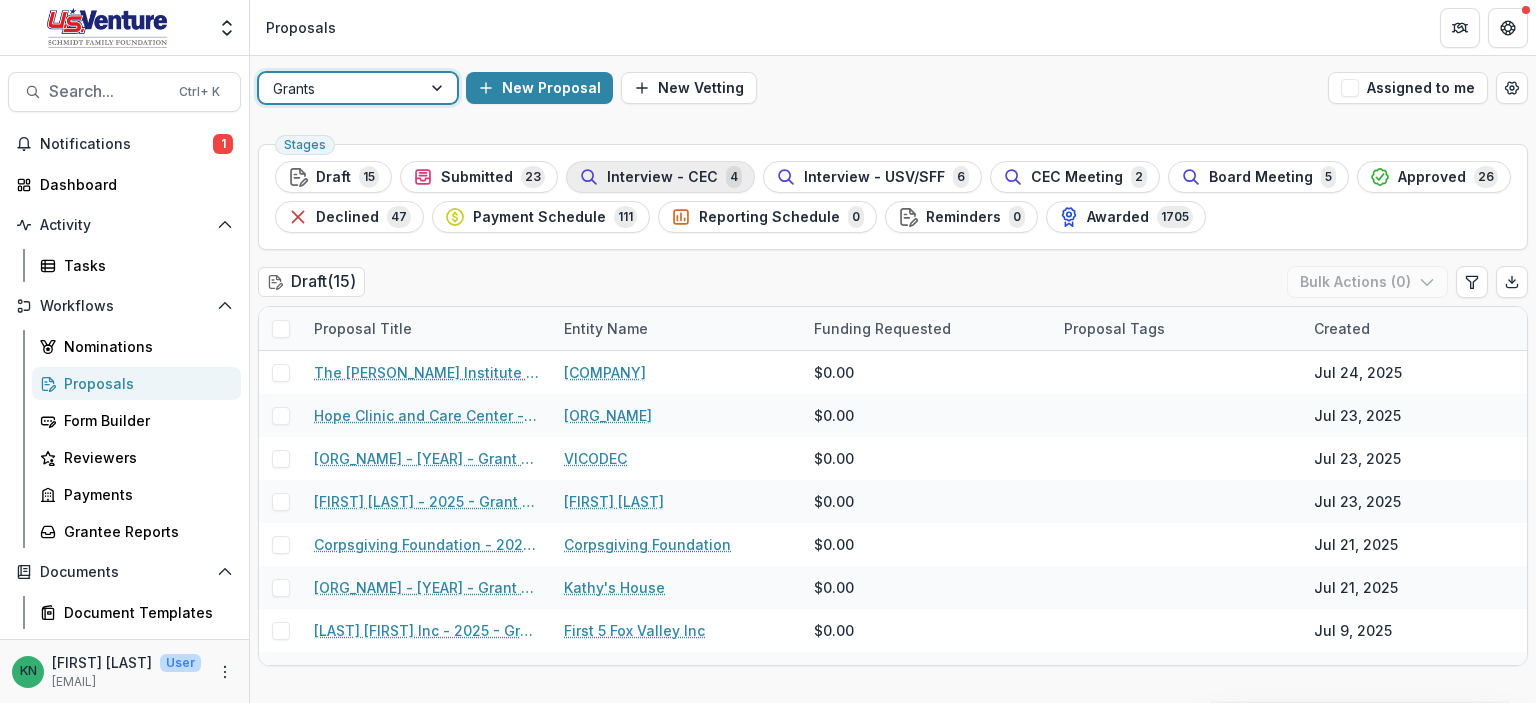 click on "Interview - CEC 4" at bounding box center (660, 177) 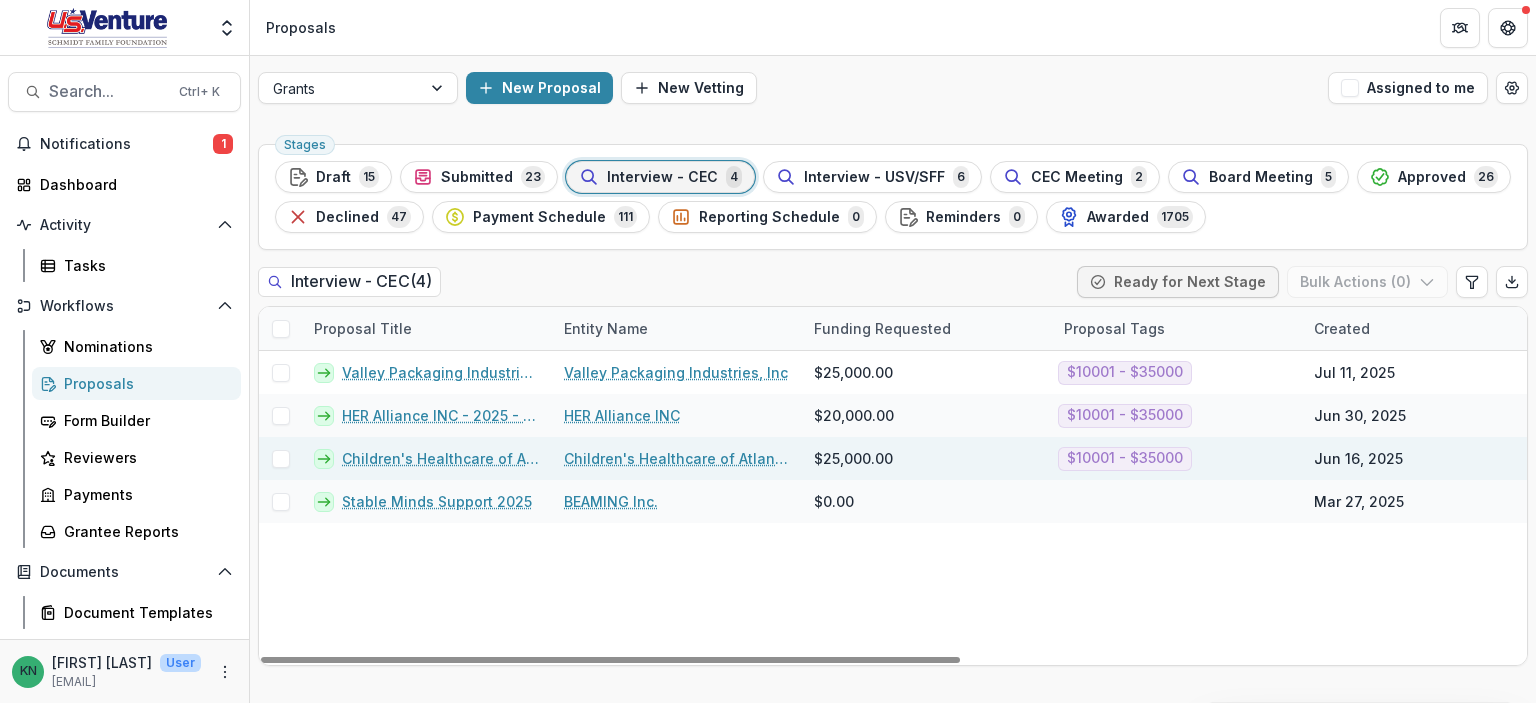 click on "Children's Healthcare of Atlanta Foundation - 2025 - Grant Application" at bounding box center (441, 458) 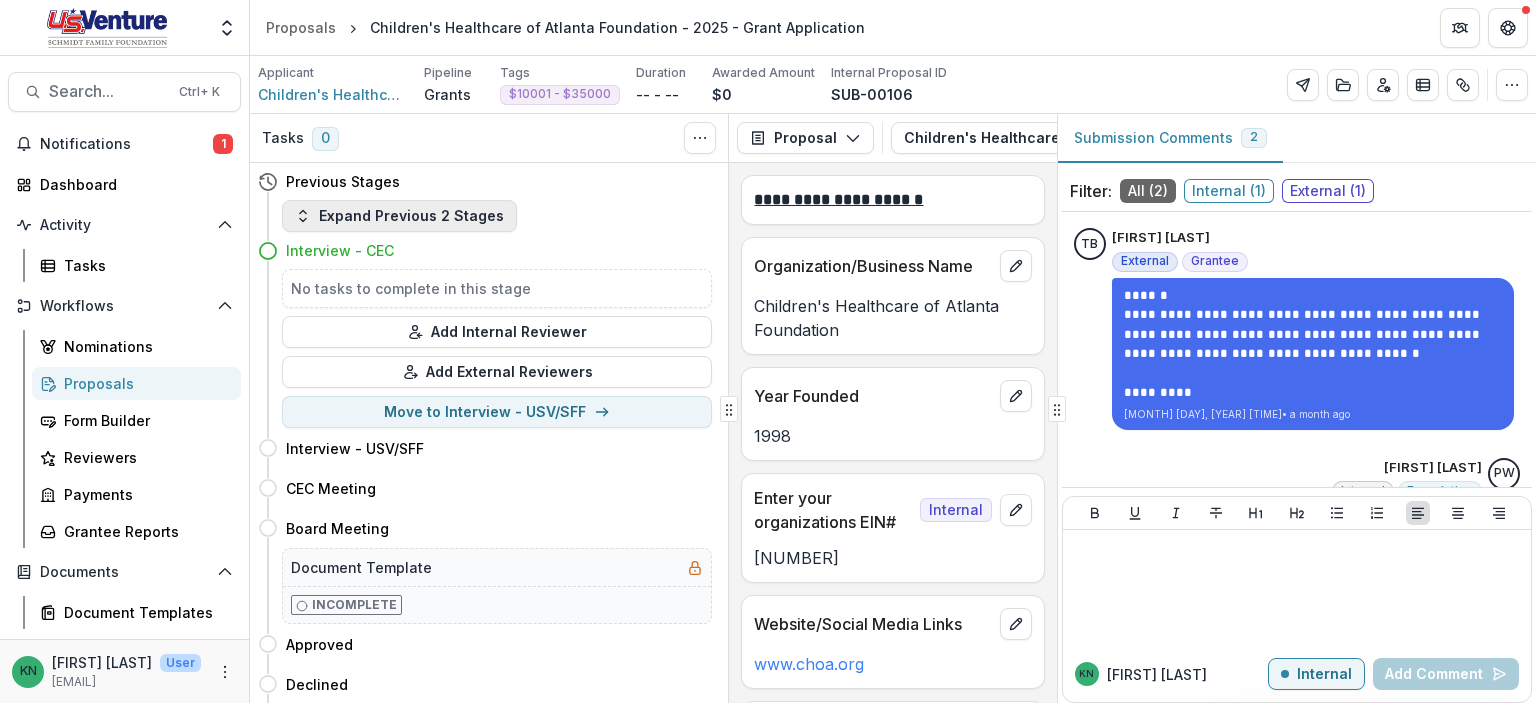 click 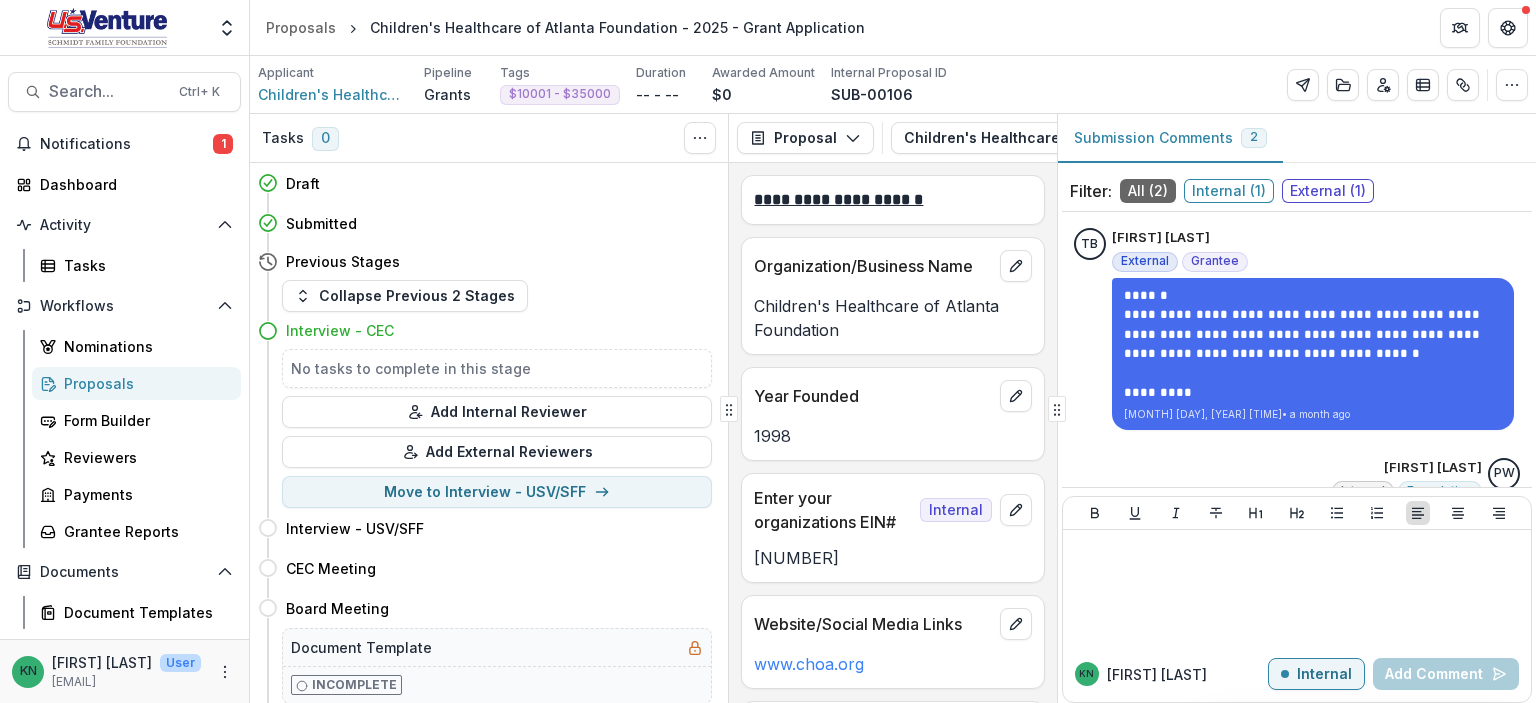 click on "Proposals" at bounding box center (144, 383) 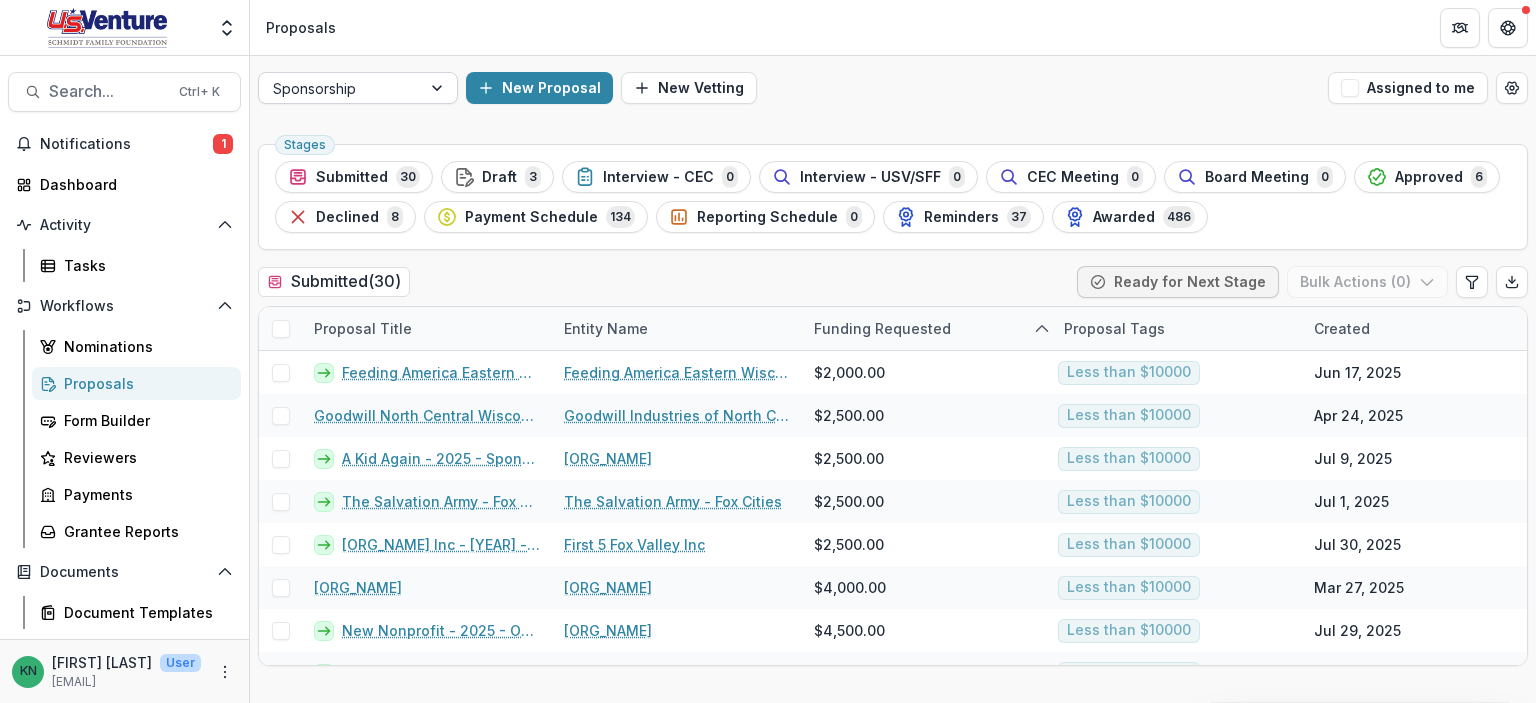 click at bounding box center [439, 88] 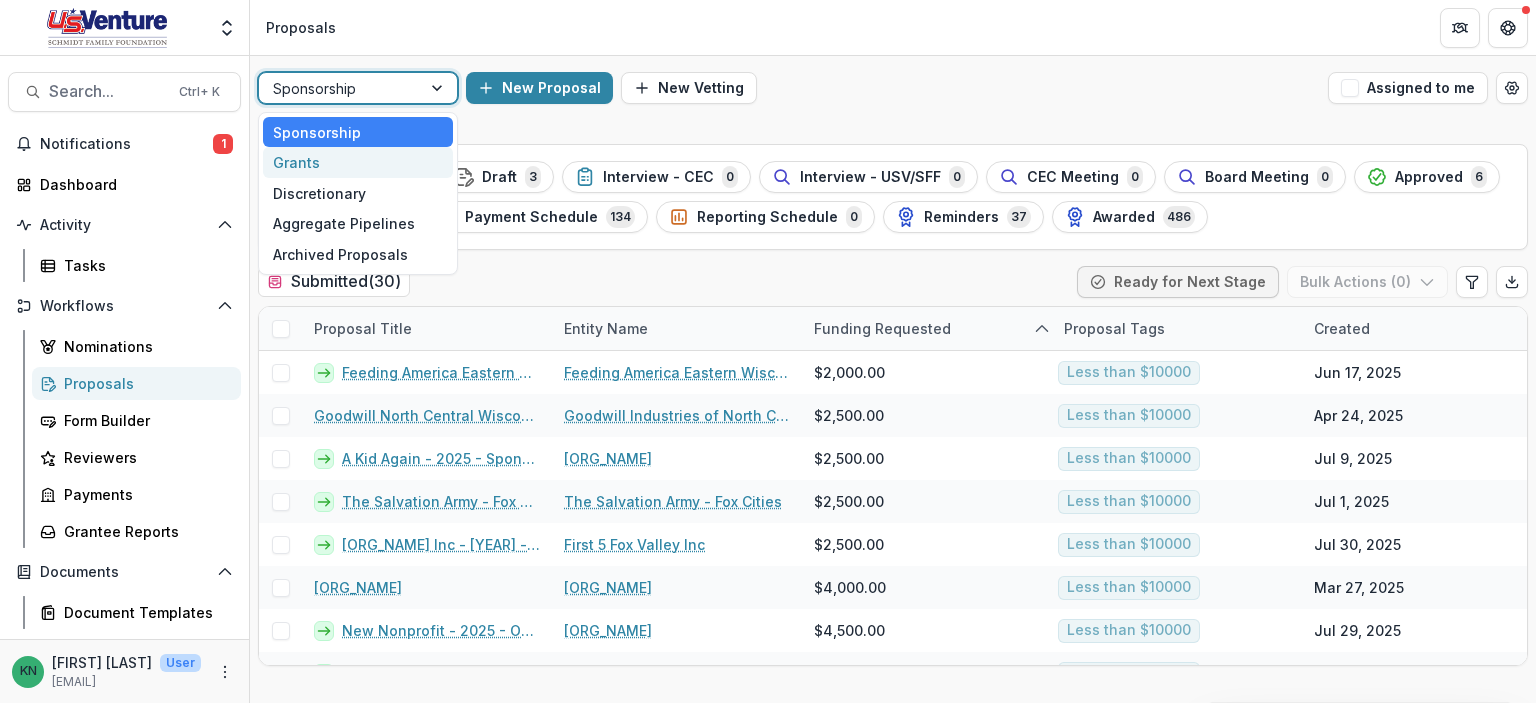 click on "Grants" at bounding box center [358, 162] 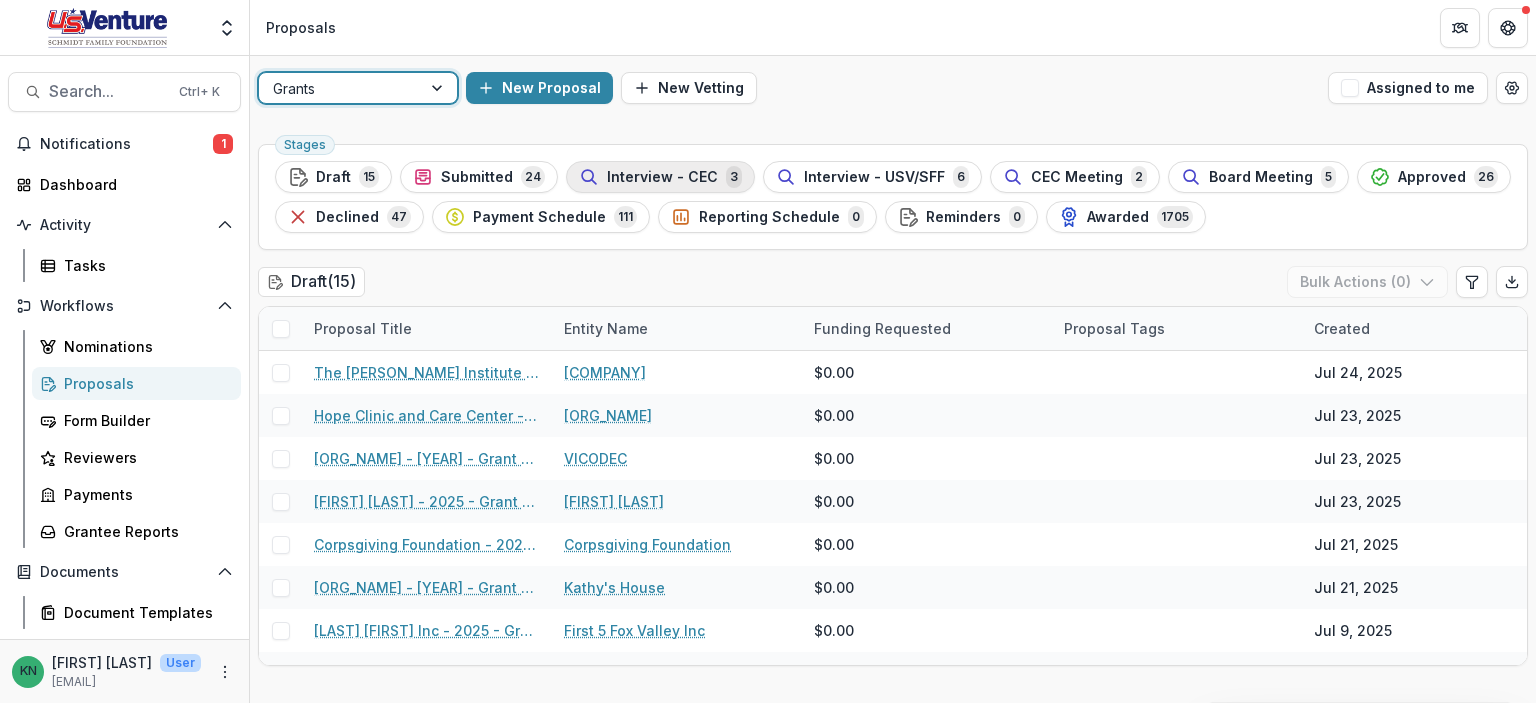 click on "Interview - CEC" at bounding box center (662, 177) 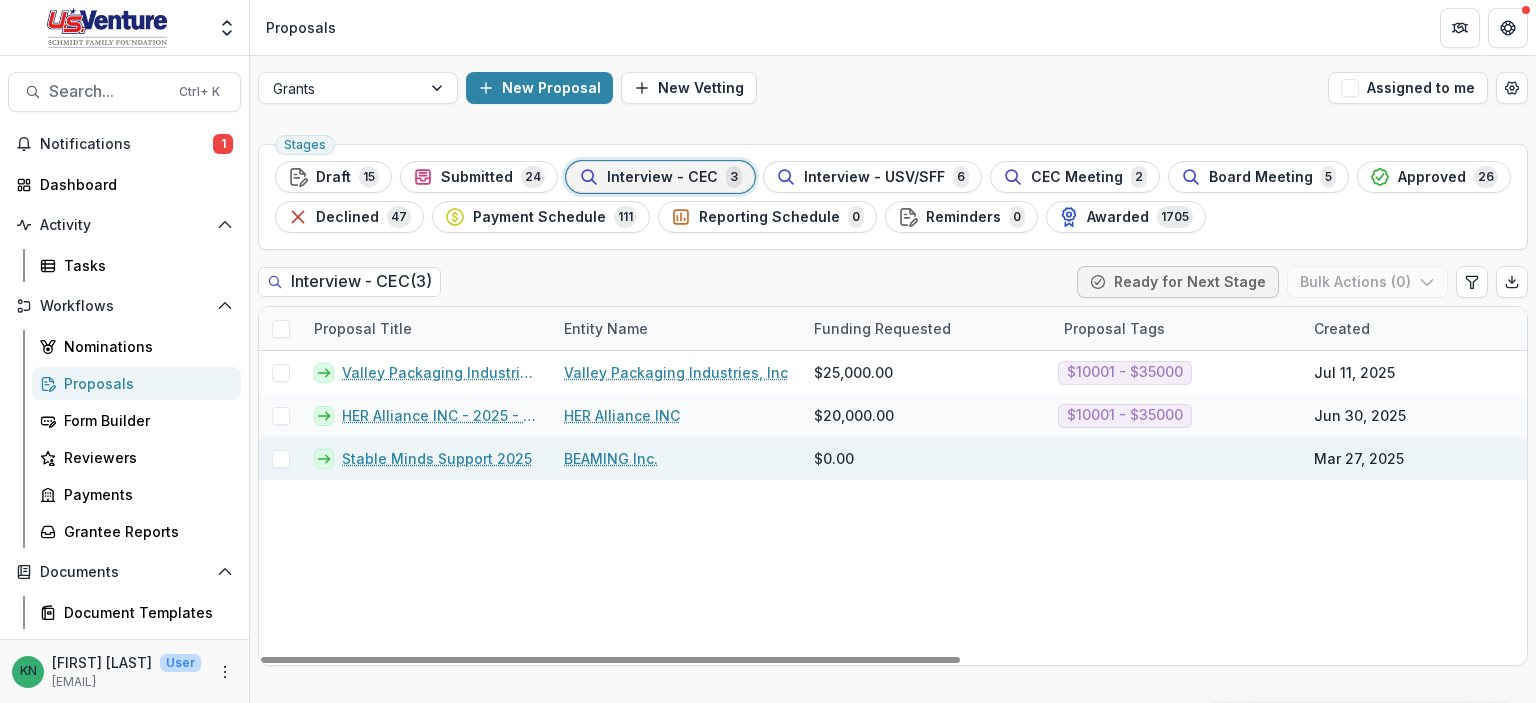 click on "BEAMING Inc." at bounding box center (611, 458) 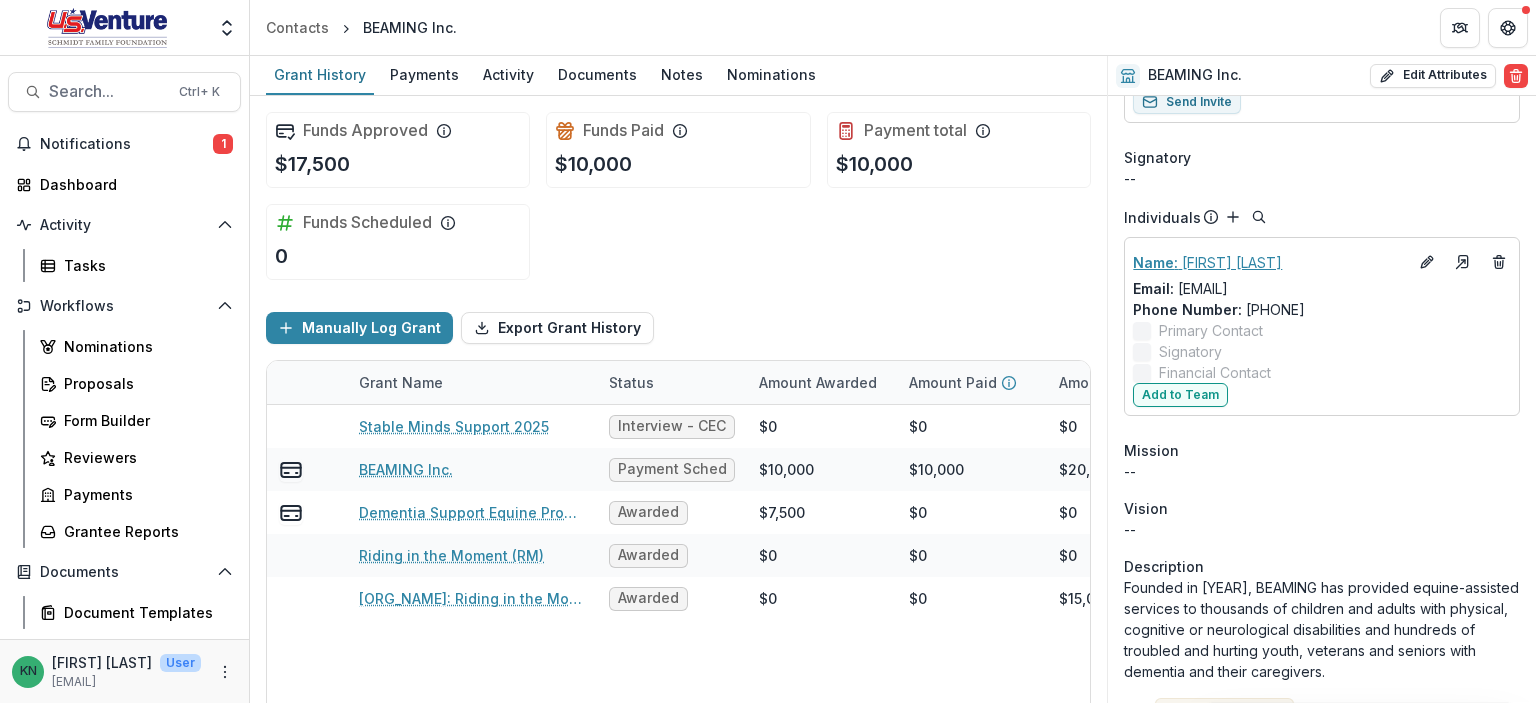 scroll, scrollTop: 900, scrollLeft: 0, axis: vertical 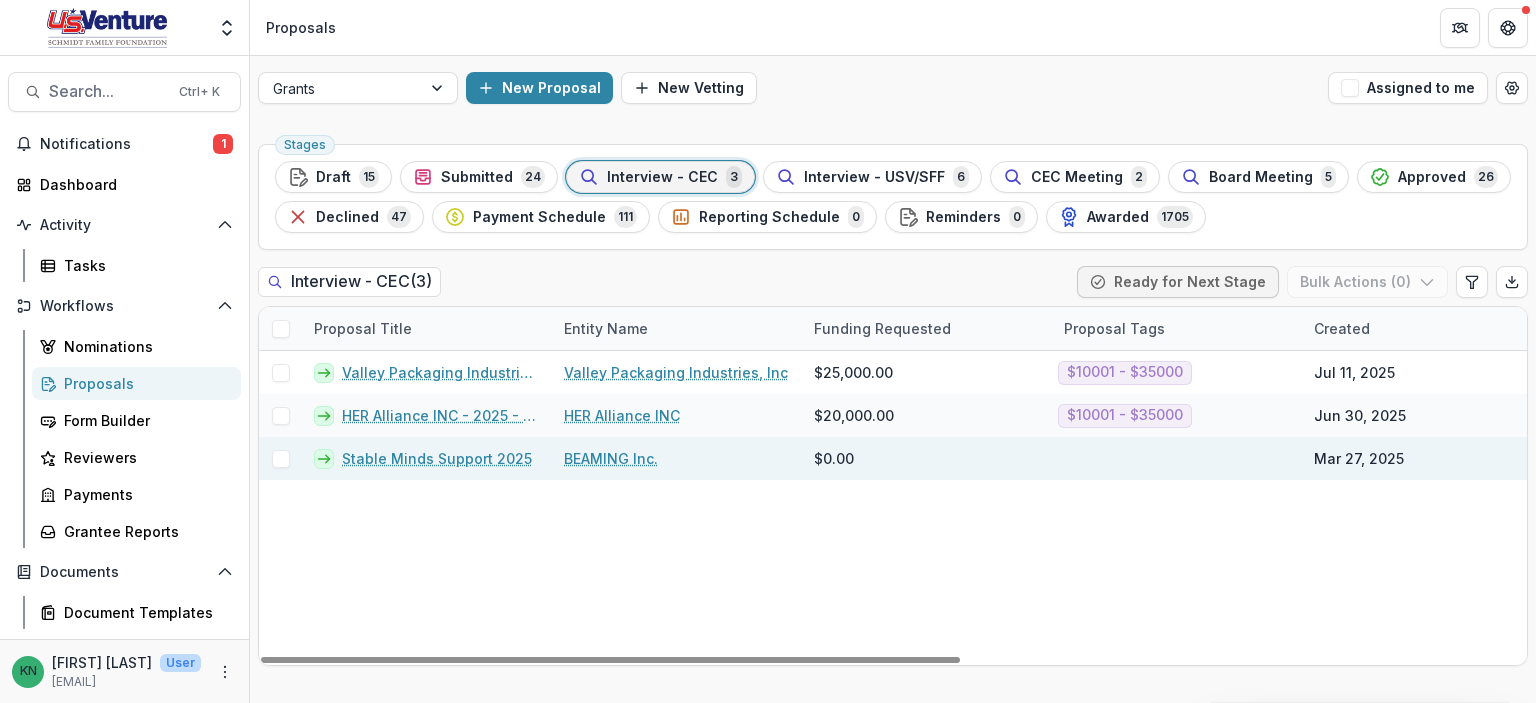 click on "BEAMING Inc." at bounding box center [611, 458] 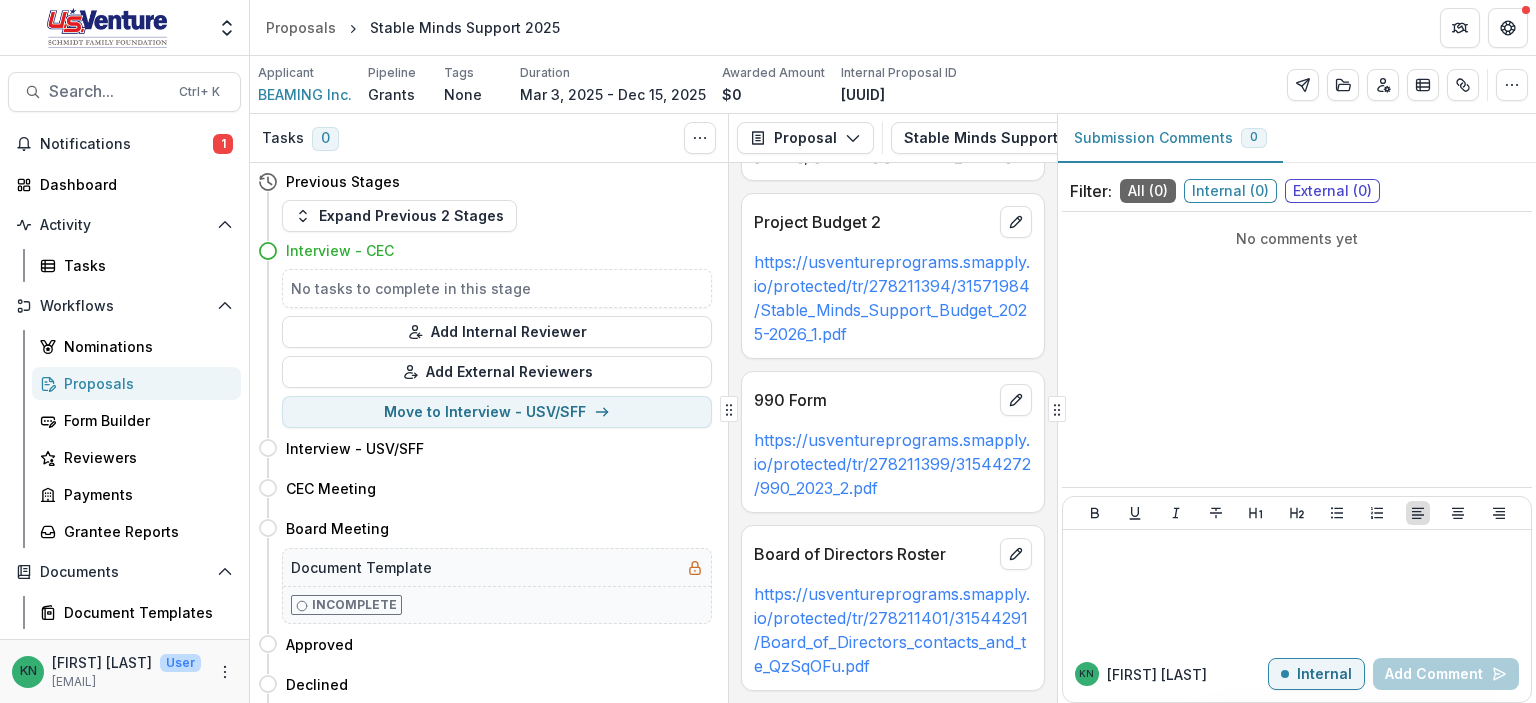 scroll, scrollTop: 10417, scrollLeft: 0, axis: vertical 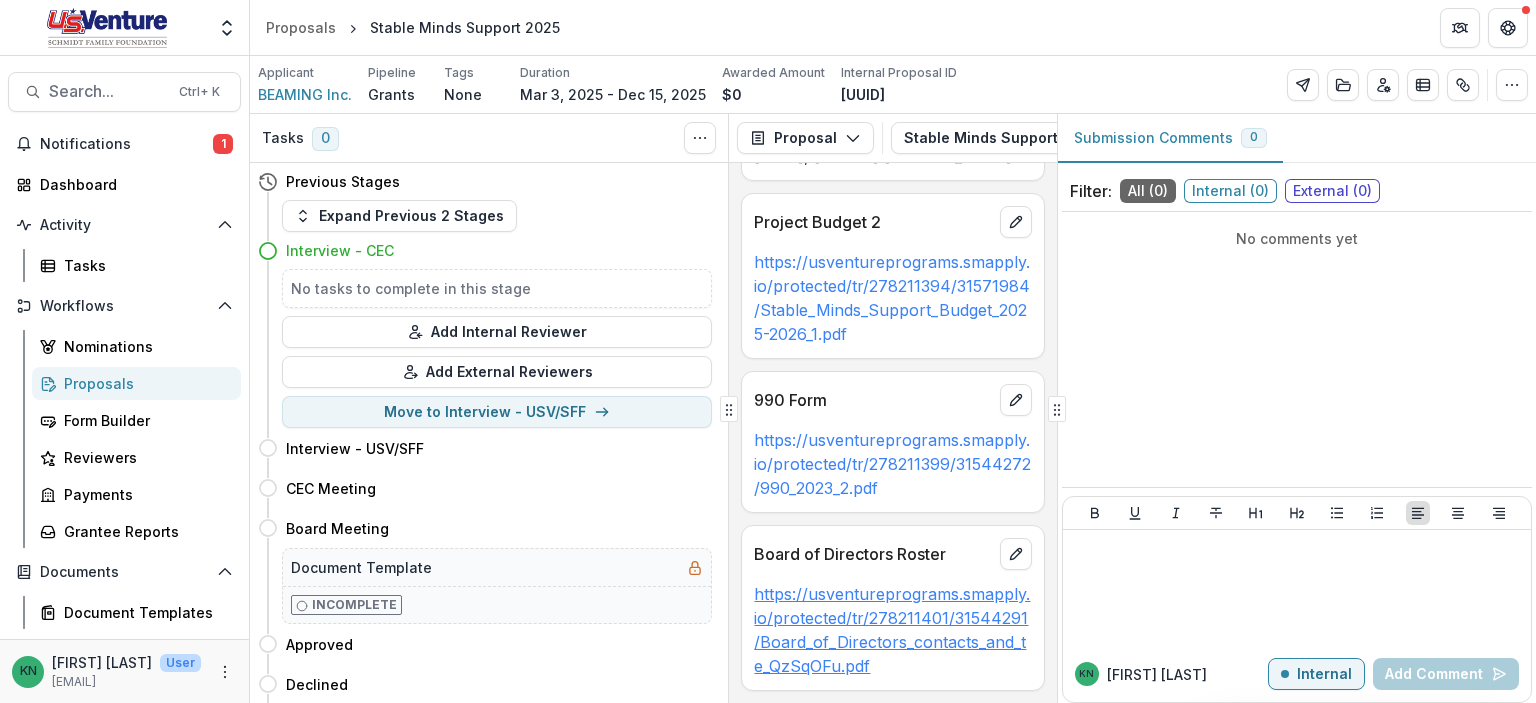click on "https://usventureprograms.smapply.io/protected/tr/278211401/31544291/Board_of_Directors_contacts_and_te_QzSqOFu.pdf" at bounding box center (892, 630) 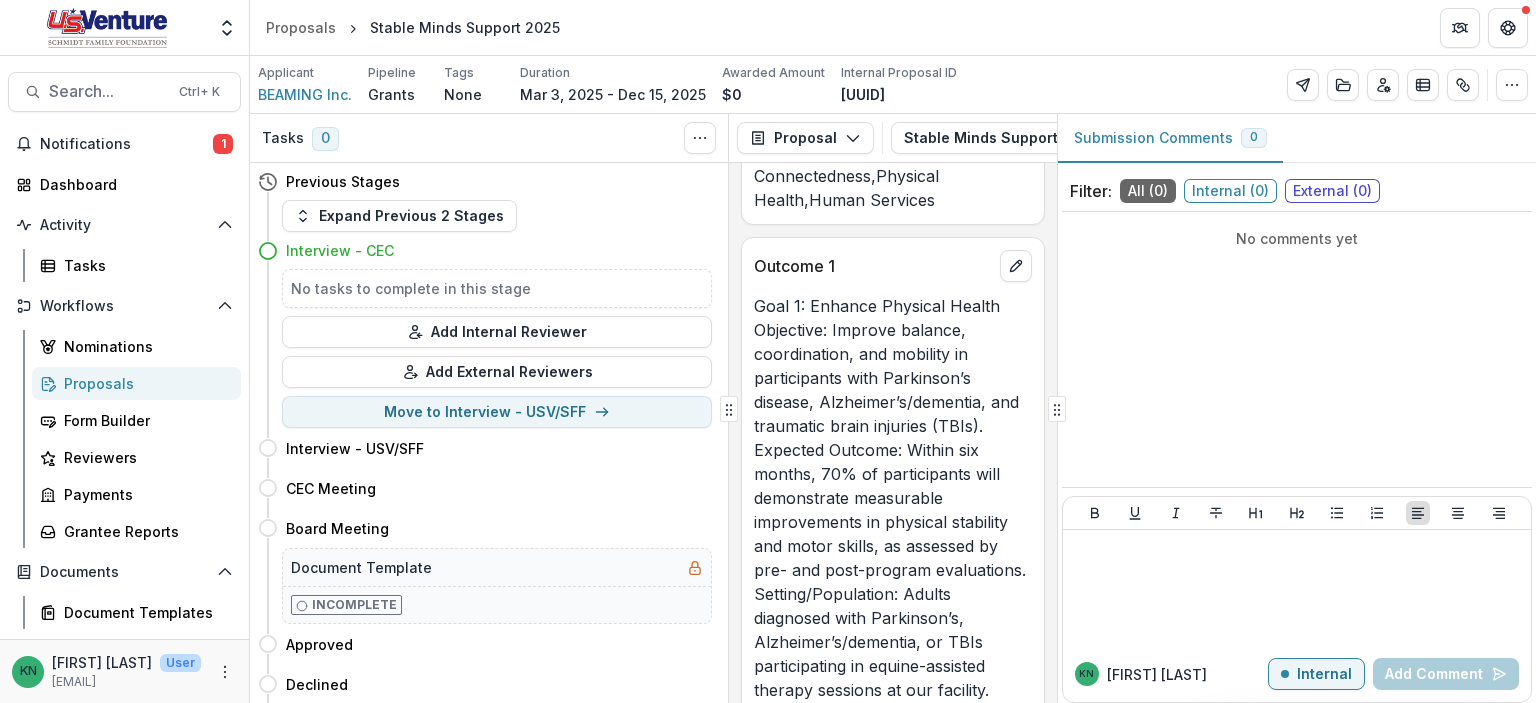 scroll, scrollTop: 8617, scrollLeft: 0, axis: vertical 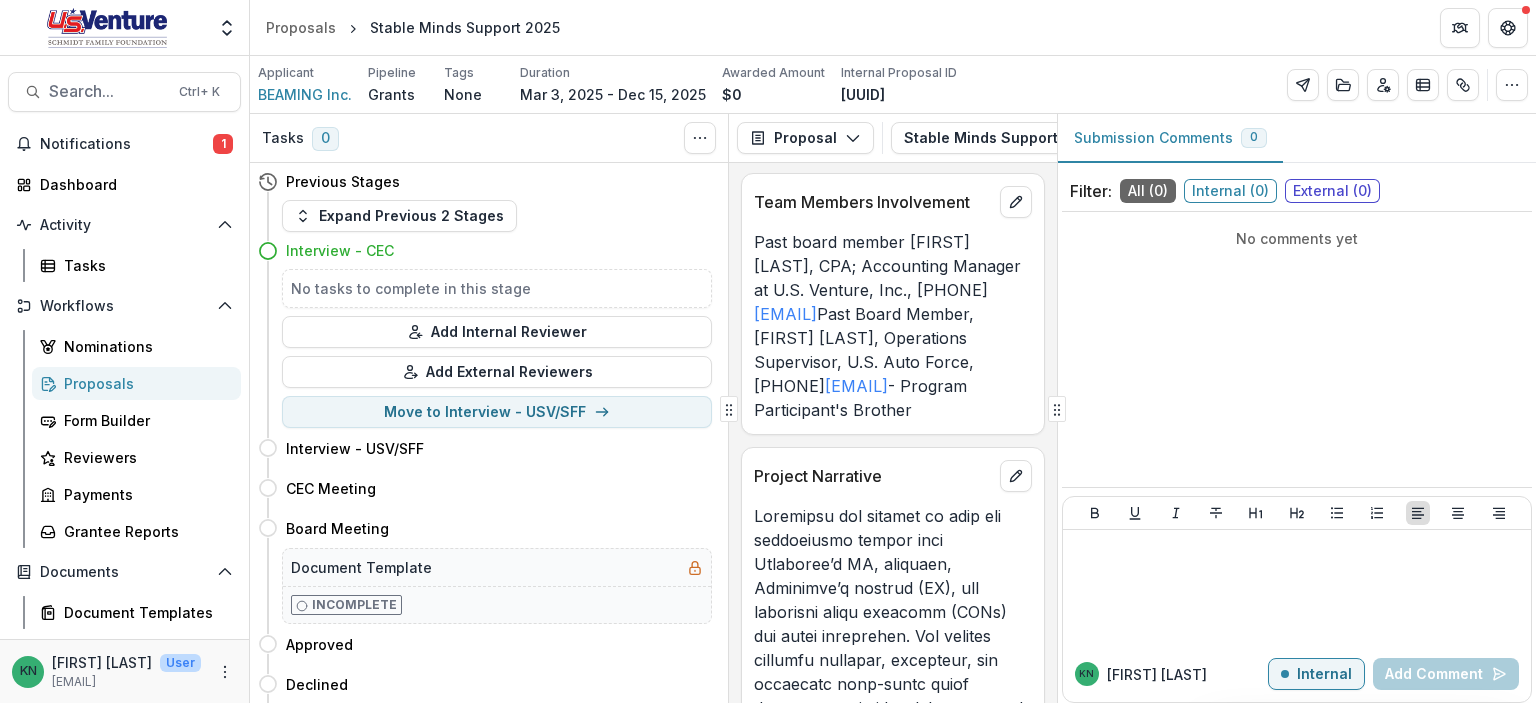 click on "Proposals" at bounding box center [144, 383] 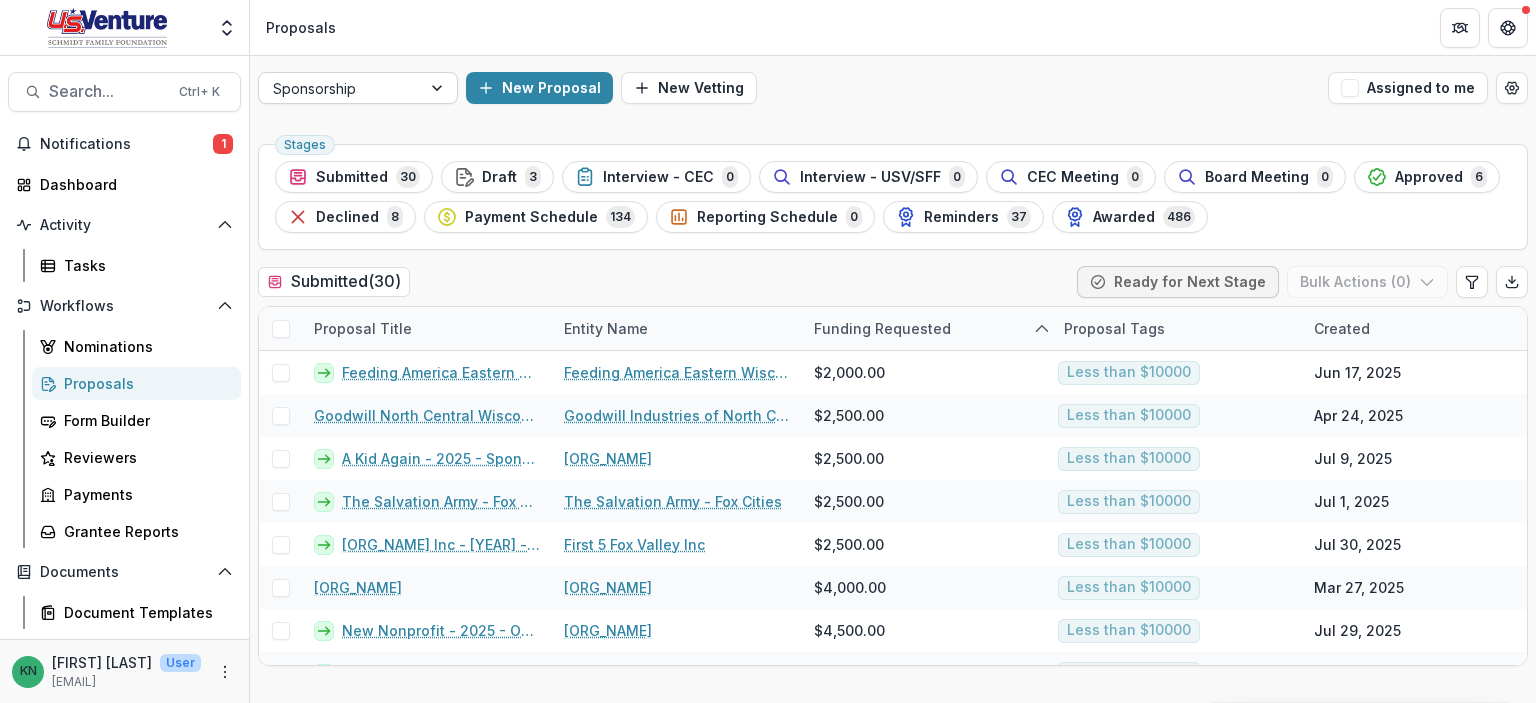 click at bounding box center (439, 88) 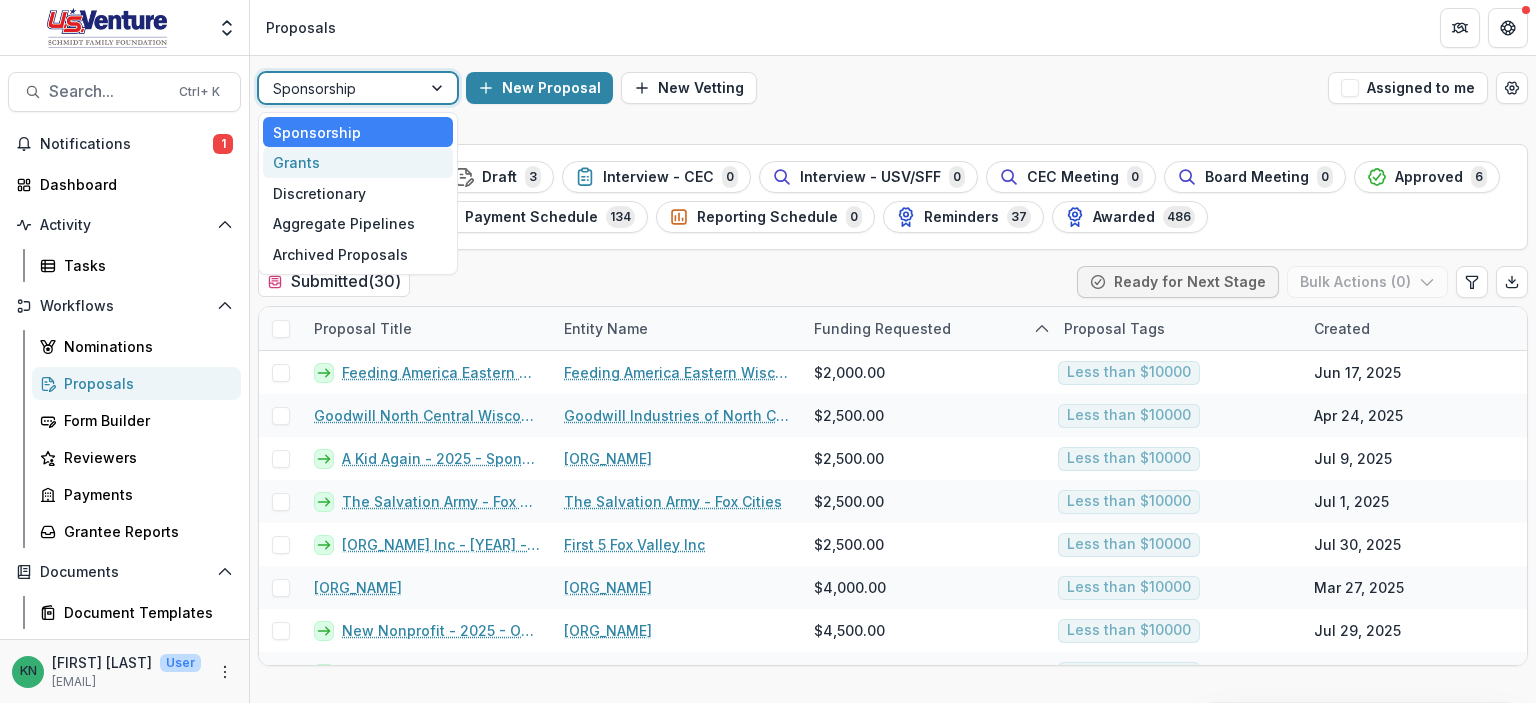 click on "Grants" at bounding box center [358, 162] 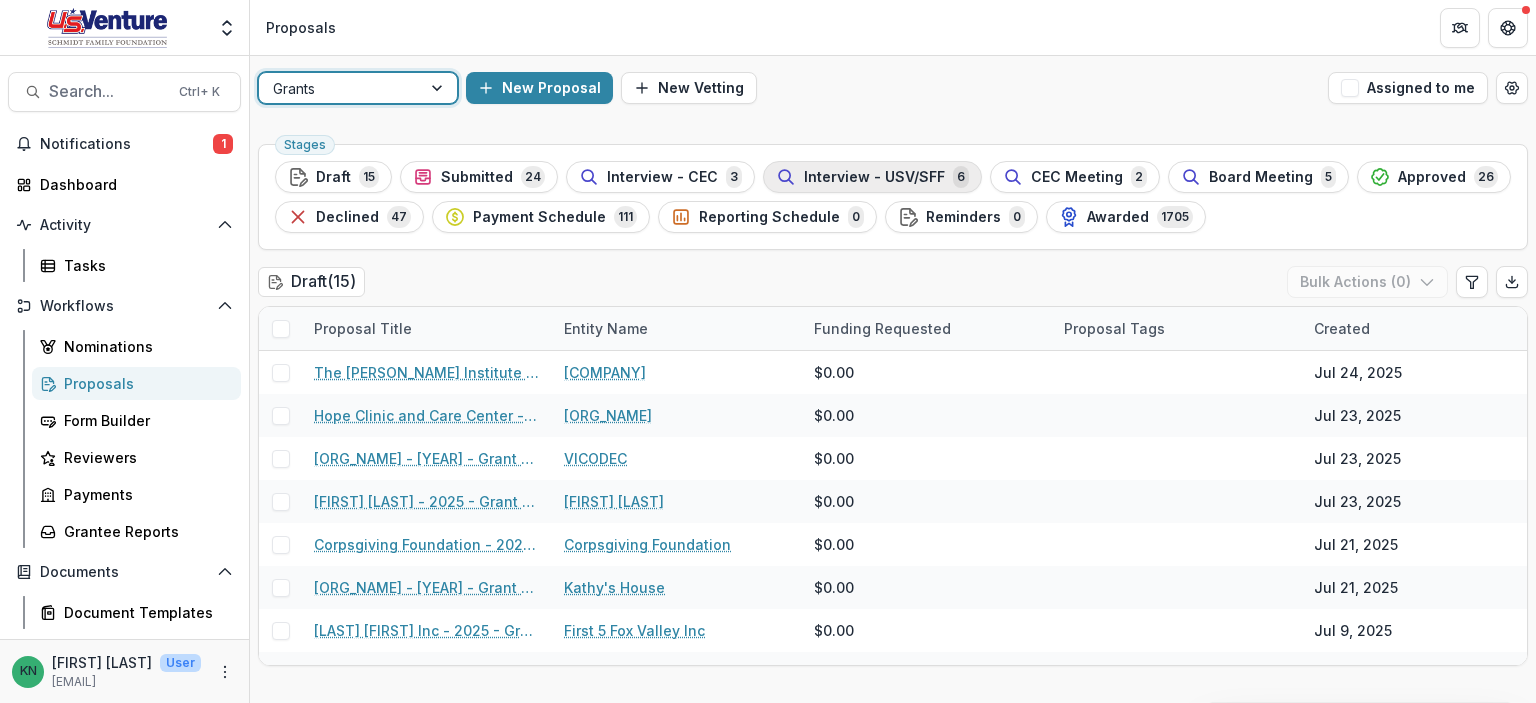 click on "Interview - USV/SFF" at bounding box center [874, 177] 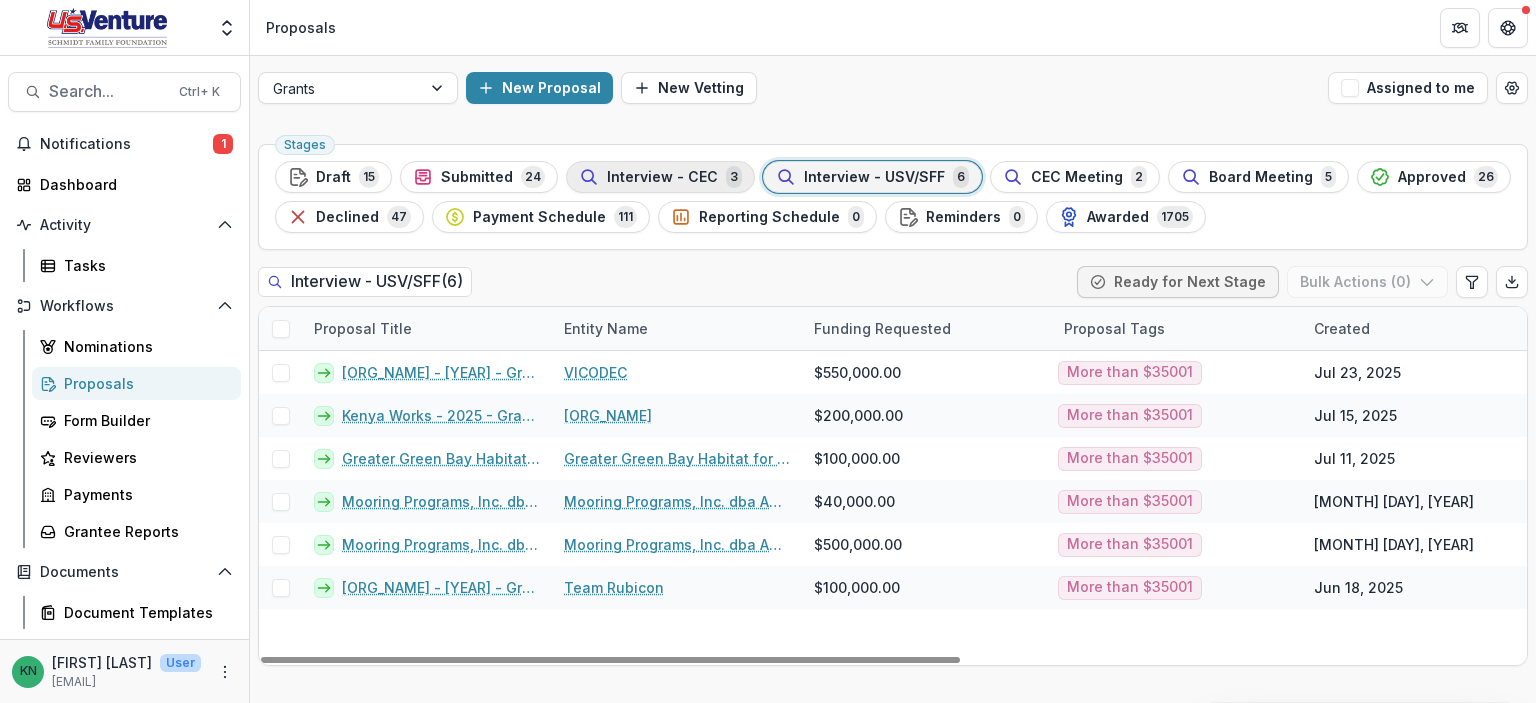 click on "Interview - CEC" at bounding box center [662, 177] 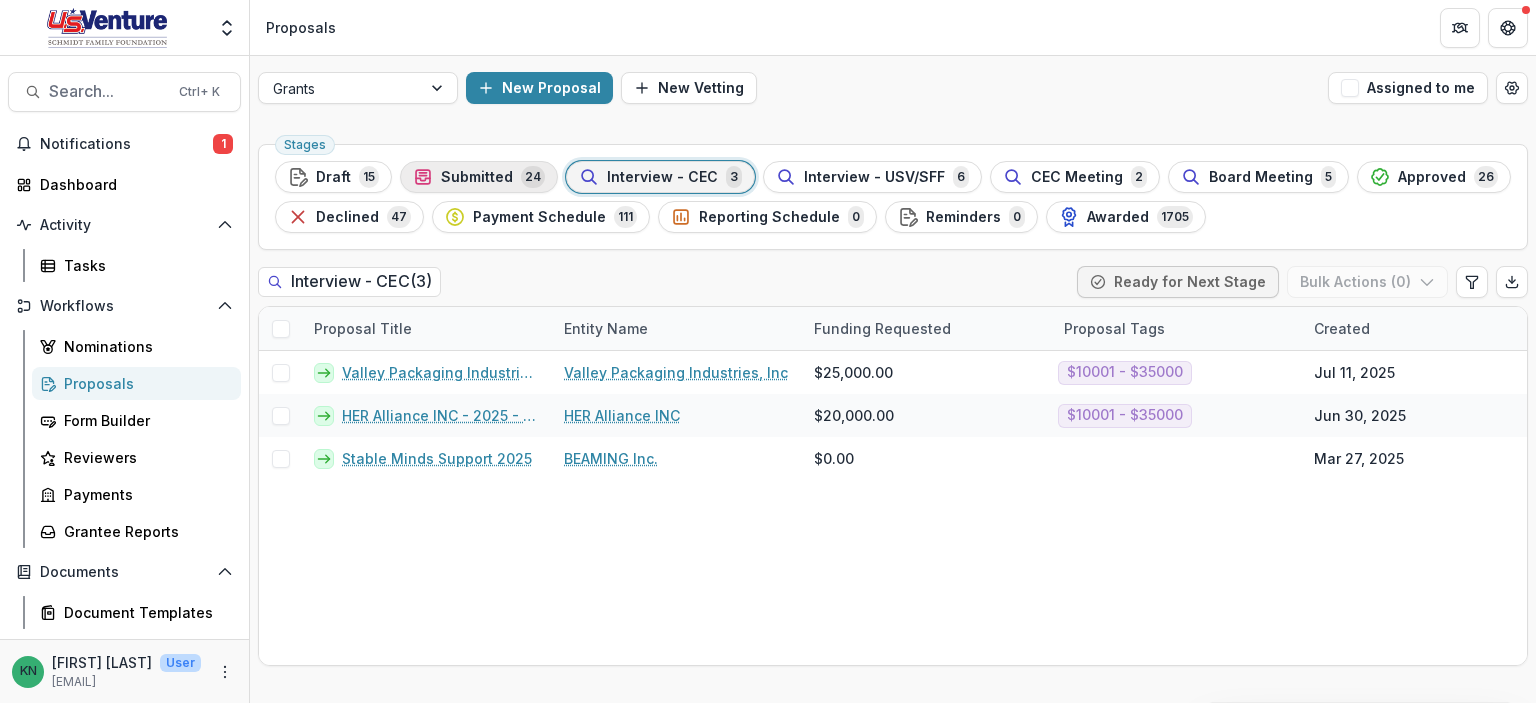 click on "Submitted" at bounding box center (477, 177) 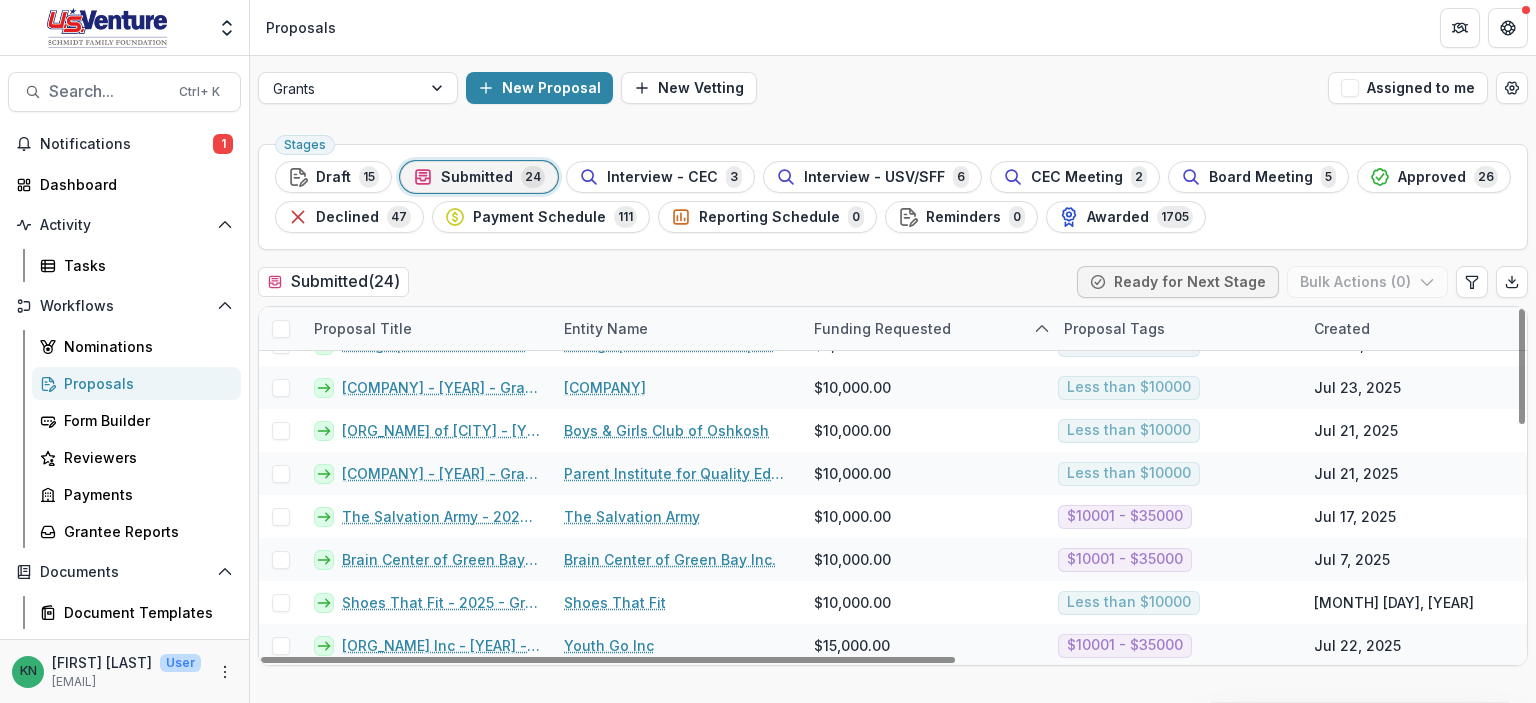scroll, scrollTop: 300, scrollLeft: 0, axis: vertical 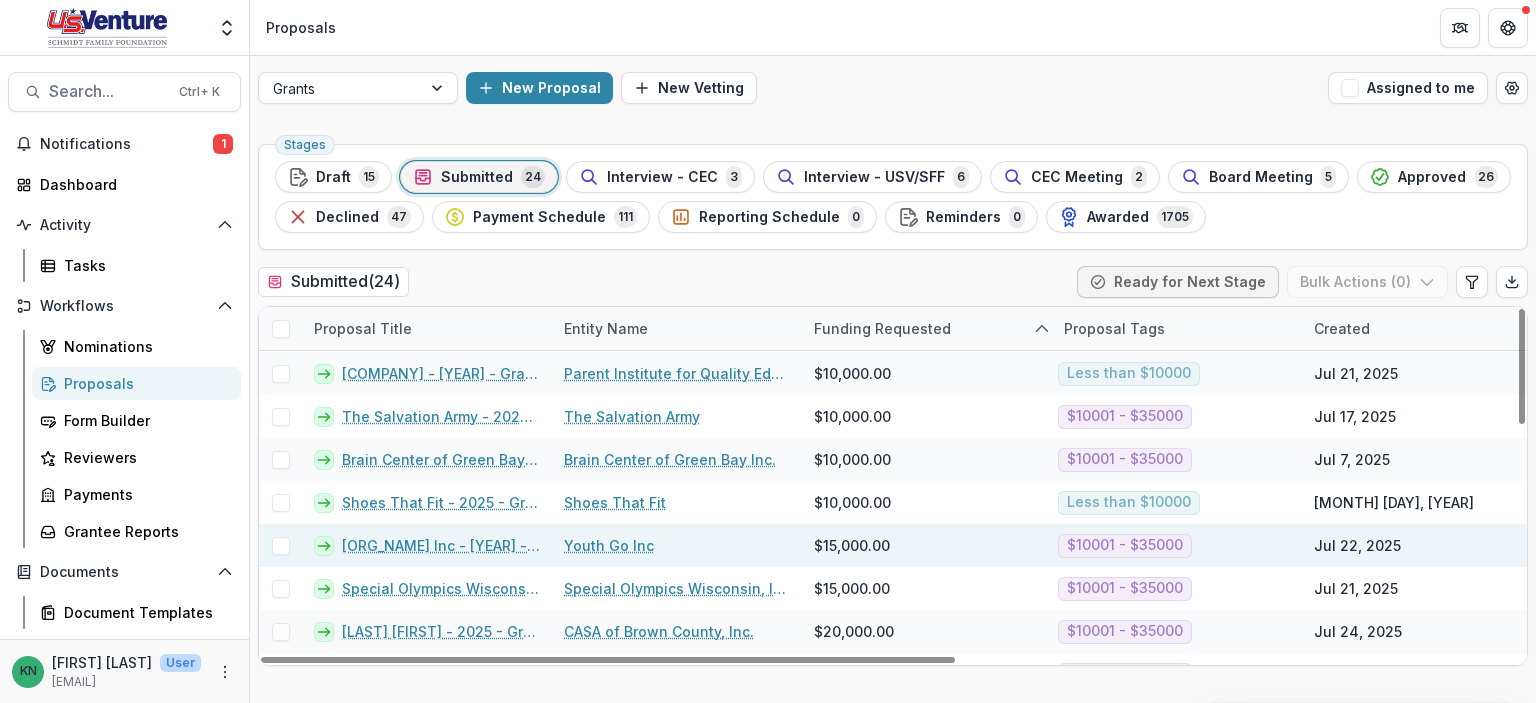 click on "Youth Go Inc" at bounding box center (609, 545) 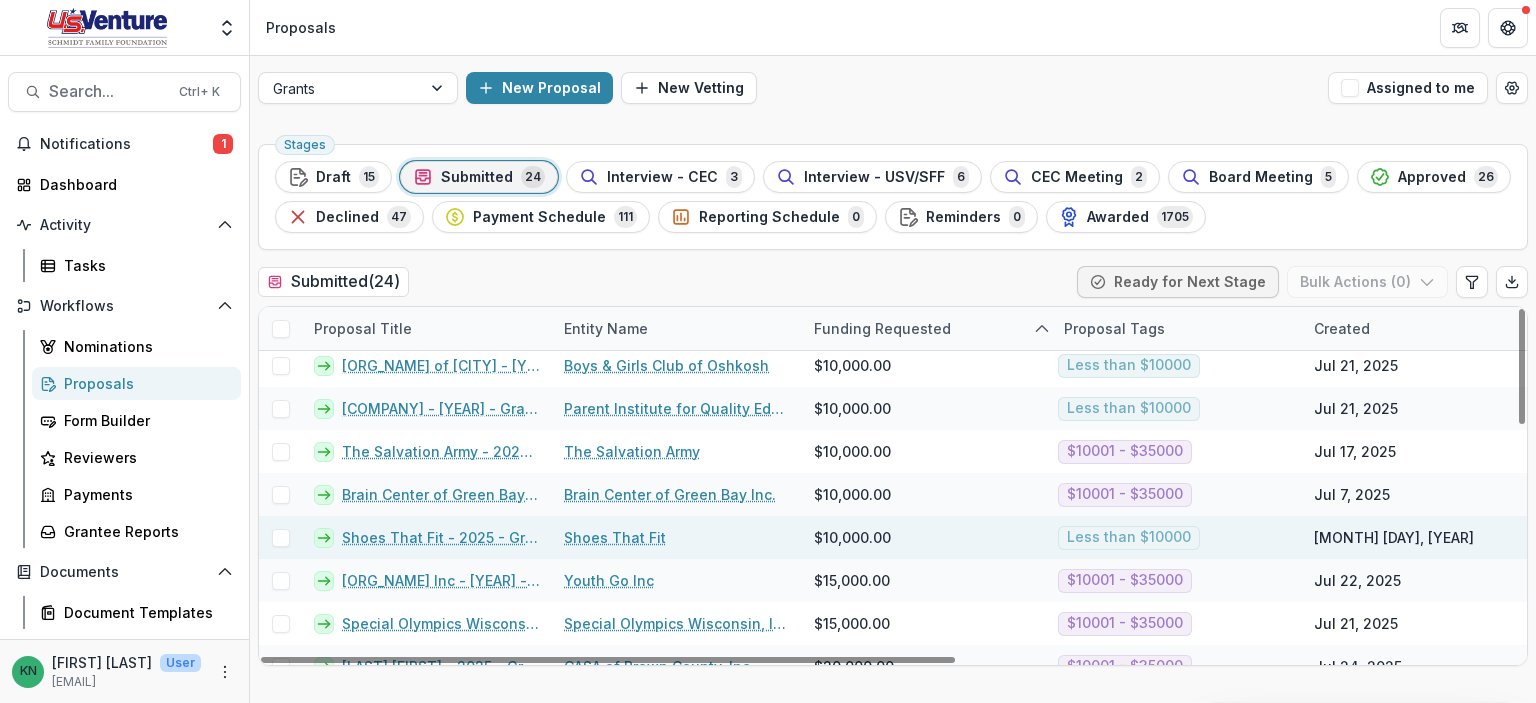 scroll, scrollTop: 300, scrollLeft: 0, axis: vertical 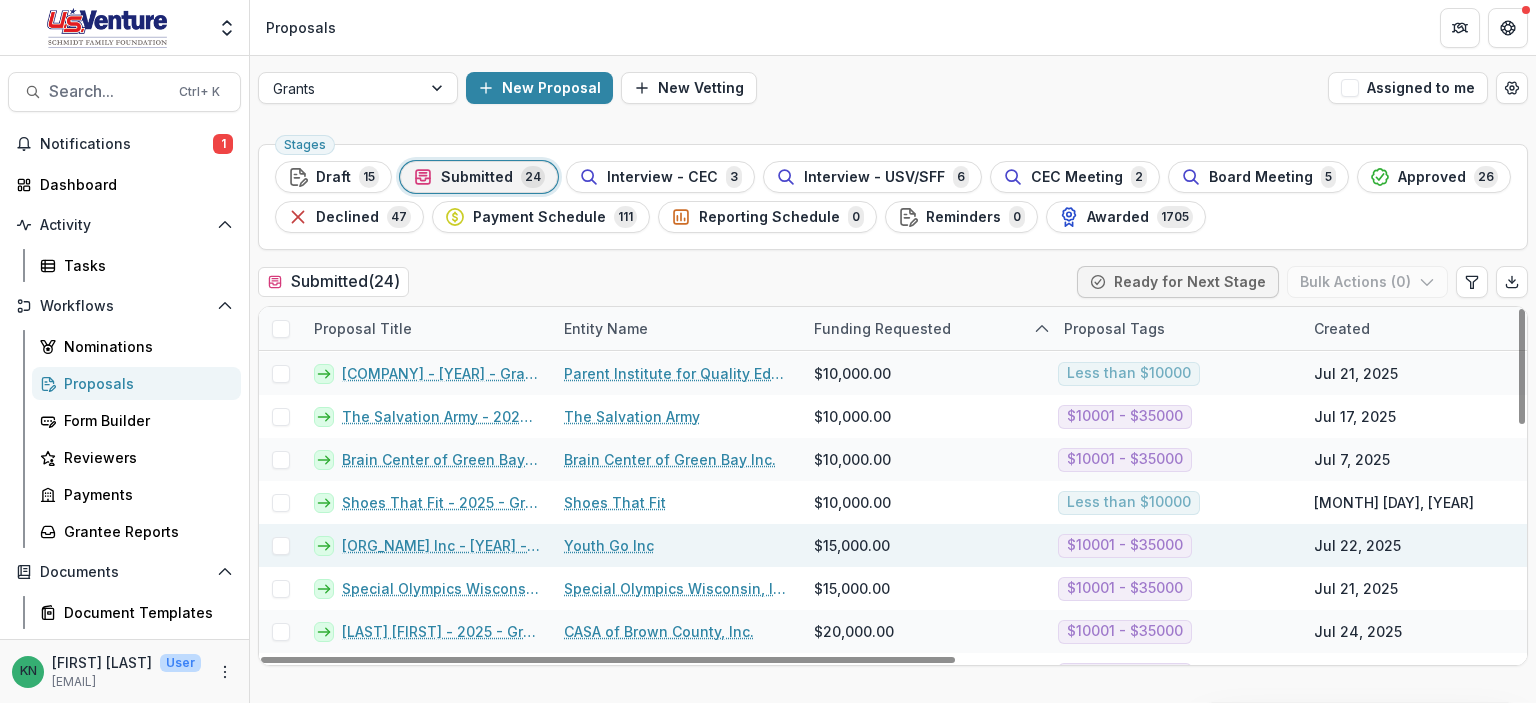 click on "[ORG_NAME] Inc - [YEAR] - Grant Application" at bounding box center (441, 545) 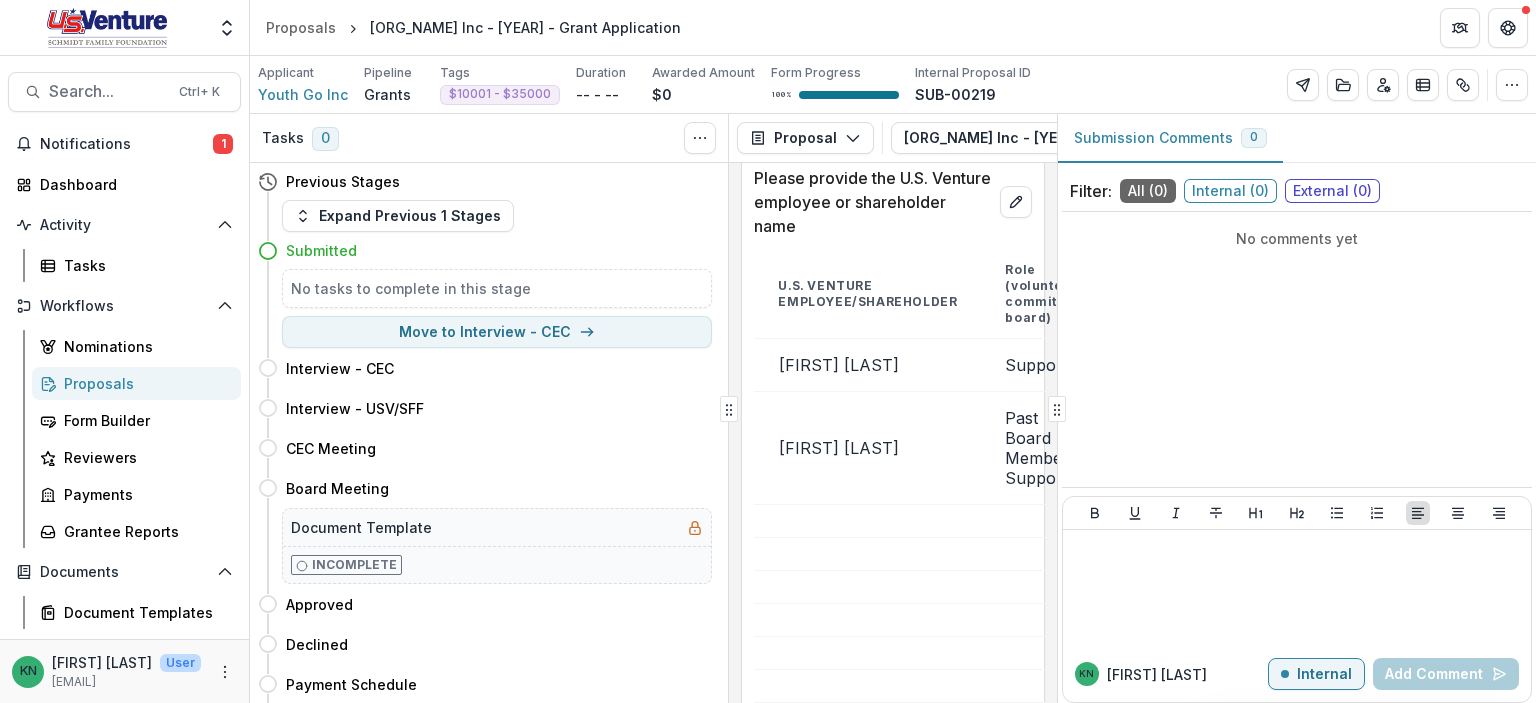 scroll, scrollTop: 2700, scrollLeft: 0, axis: vertical 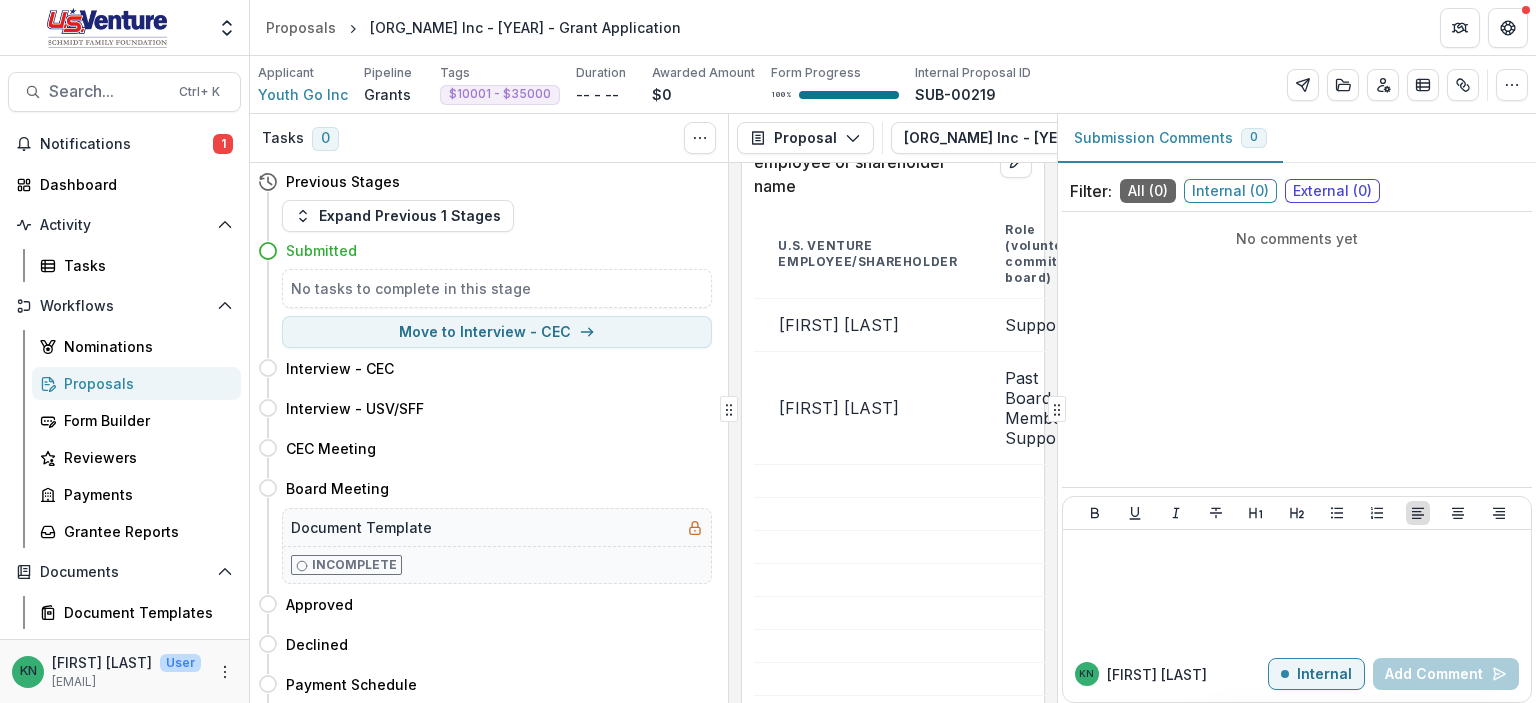 click on "Proposals" at bounding box center [144, 383] 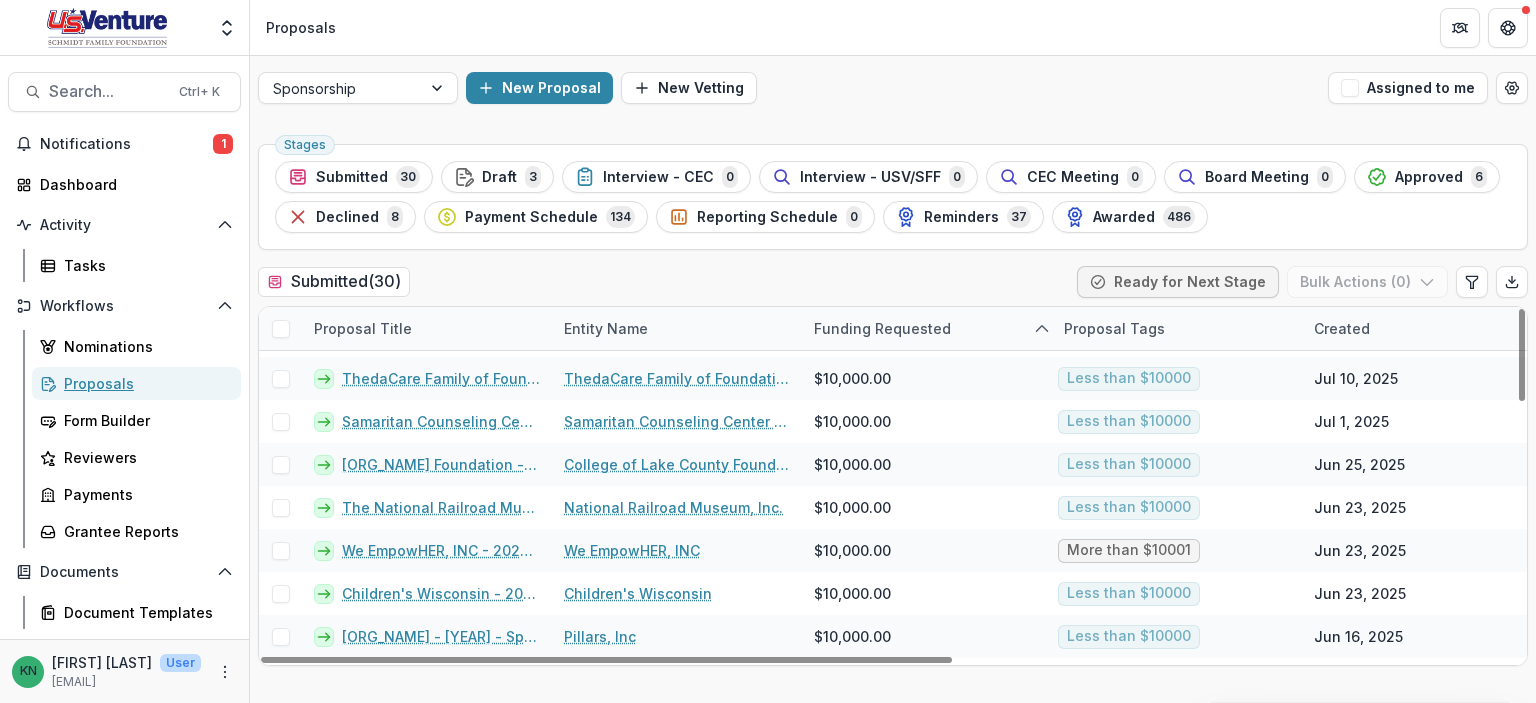 scroll, scrollTop: 975, scrollLeft: 0, axis: vertical 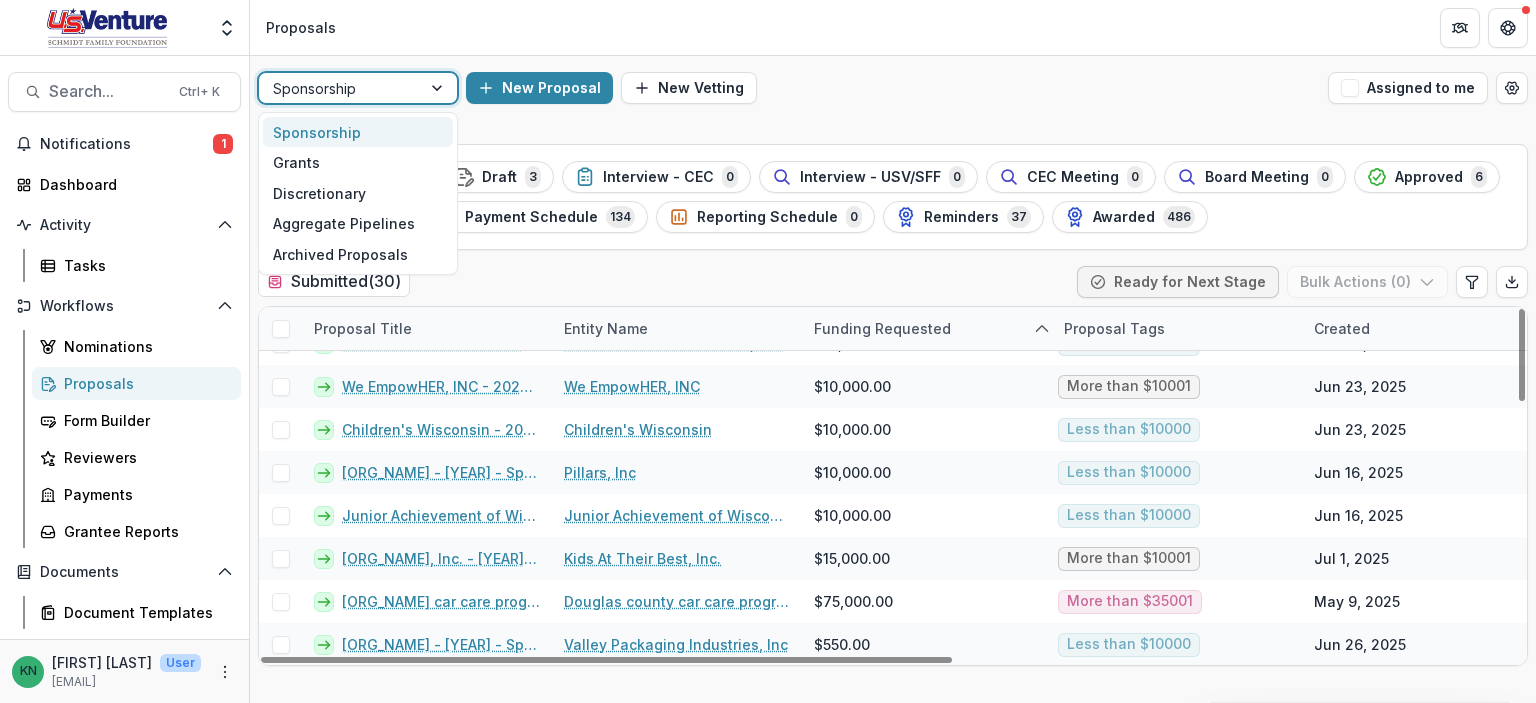 click at bounding box center (439, 88) 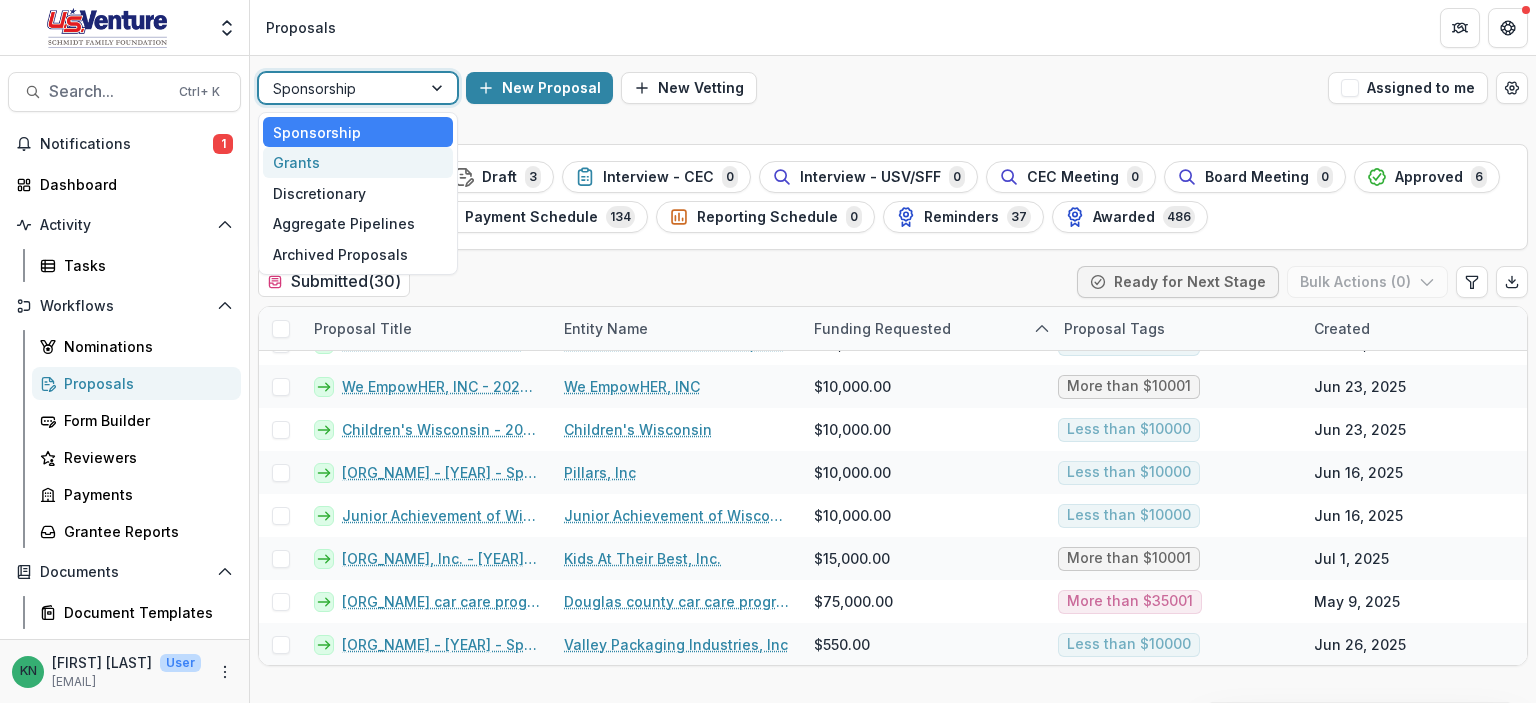 click on "Grants" at bounding box center (358, 162) 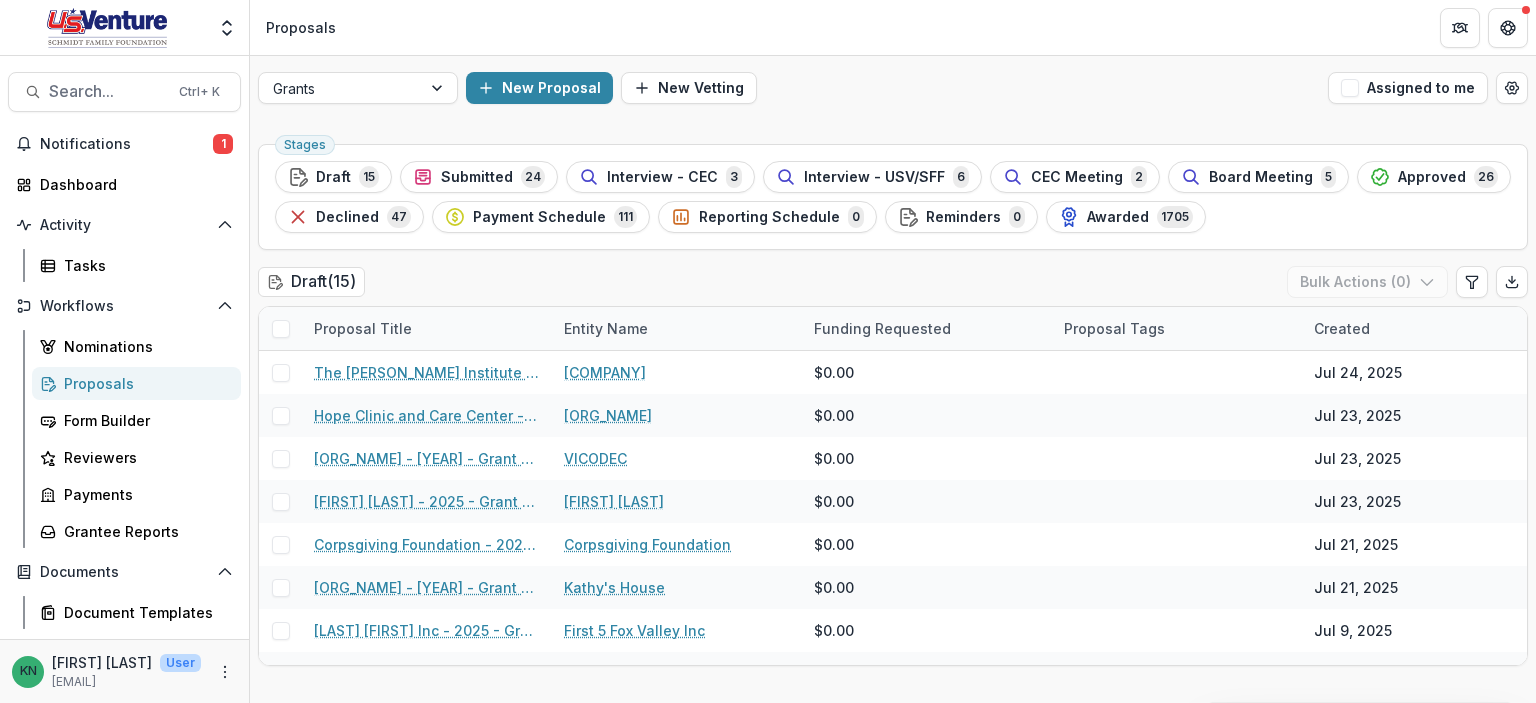 click on "Draft 15" at bounding box center (333, 177) 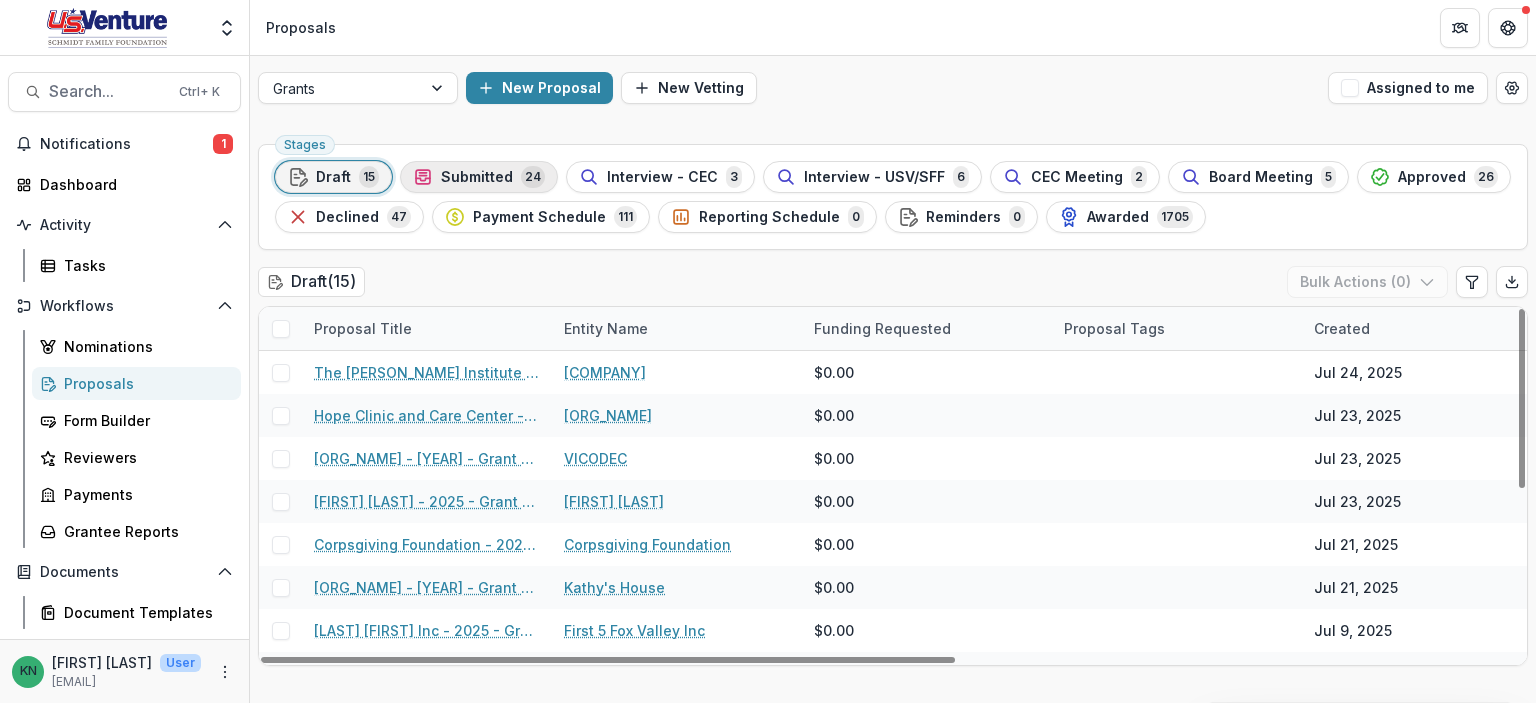 click on "Submitted" at bounding box center [477, 177] 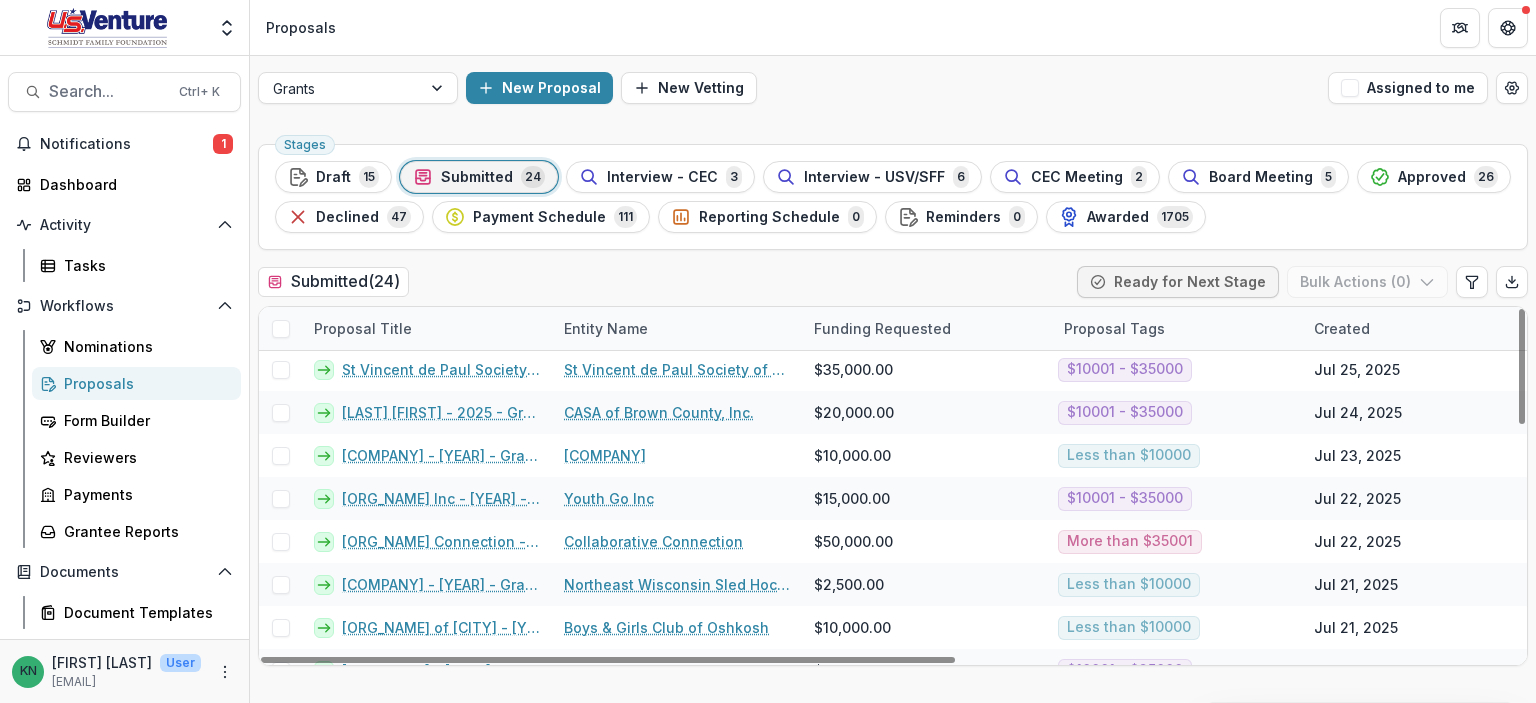 scroll, scrollTop: 0, scrollLeft: 0, axis: both 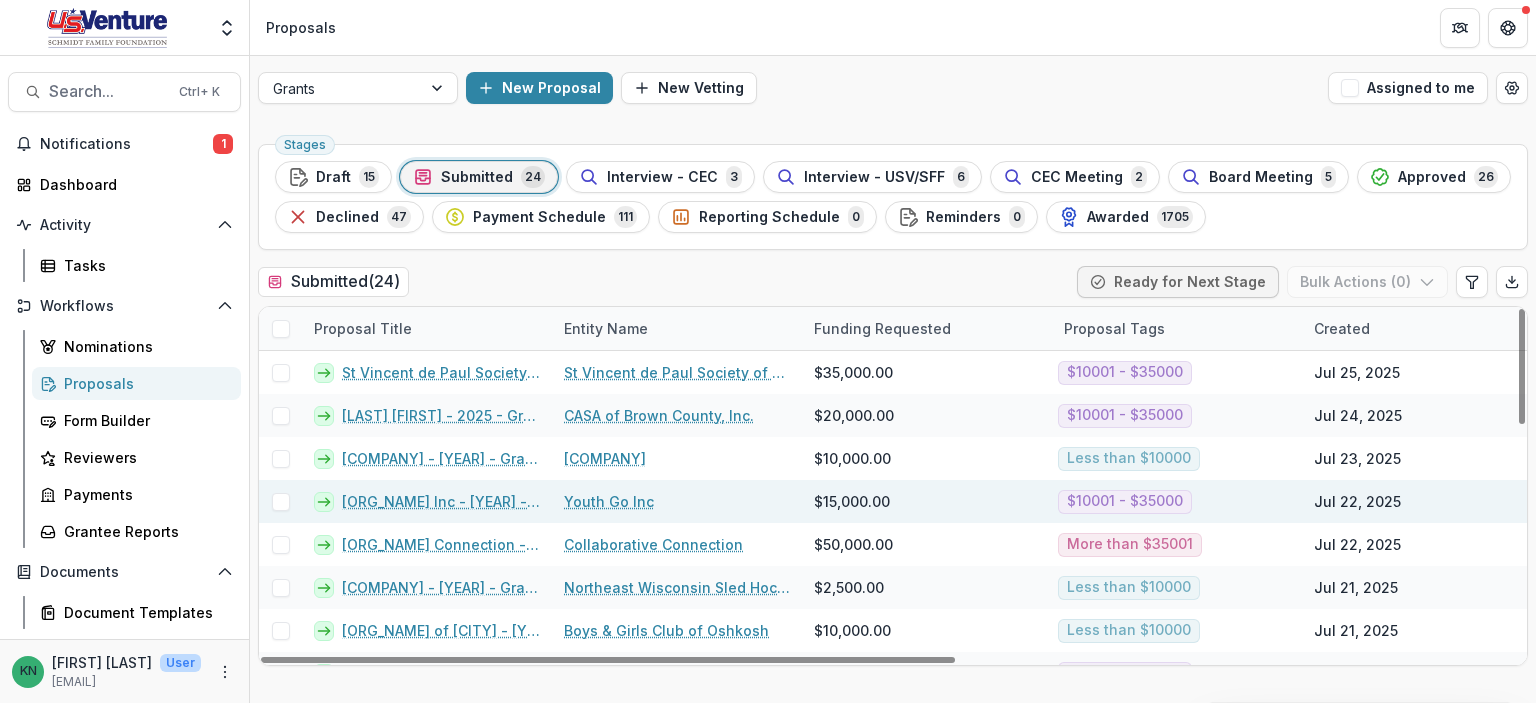 click on "[ORG_NAME] Inc - [YEAR] - Grant Application" at bounding box center [441, 501] 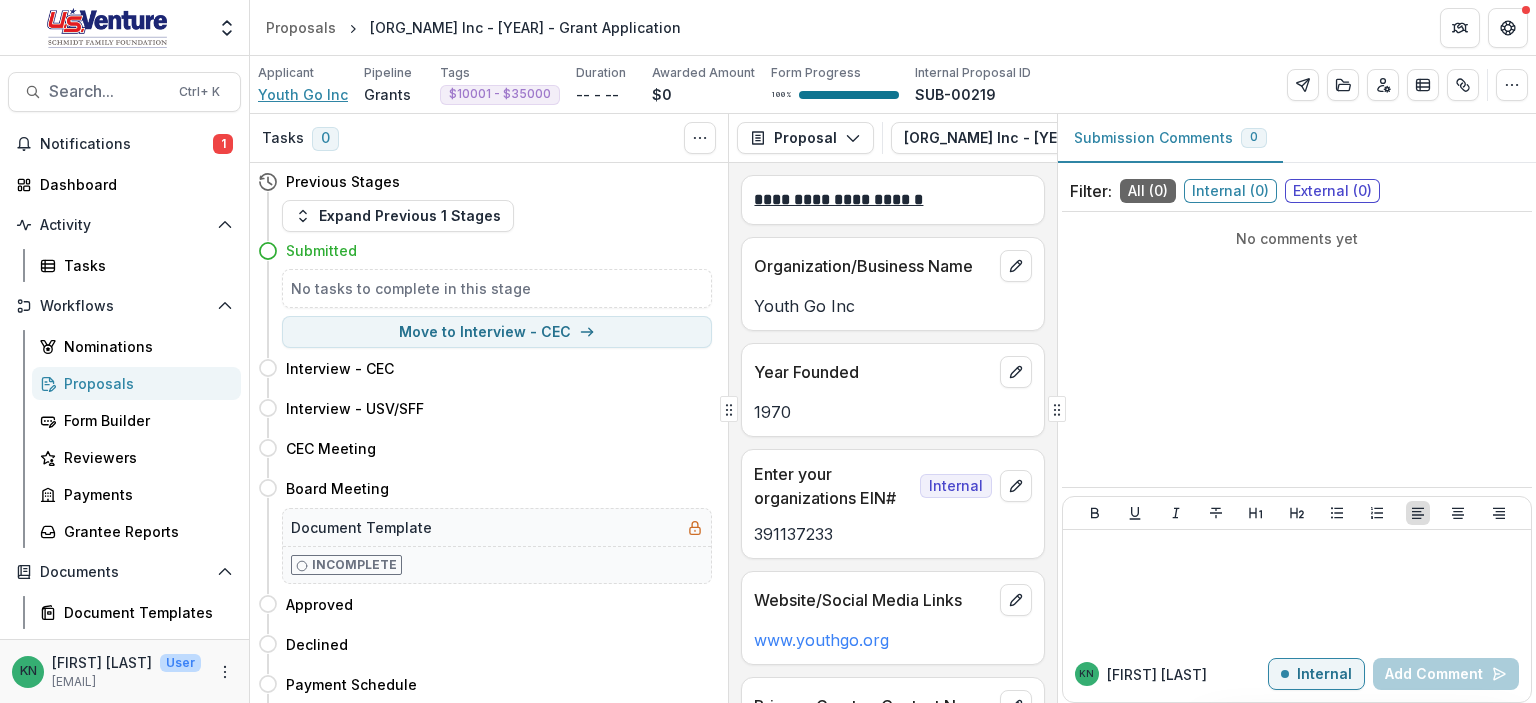 click on "Youth Go Inc" at bounding box center (303, 94) 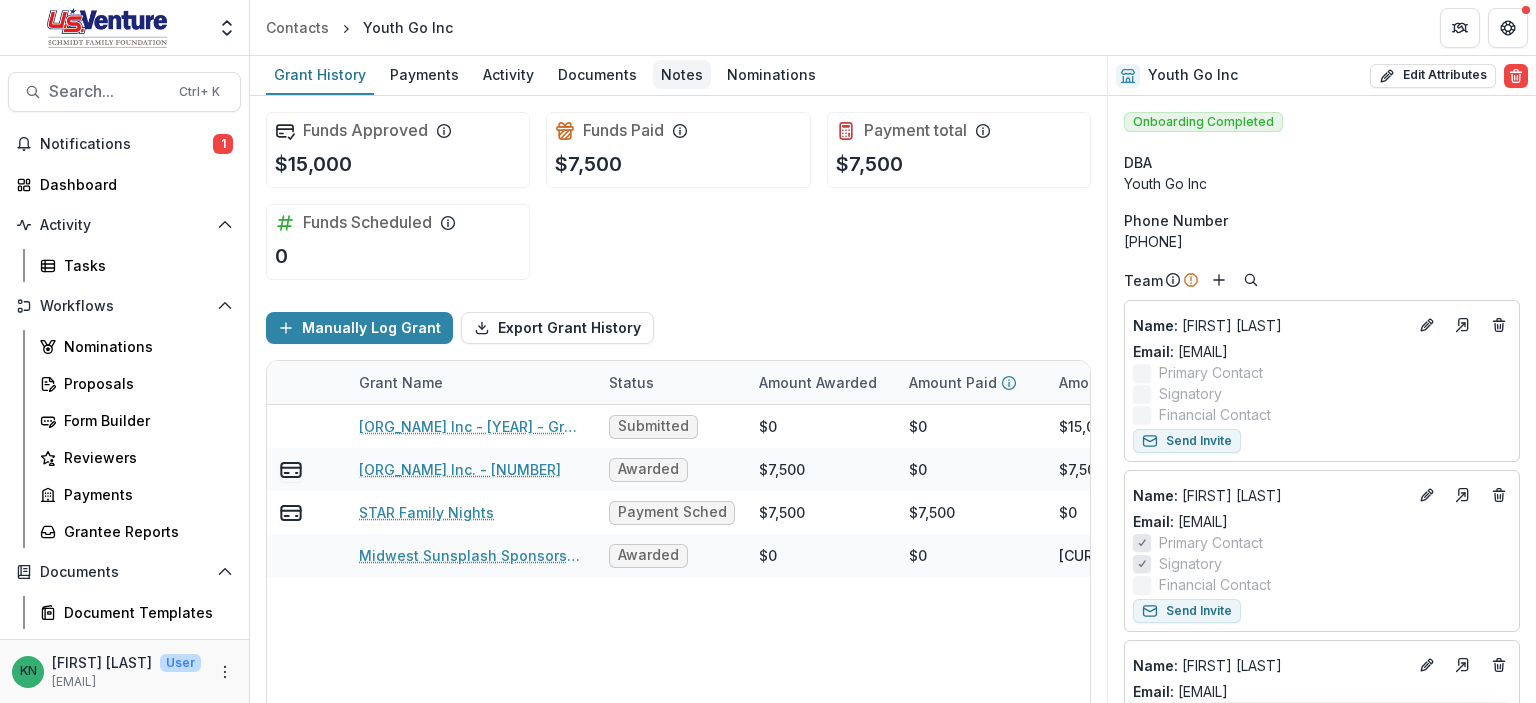 click on "Notes" at bounding box center (682, 74) 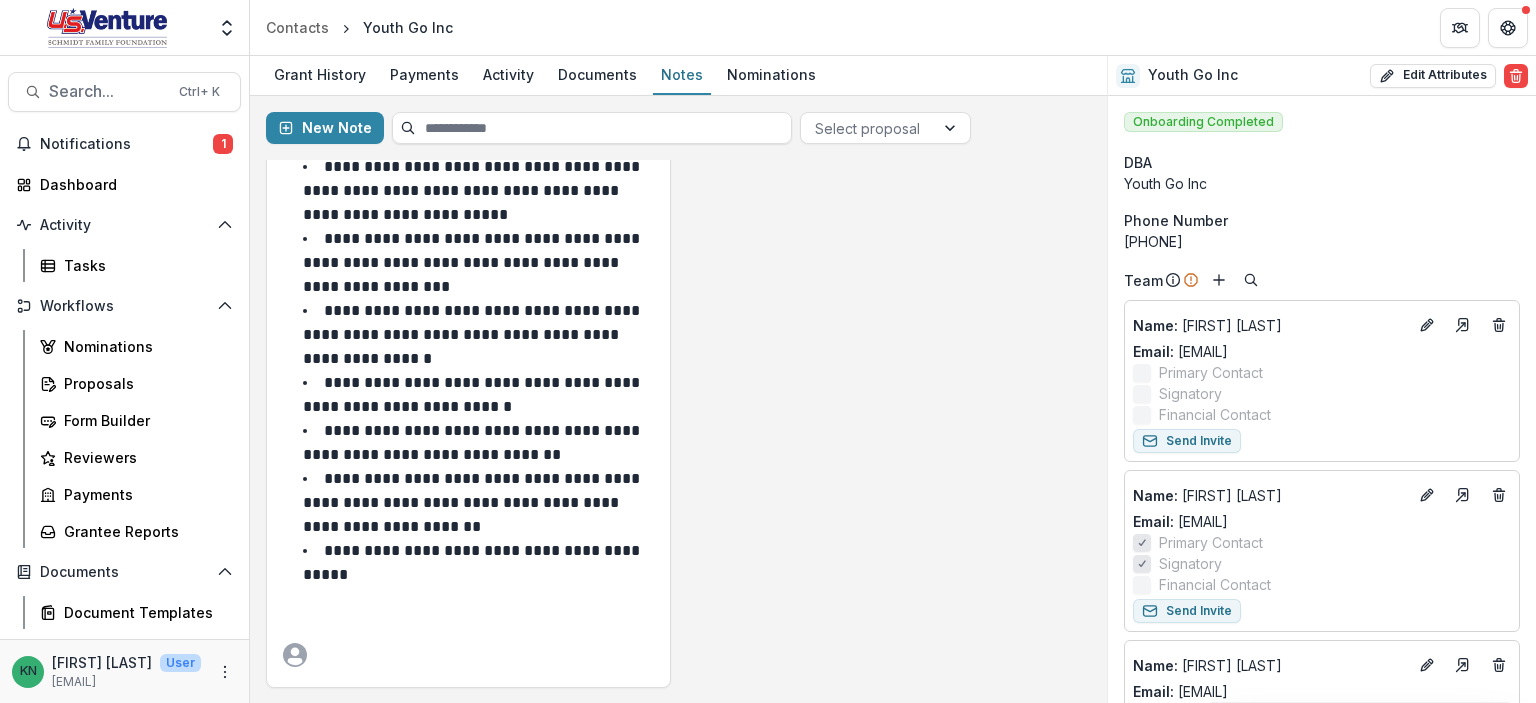 scroll, scrollTop: 0, scrollLeft: 0, axis: both 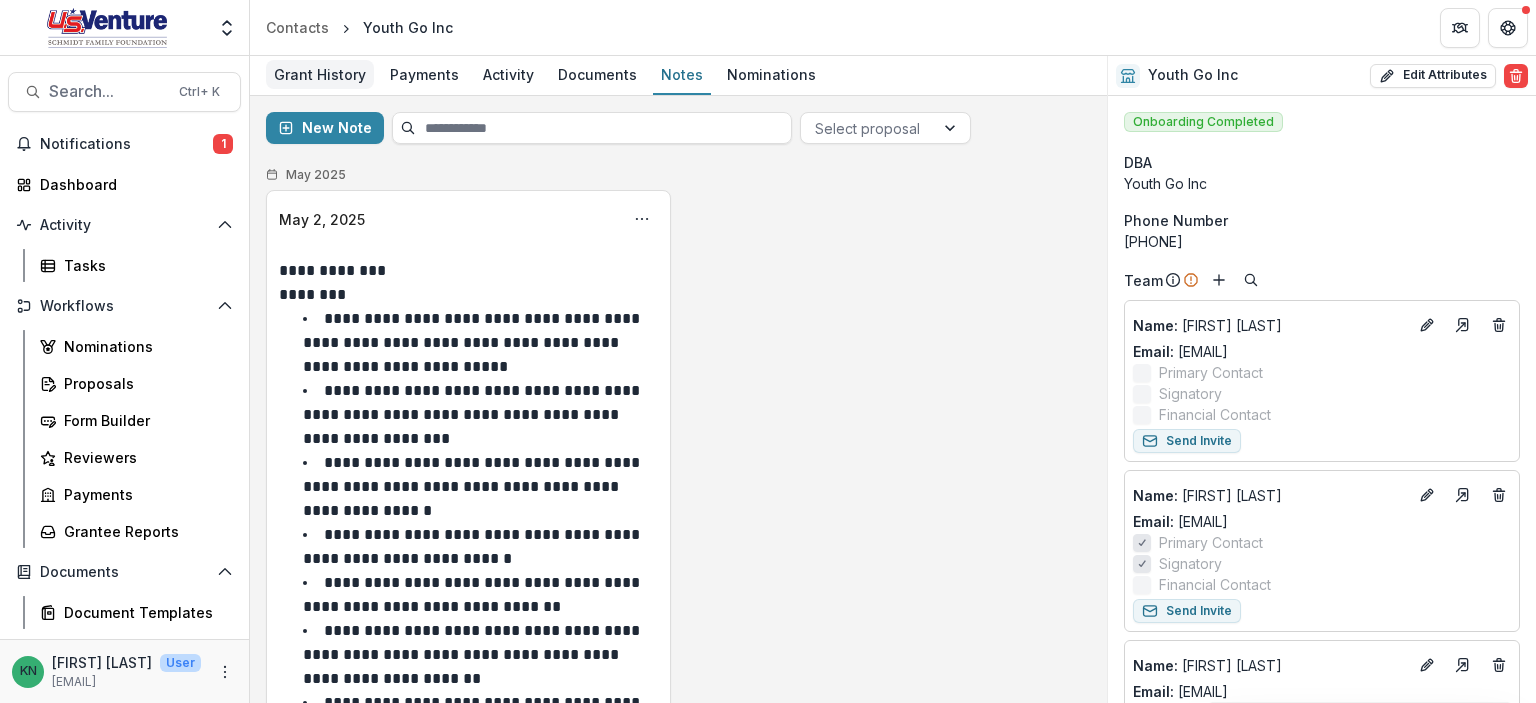 click on "Grant History" at bounding box center [320, 74] 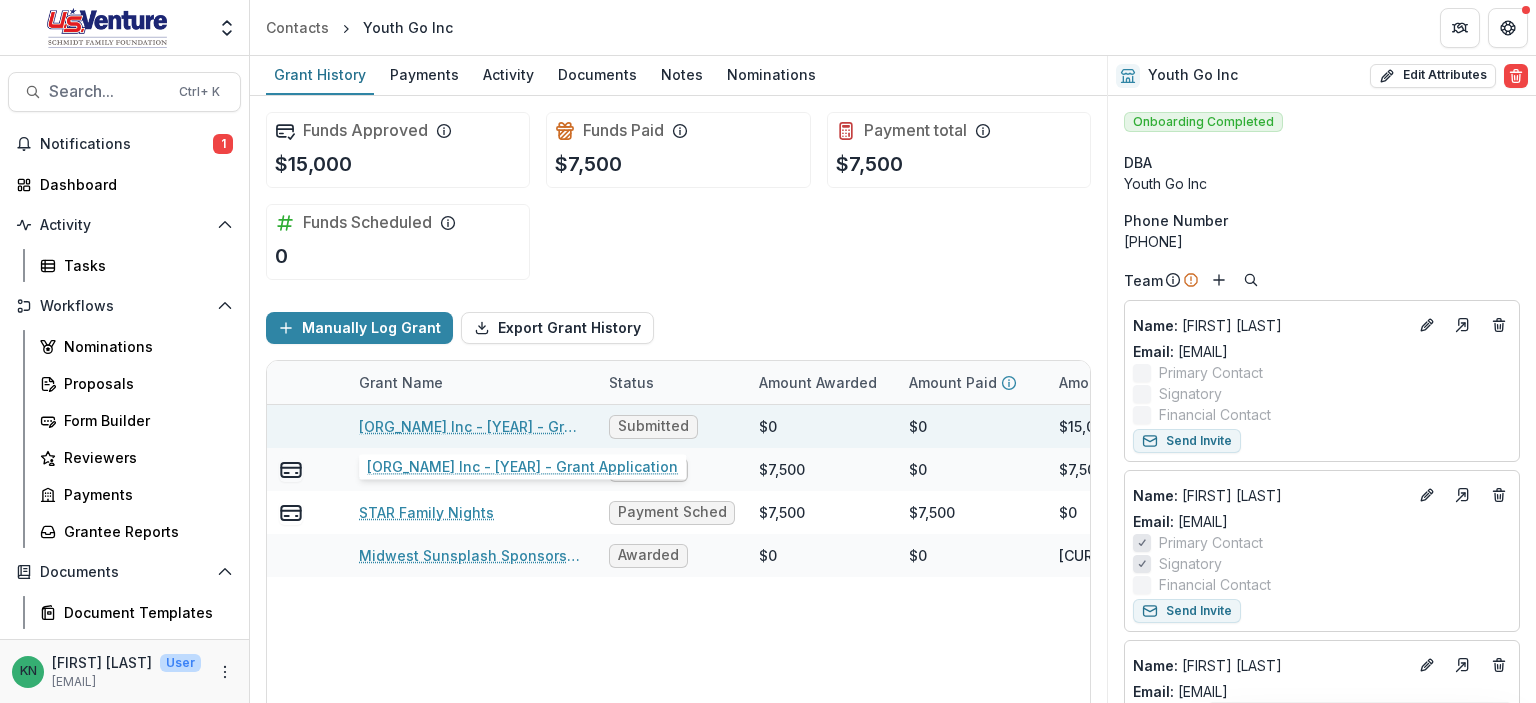 click on "[ORG_NAME] Inc - [YEAR] - Grant Application" at bounding box center [472, 426] 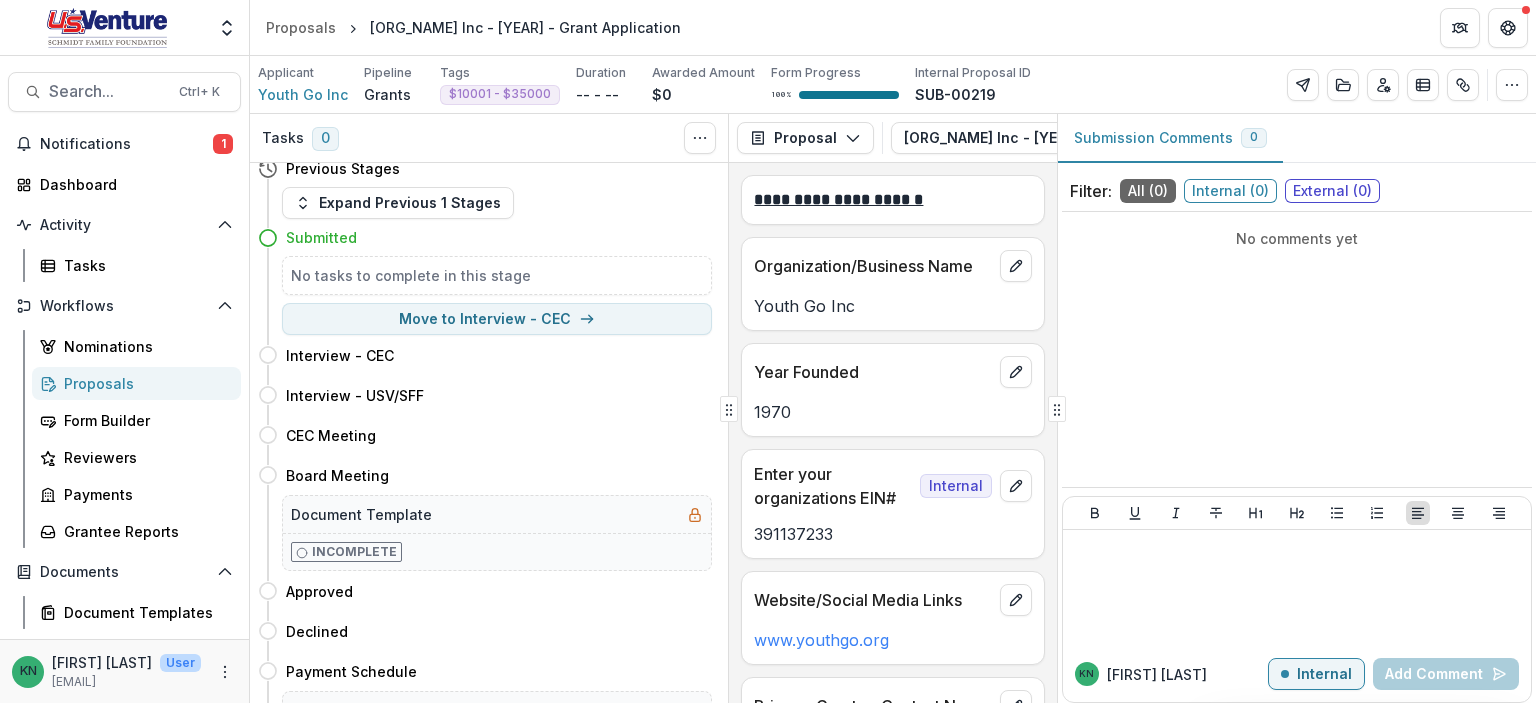 scroll, scrollTop: 0, scrollLeft: 0, axis: both 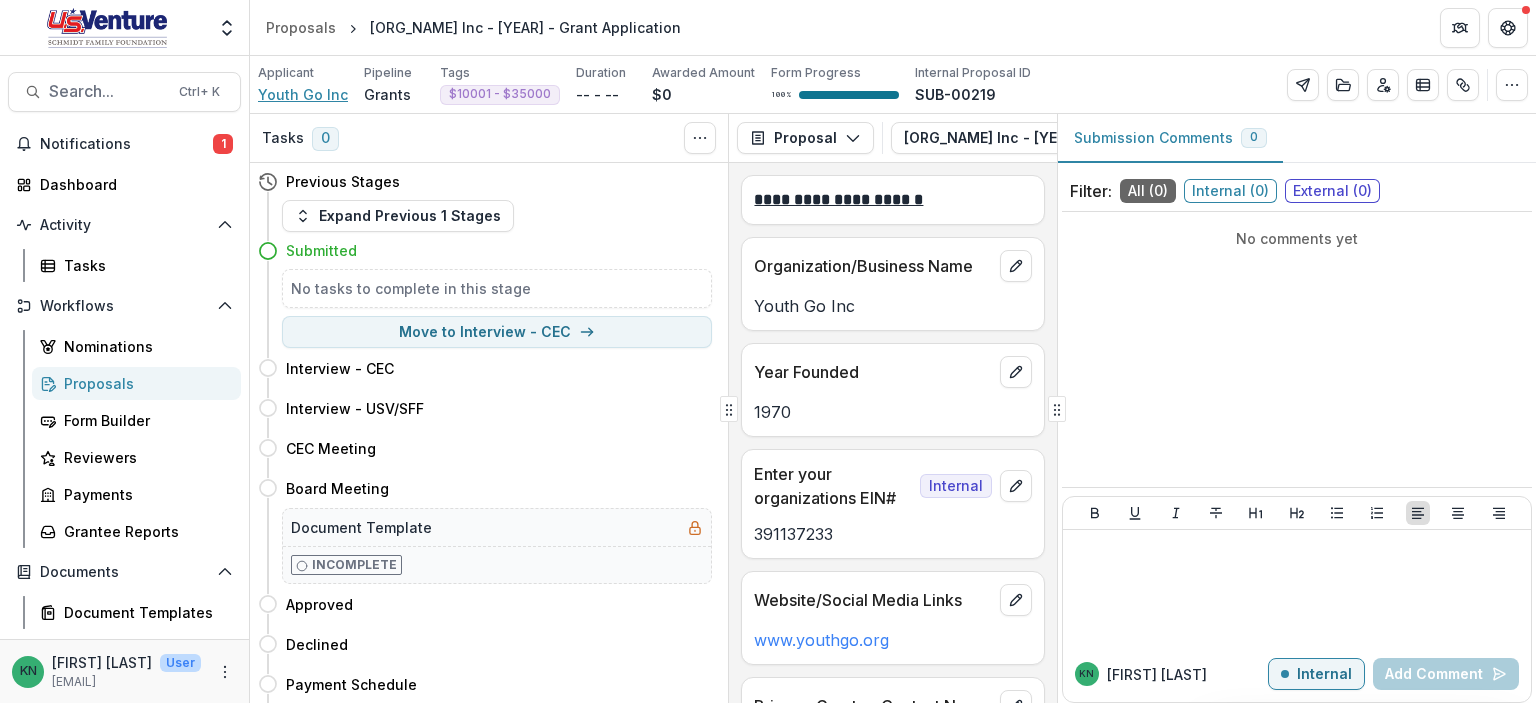 click on "Youth Go Inc" at bounding box center [303, 94] 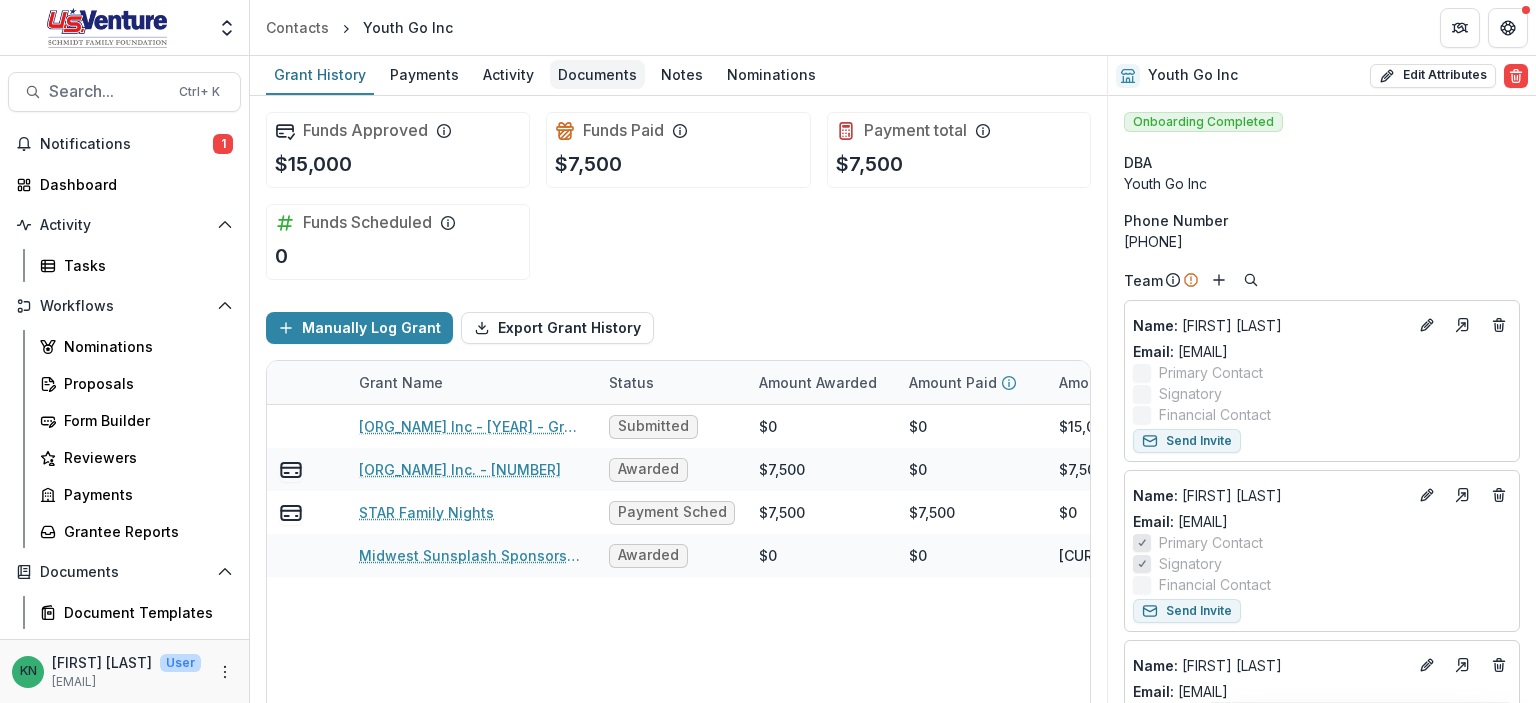 click on "Documents" at bounding box center (597, 74) 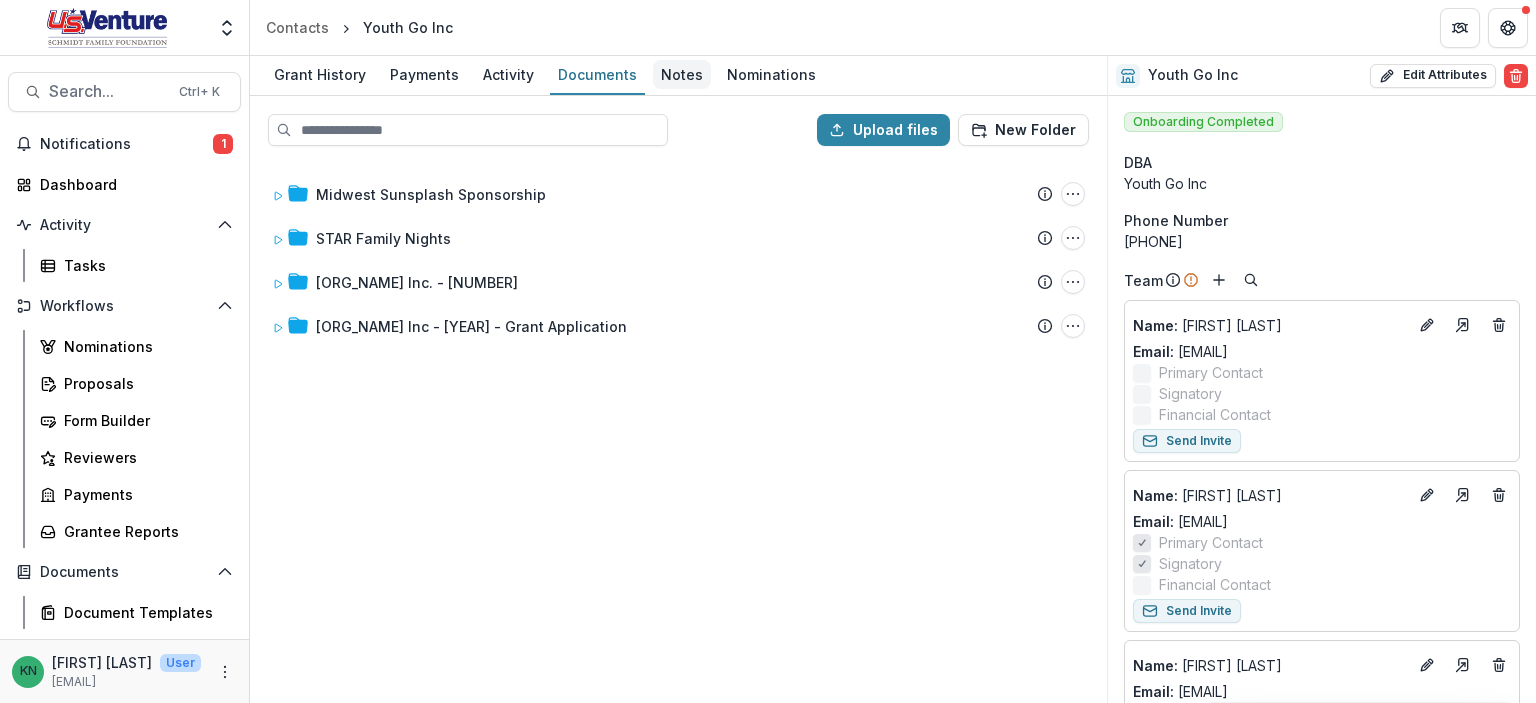 click on "Notes" at bounding box center [682, 74] 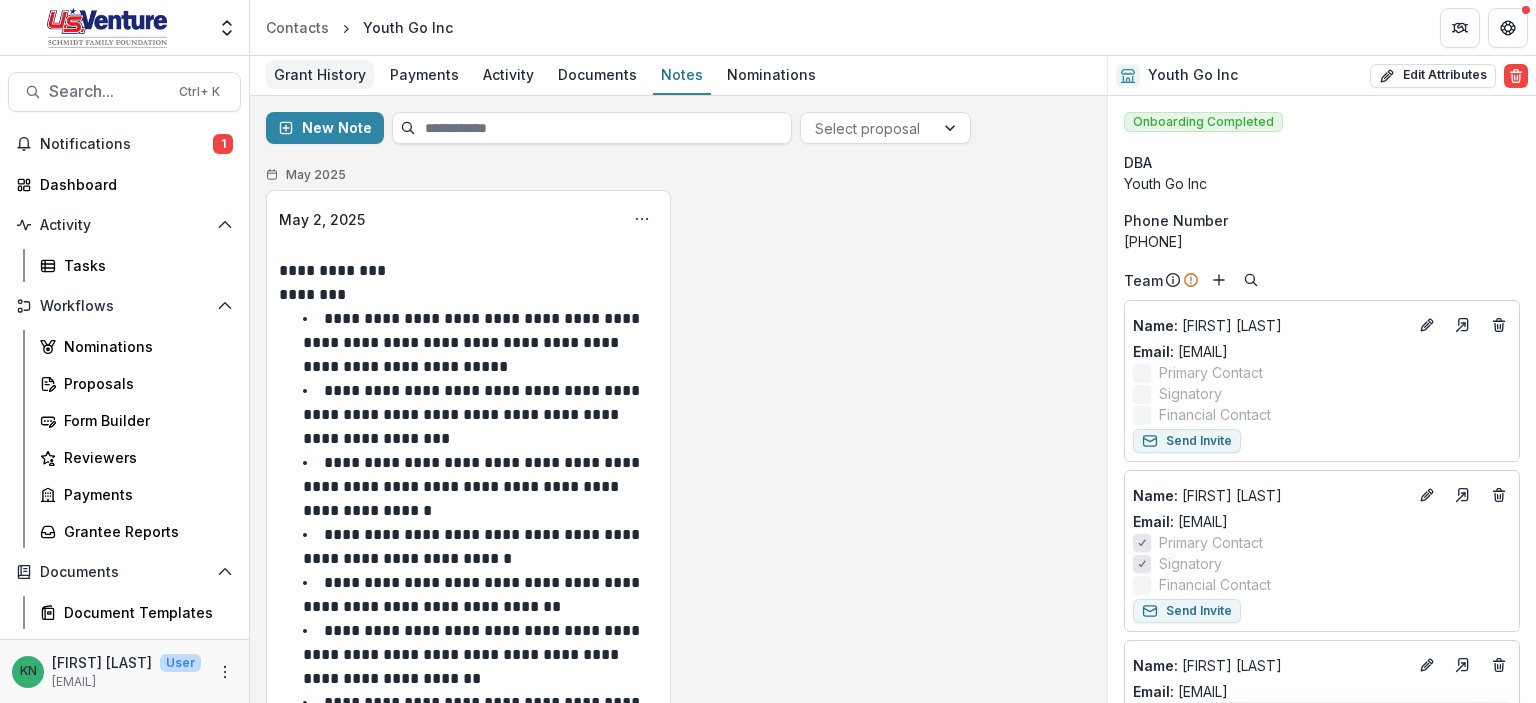 click on "Grant History" at bounding box center [320, 74] 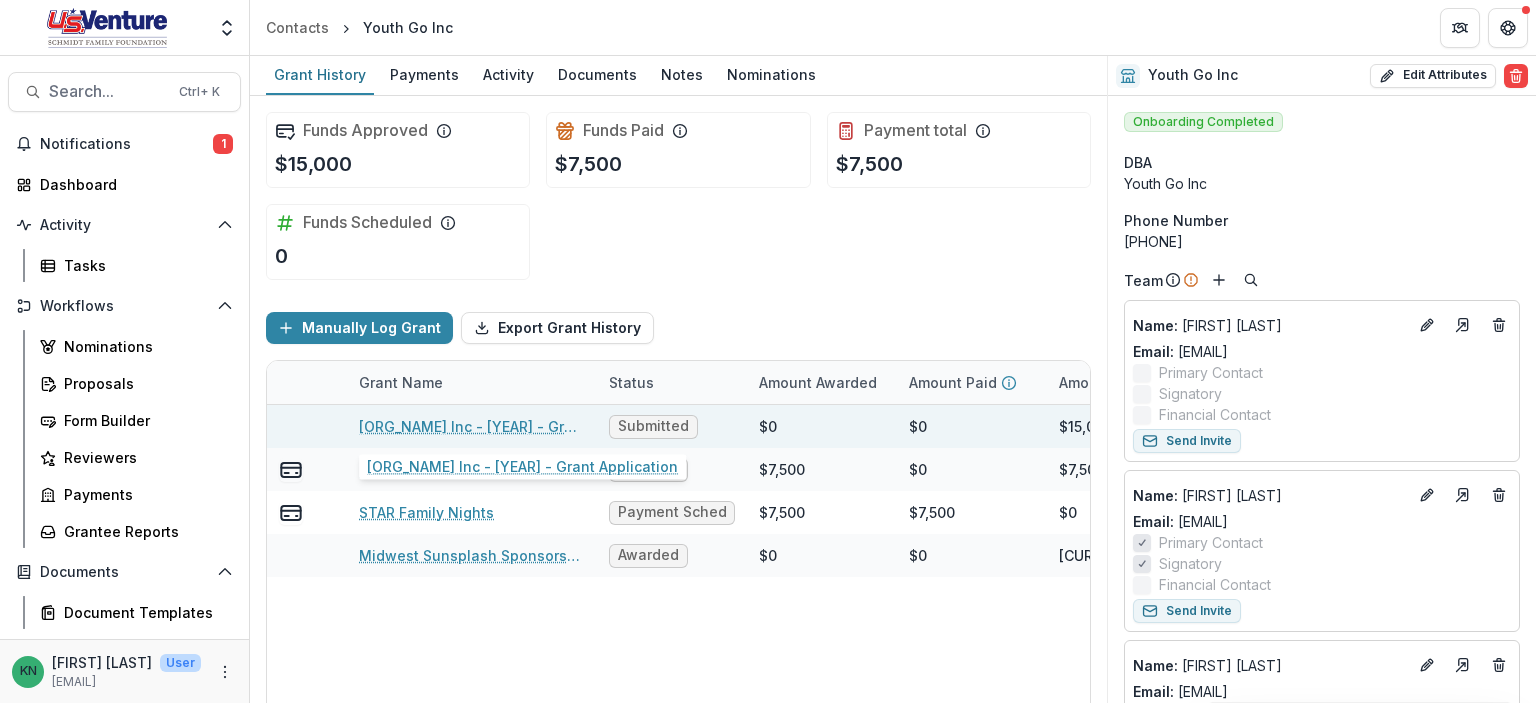 click on "[ORG_NAME] Inc - [YEAR] - Grant Application" at bounding box center [472, 426] 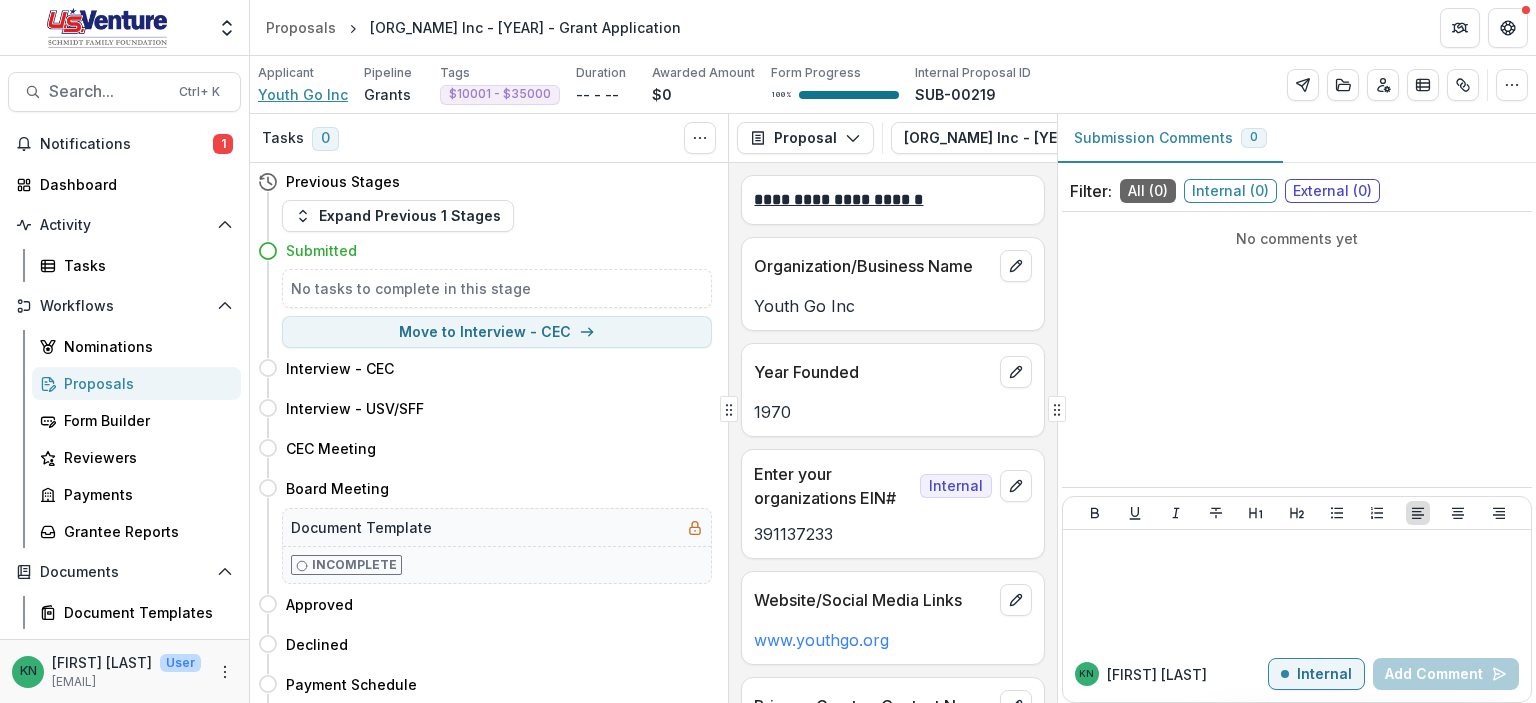 click on "Youth Go Inc" at bounding box center [303, 94] 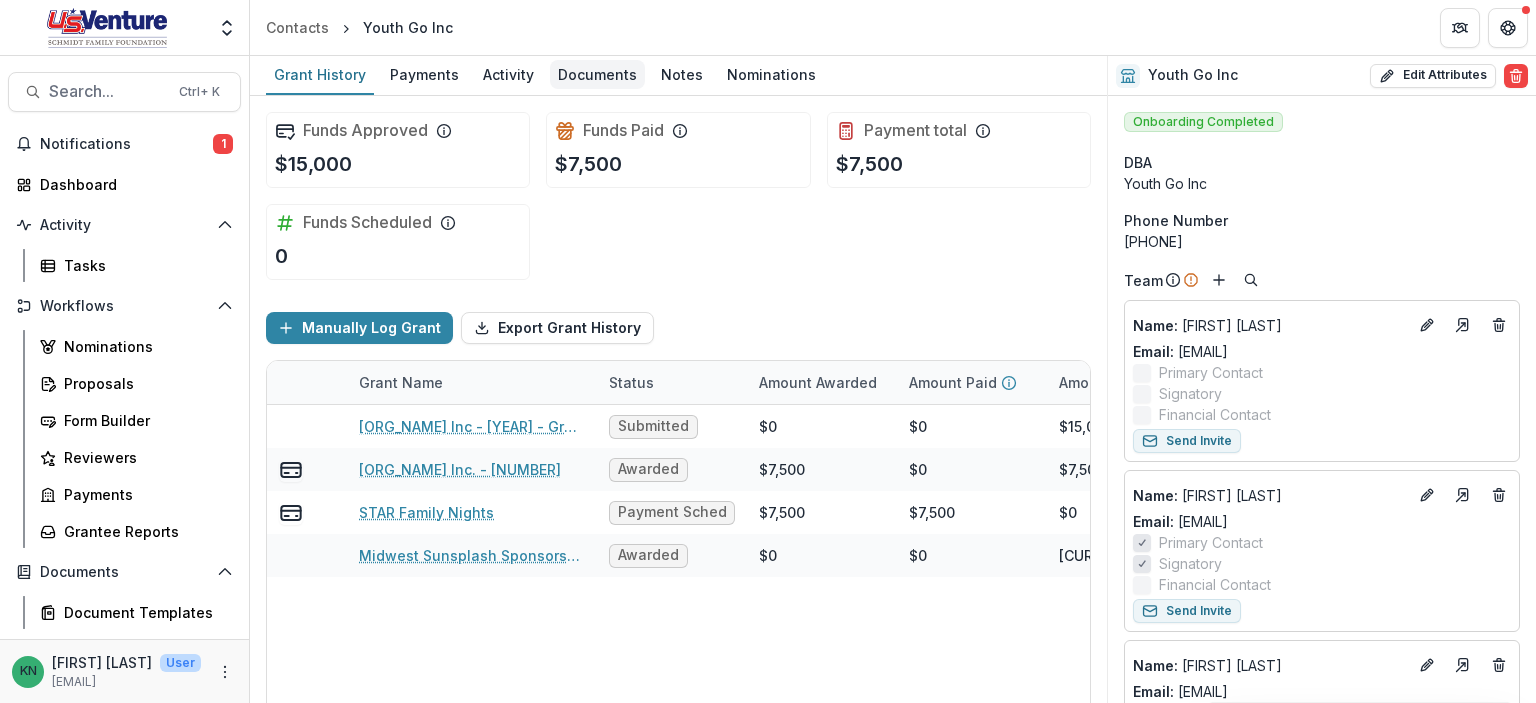 click on "Documents" at bounding box center (597, 74) 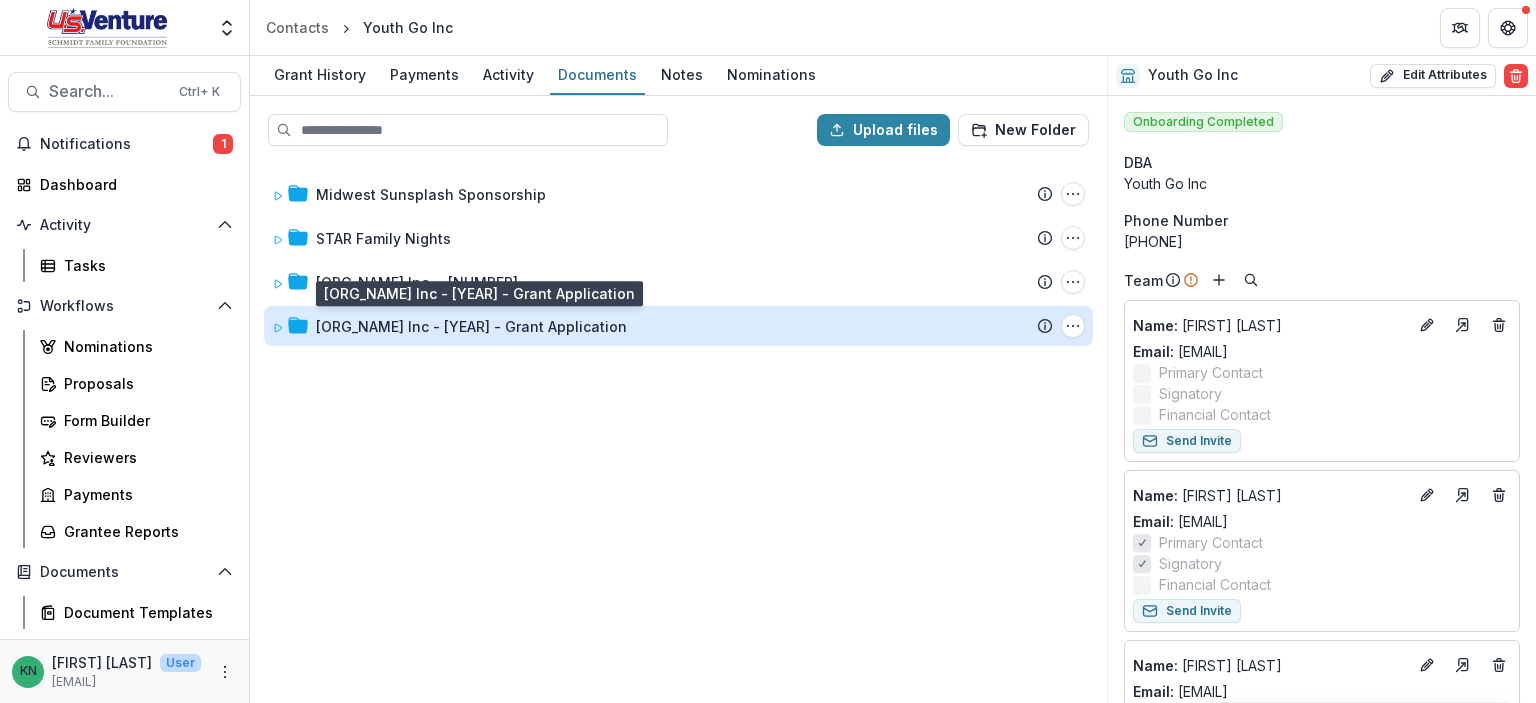click on "[ORG_NAME] Inc - [YEAR] - Grant Application" at bounding box center [471, 326] 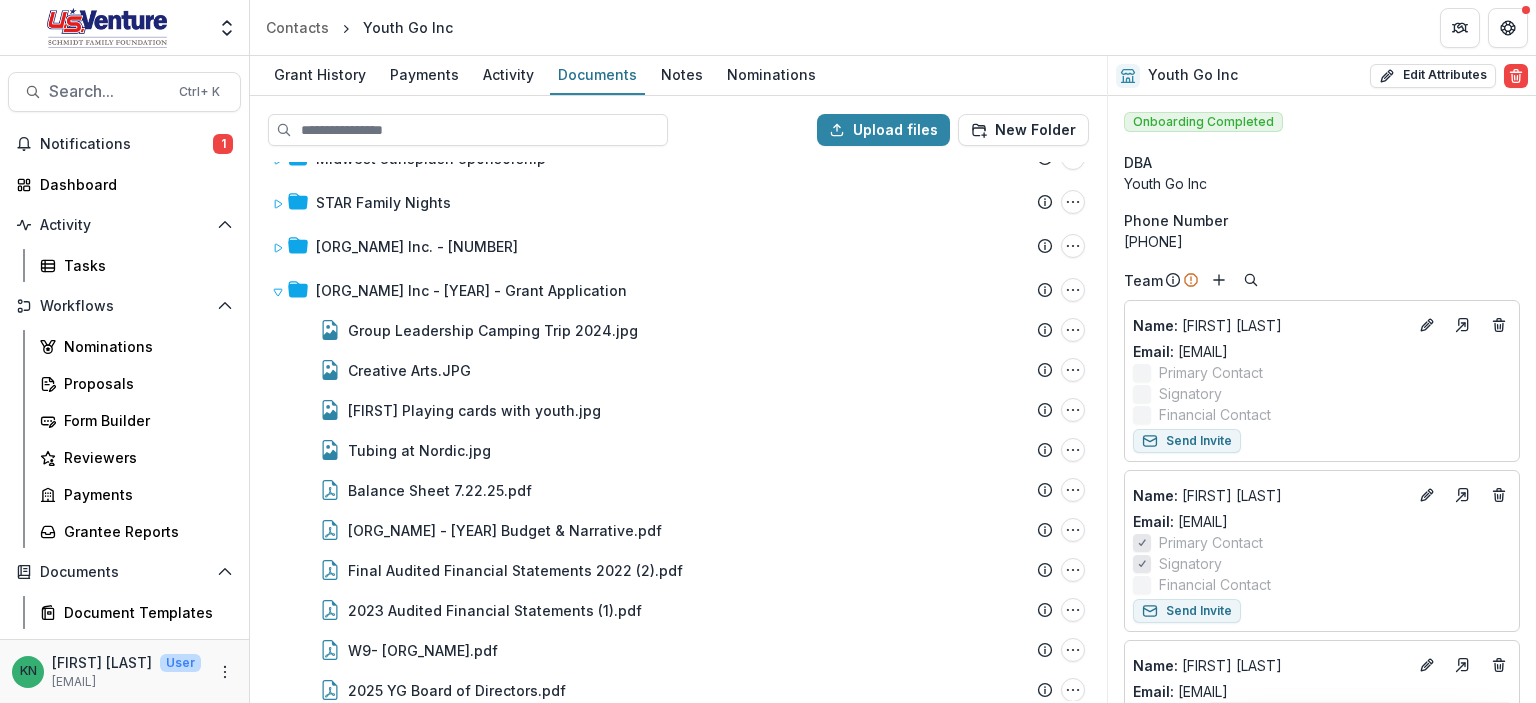 scroll, scrollTop: 0, scrollLeft: 0, axis: both 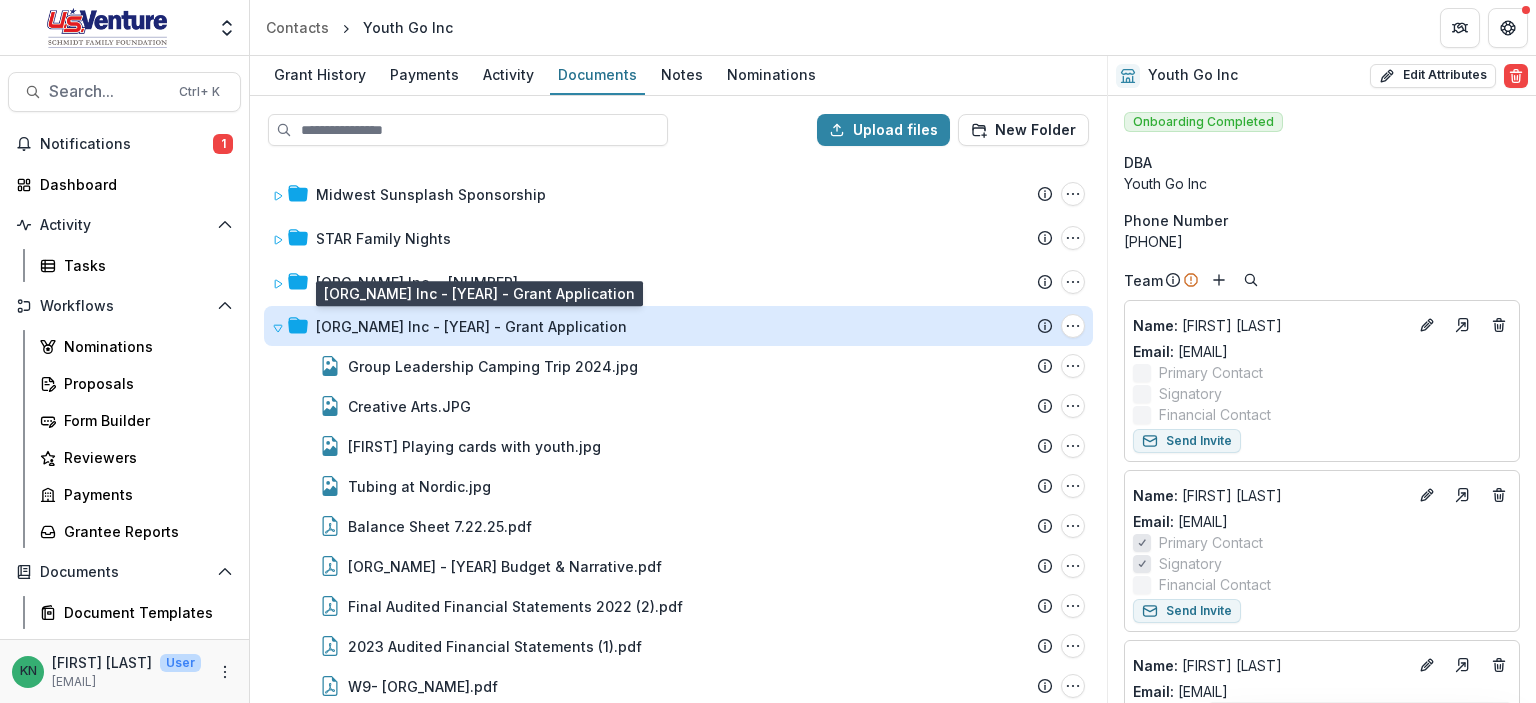 click on "[ORG_NAME] Inc - [YEAR] - Grant Application" at bounding box center [471, 326] 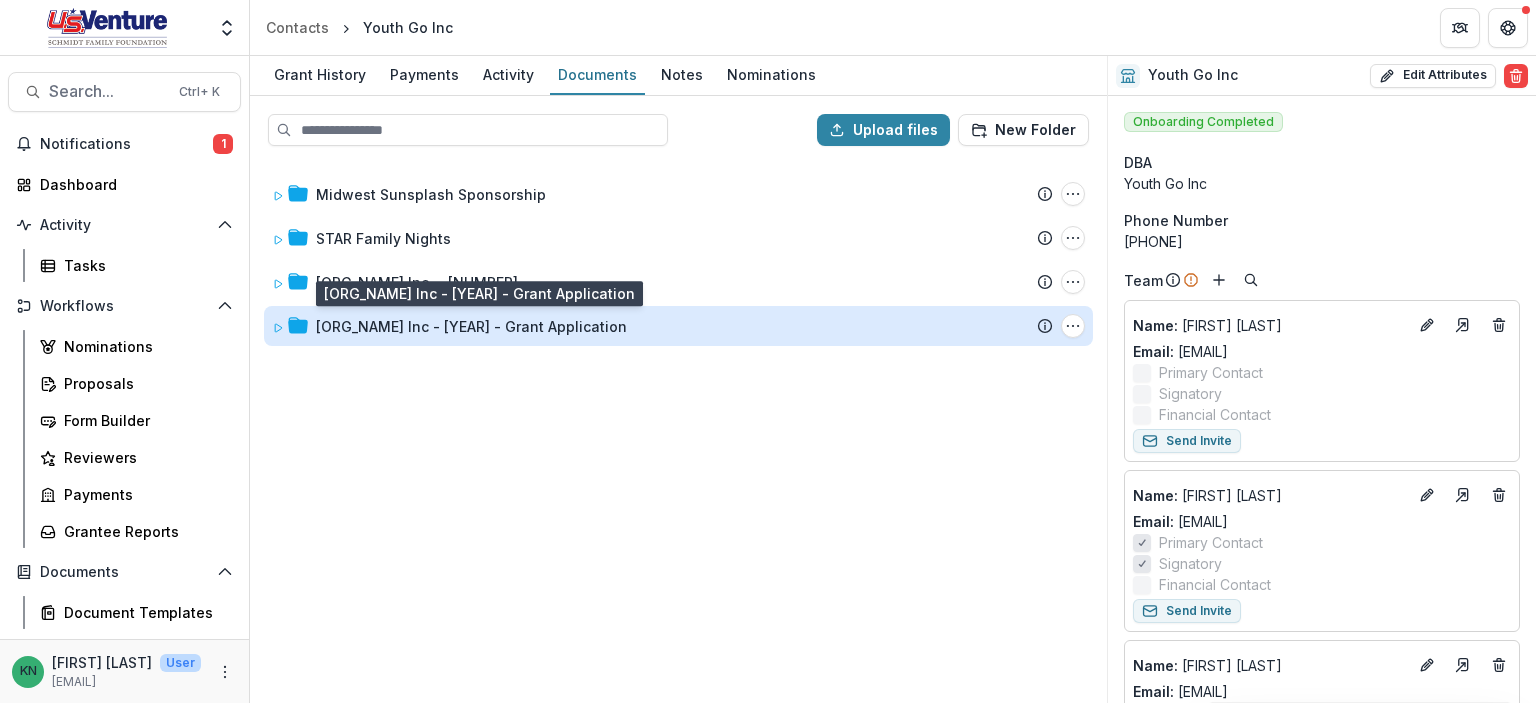 click on "[ORG_NAME] Inc - [YEAR] - Grant Application" at bounding box center (471, 326) 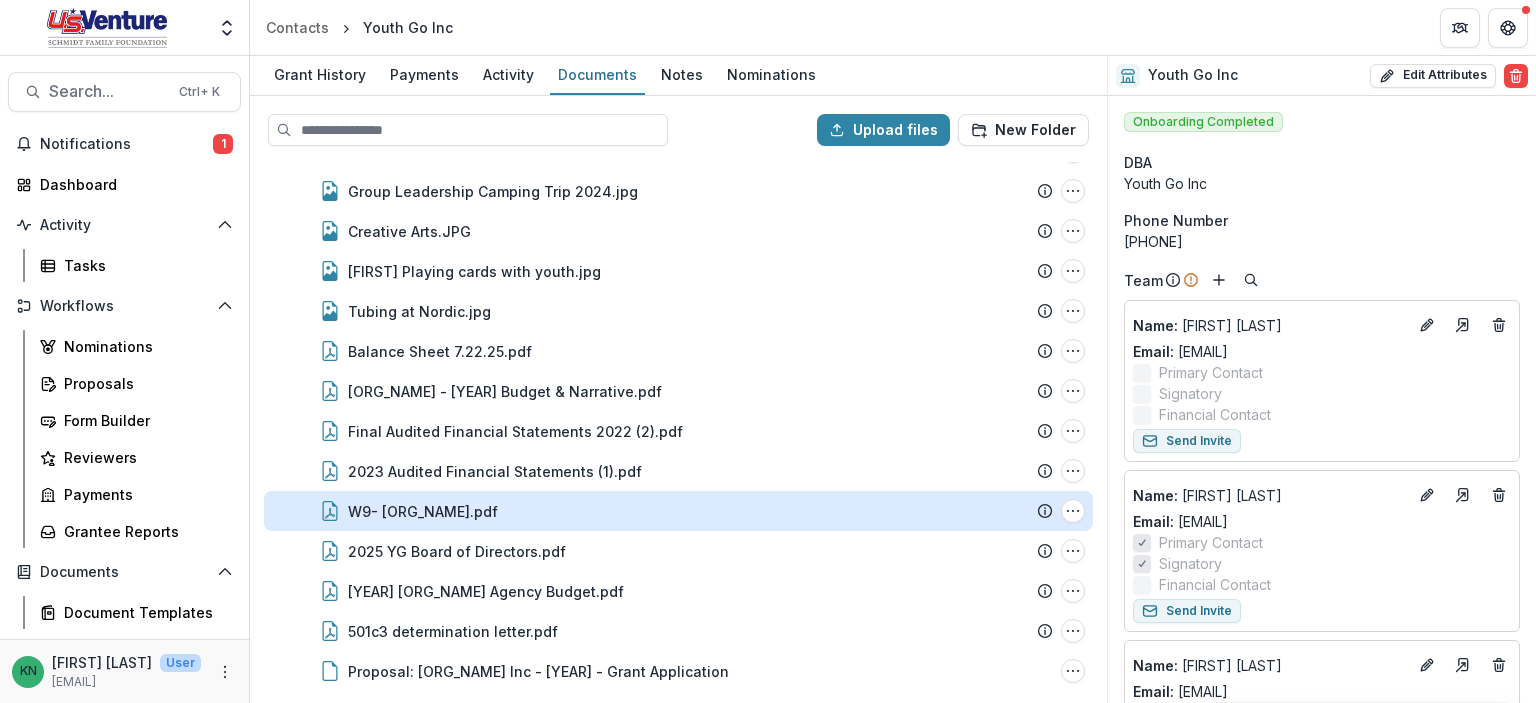 scroll, scrollTop: 0, scrollLeft: 0, axis: both 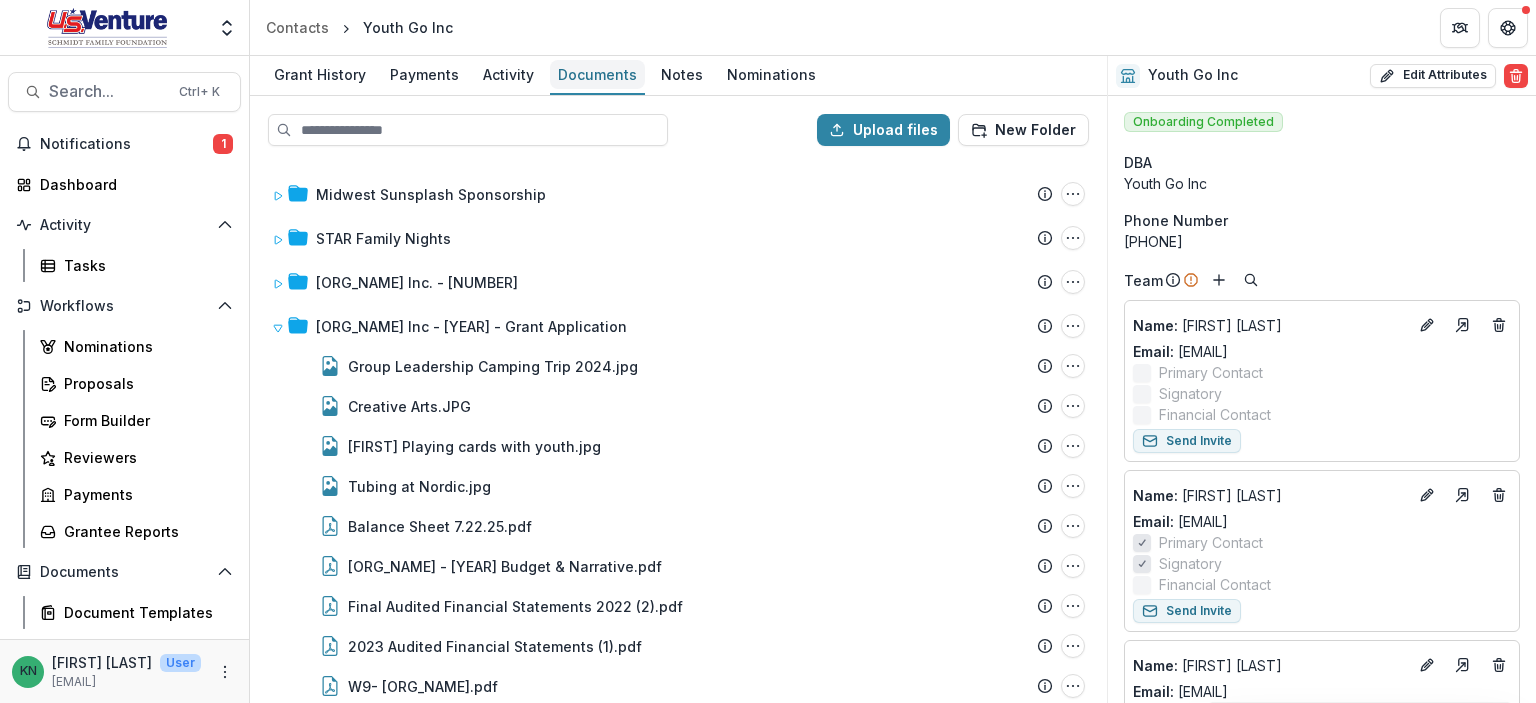click on "Documents" at bounding box center (597, 74) 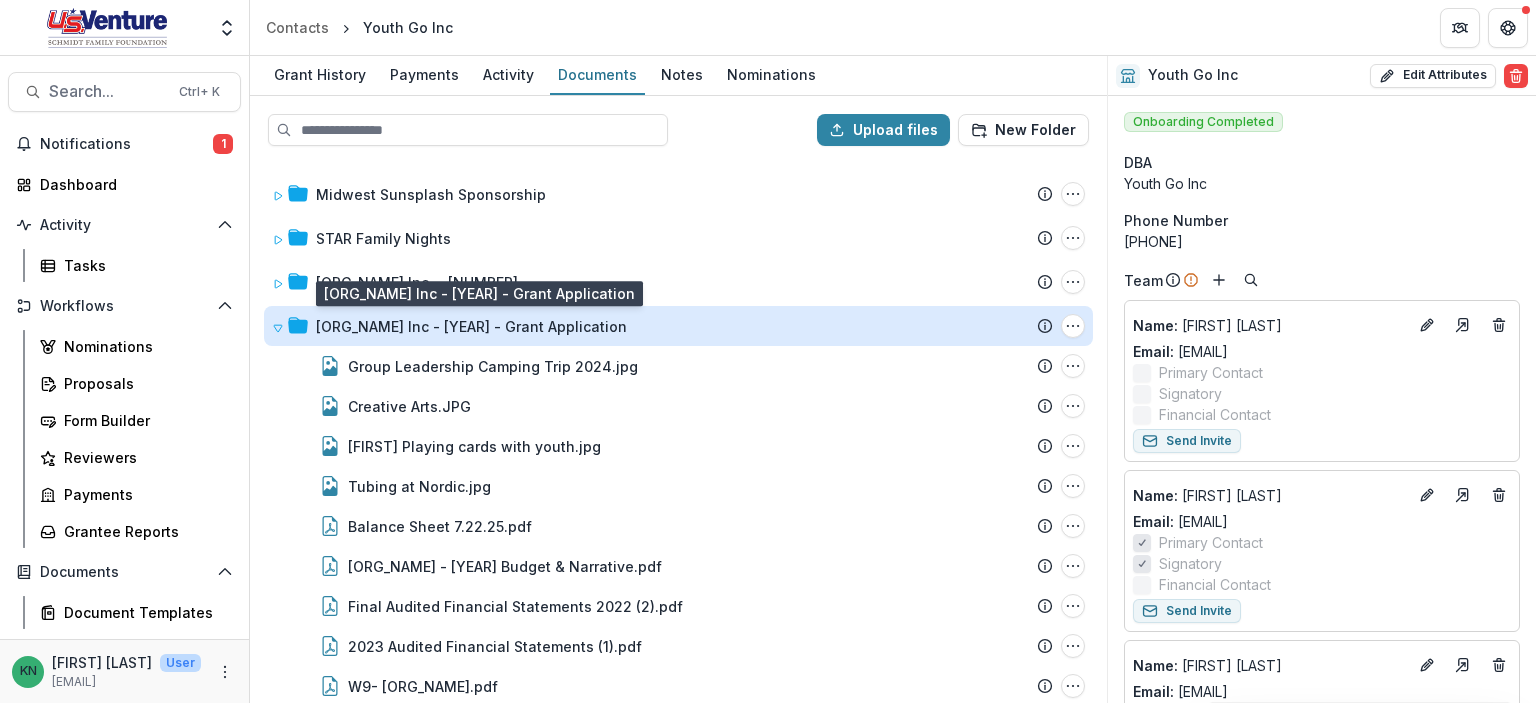 click on "[ORG_NAME] Inc - [YEAR] - Grant Application" at bounding box center [471, 326] 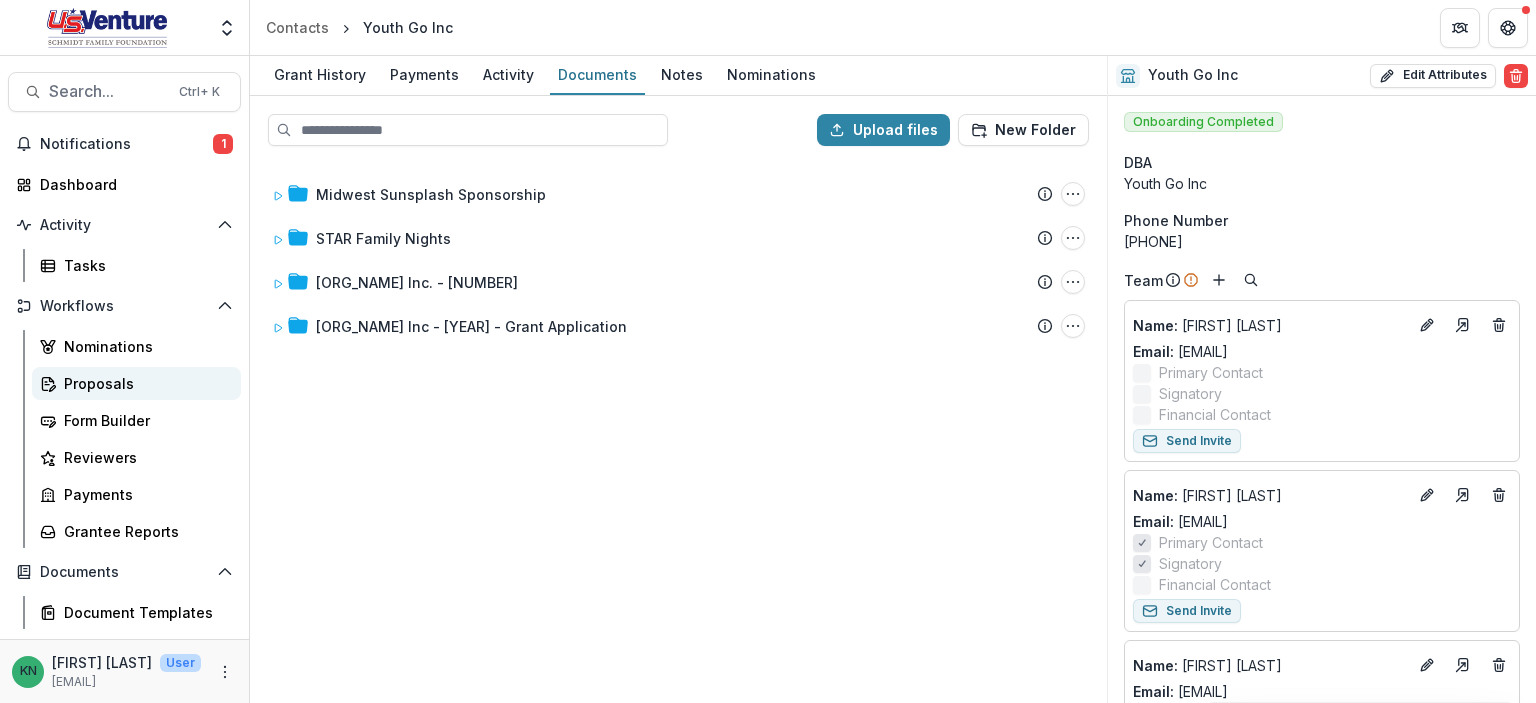 click on "Proposals" at bounding box center [144, 383] 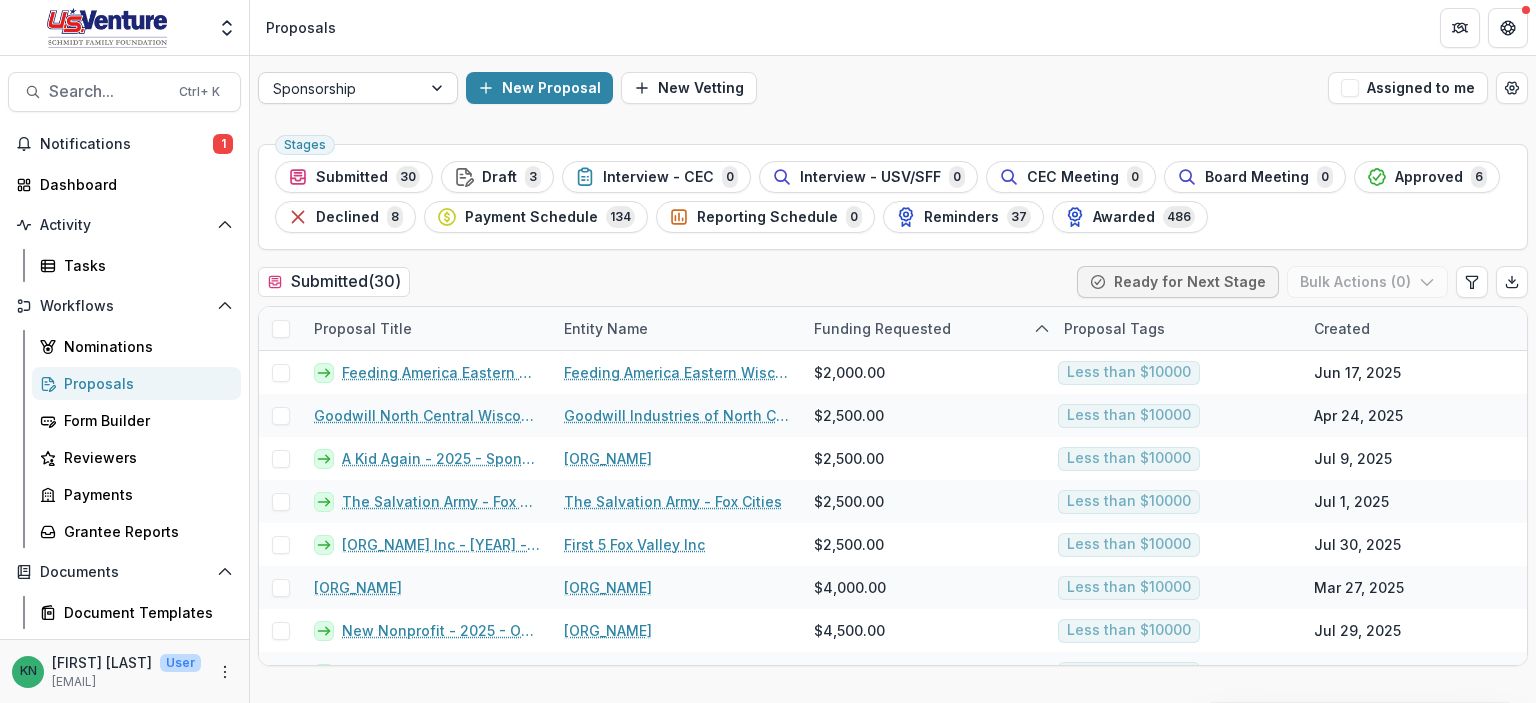 click at bounding box center [439, 88] 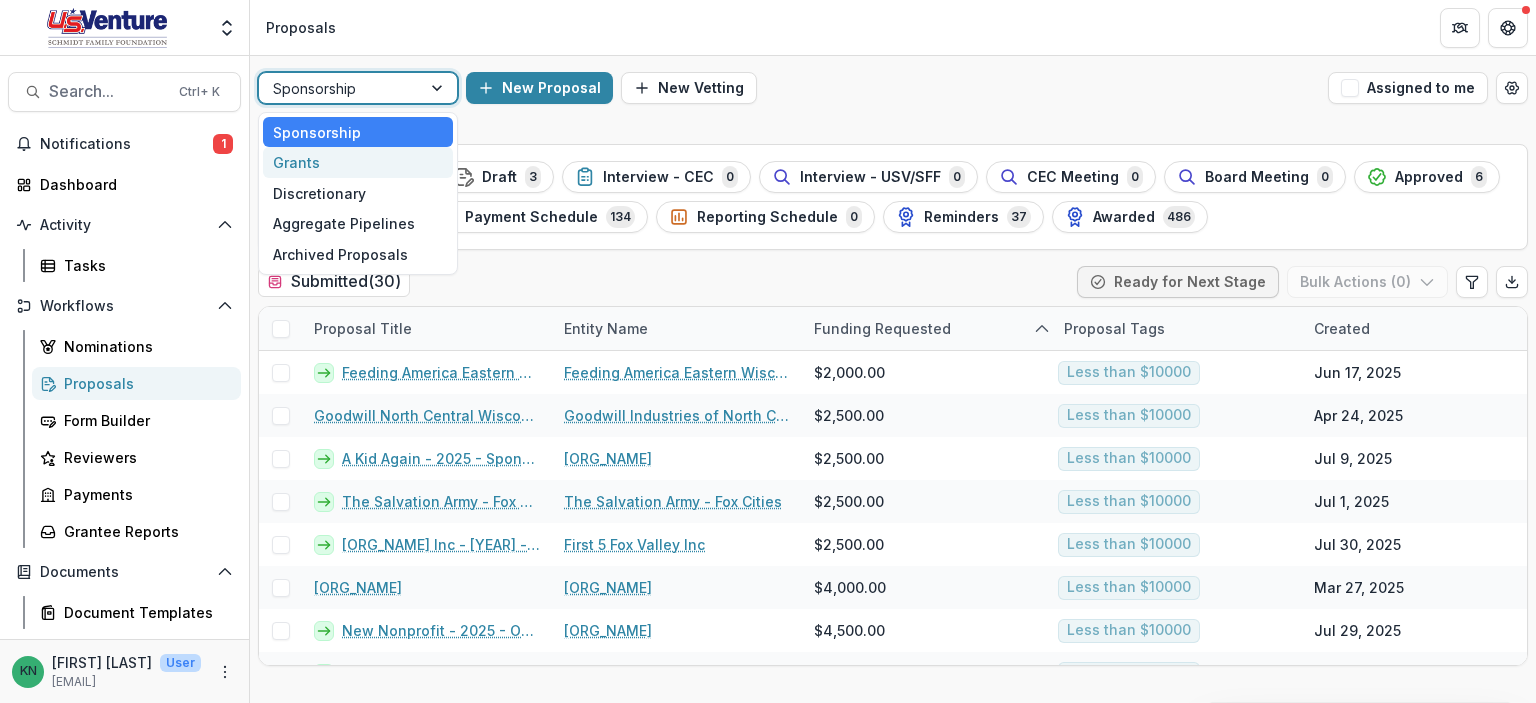 click on "Grants" at bounding box center [358, 162] 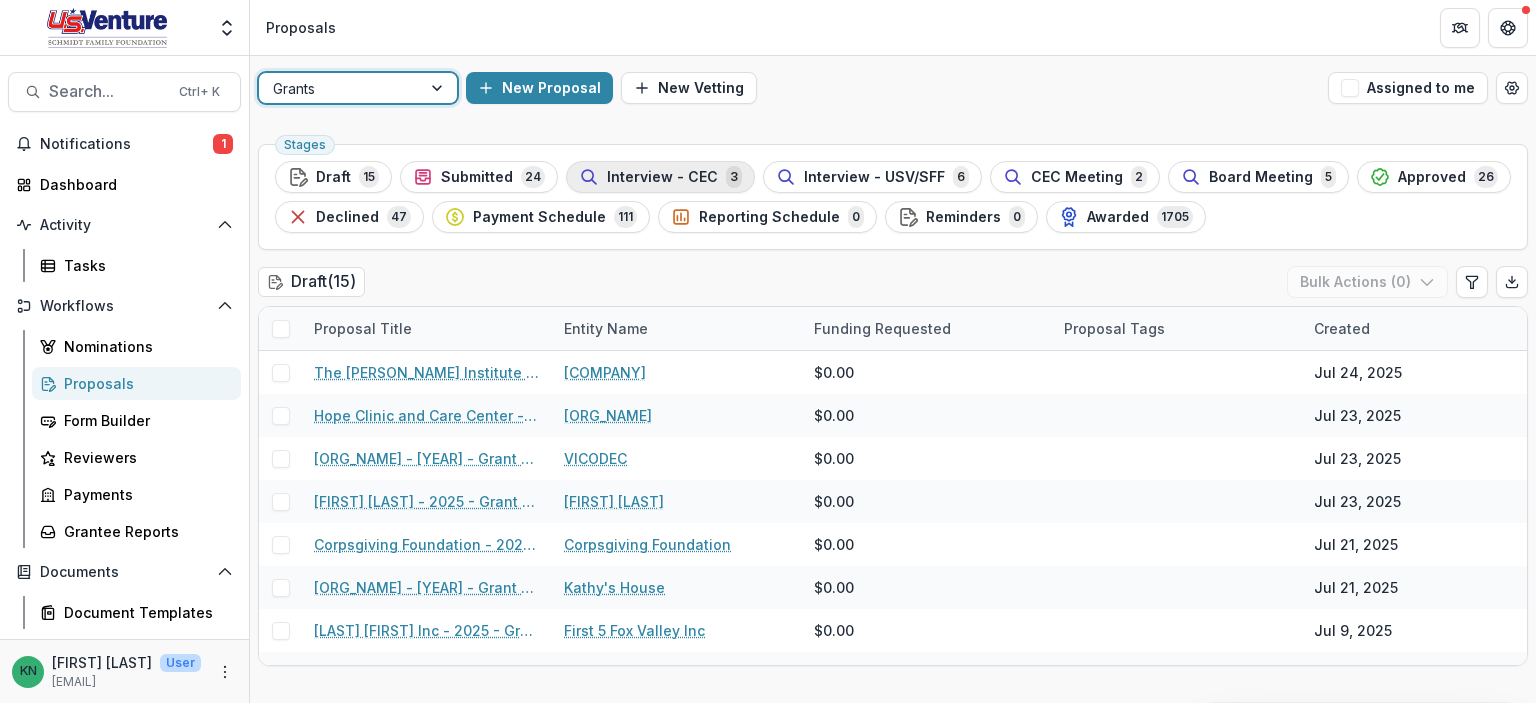 click on "Interview - CEC" at bounding box center (662, 177) 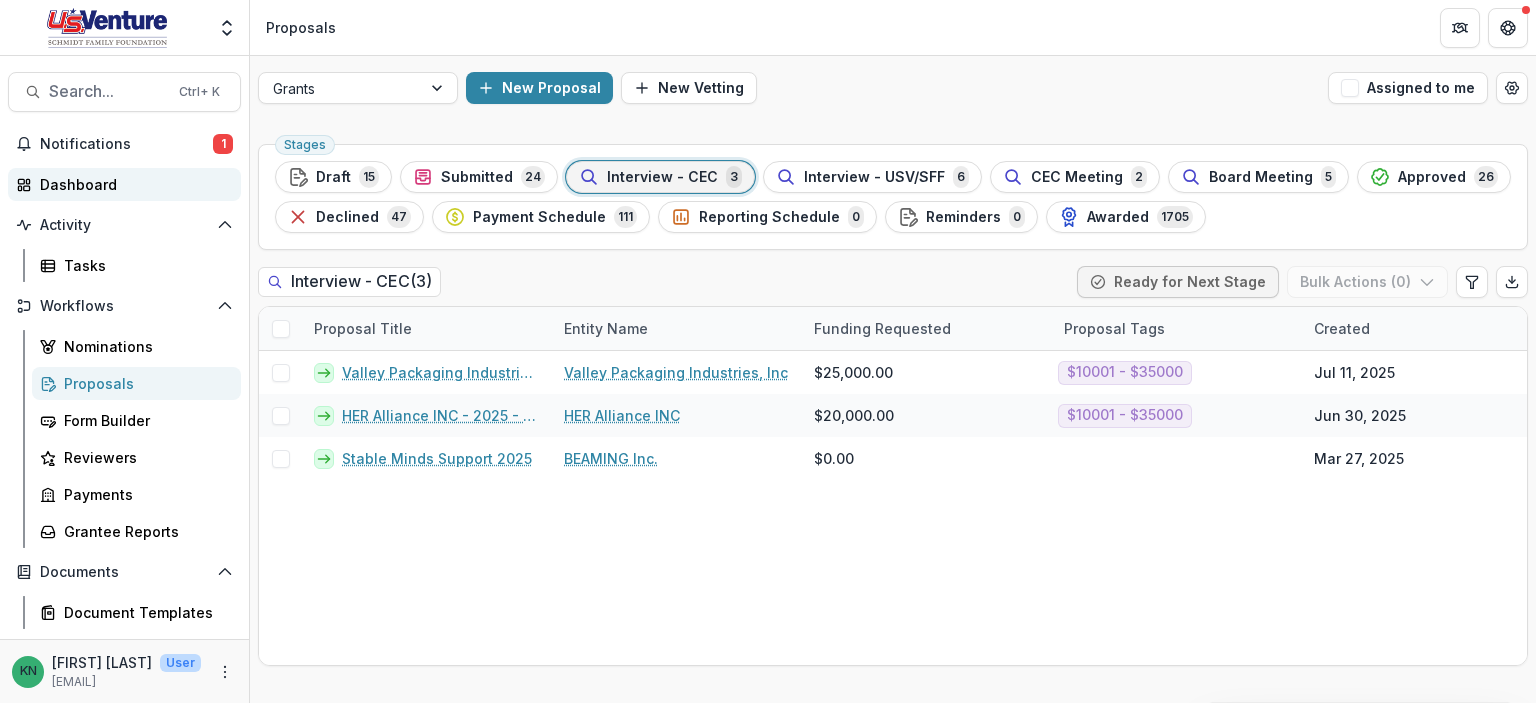 click on "Dashboard" at bounding box center [132, 184] 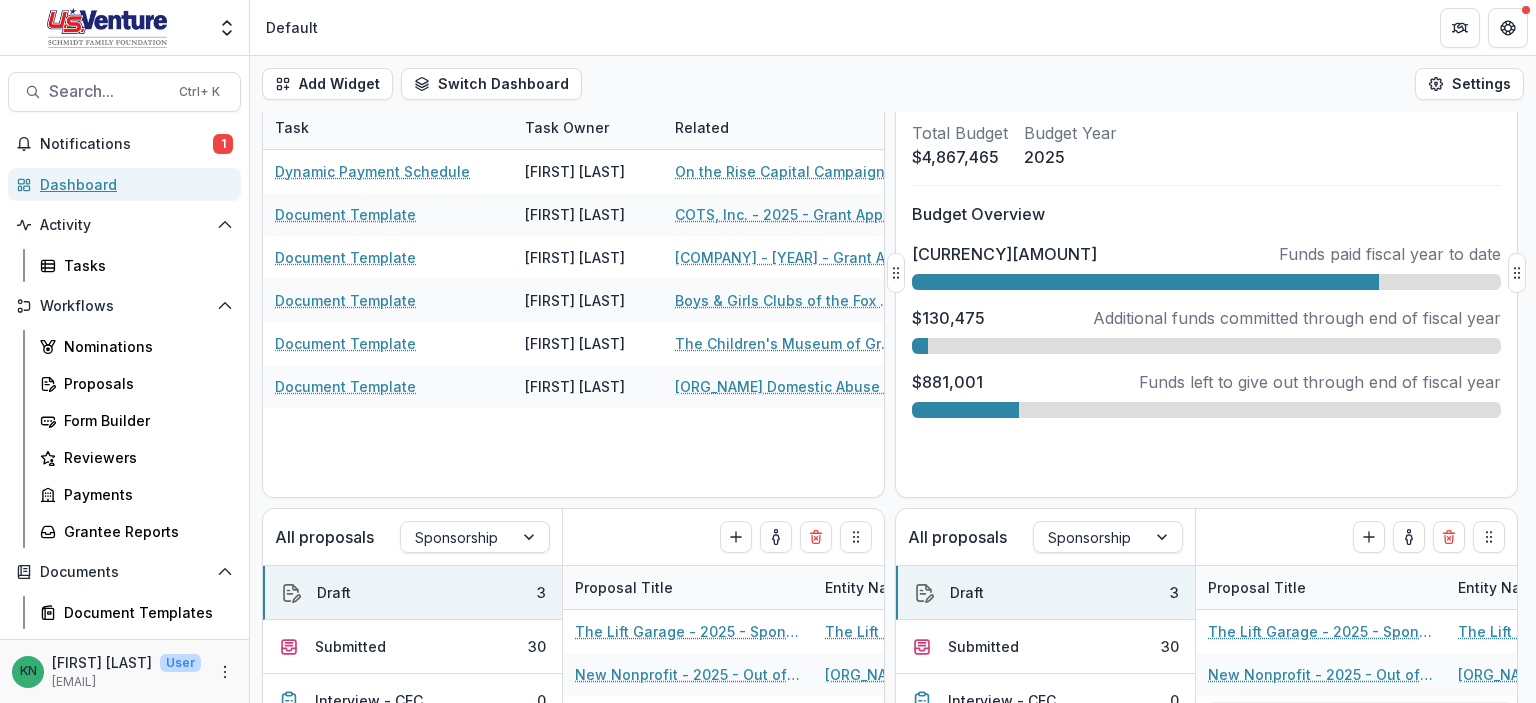 scroll, scrollTop: 100, scrollLeft: 0, axis: vertical 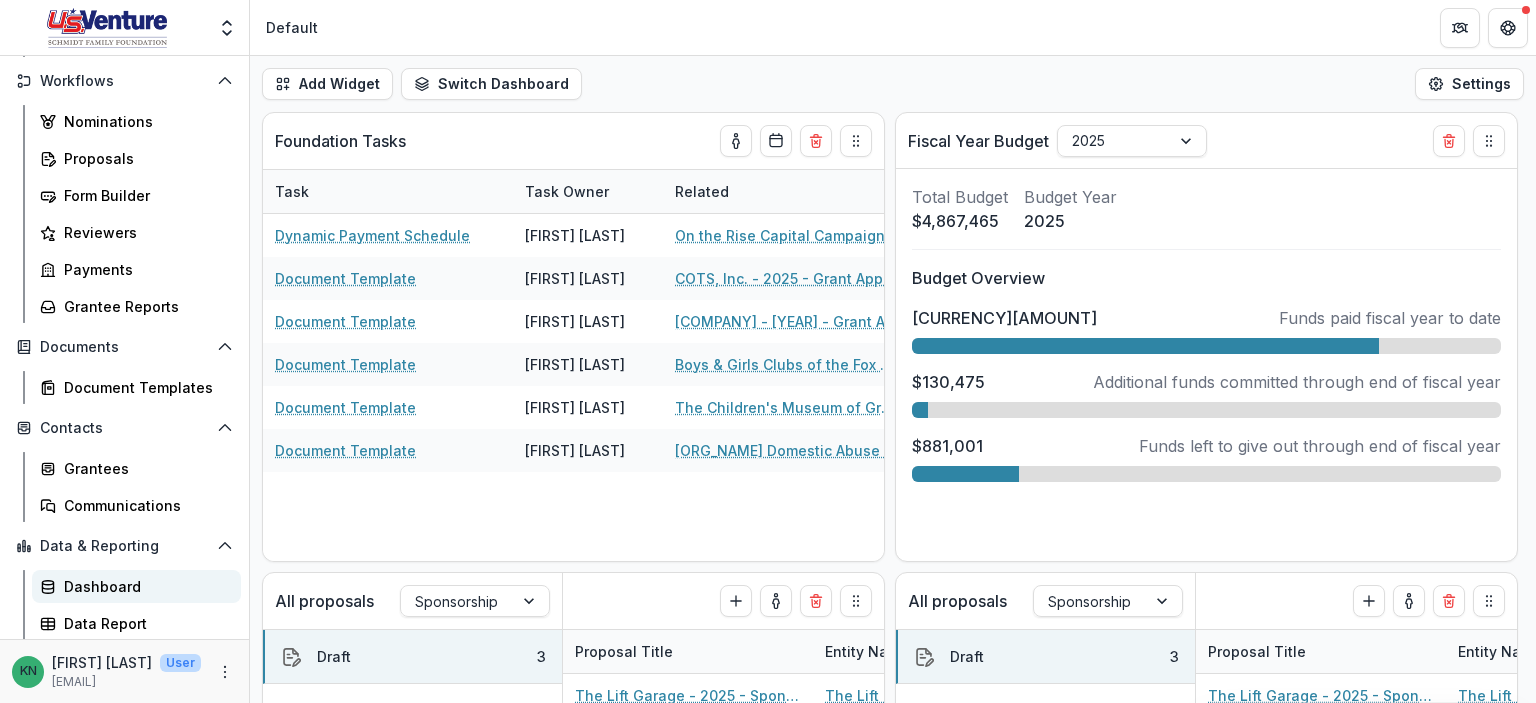 click on "Dashboard" at bounding box center [136, 586] 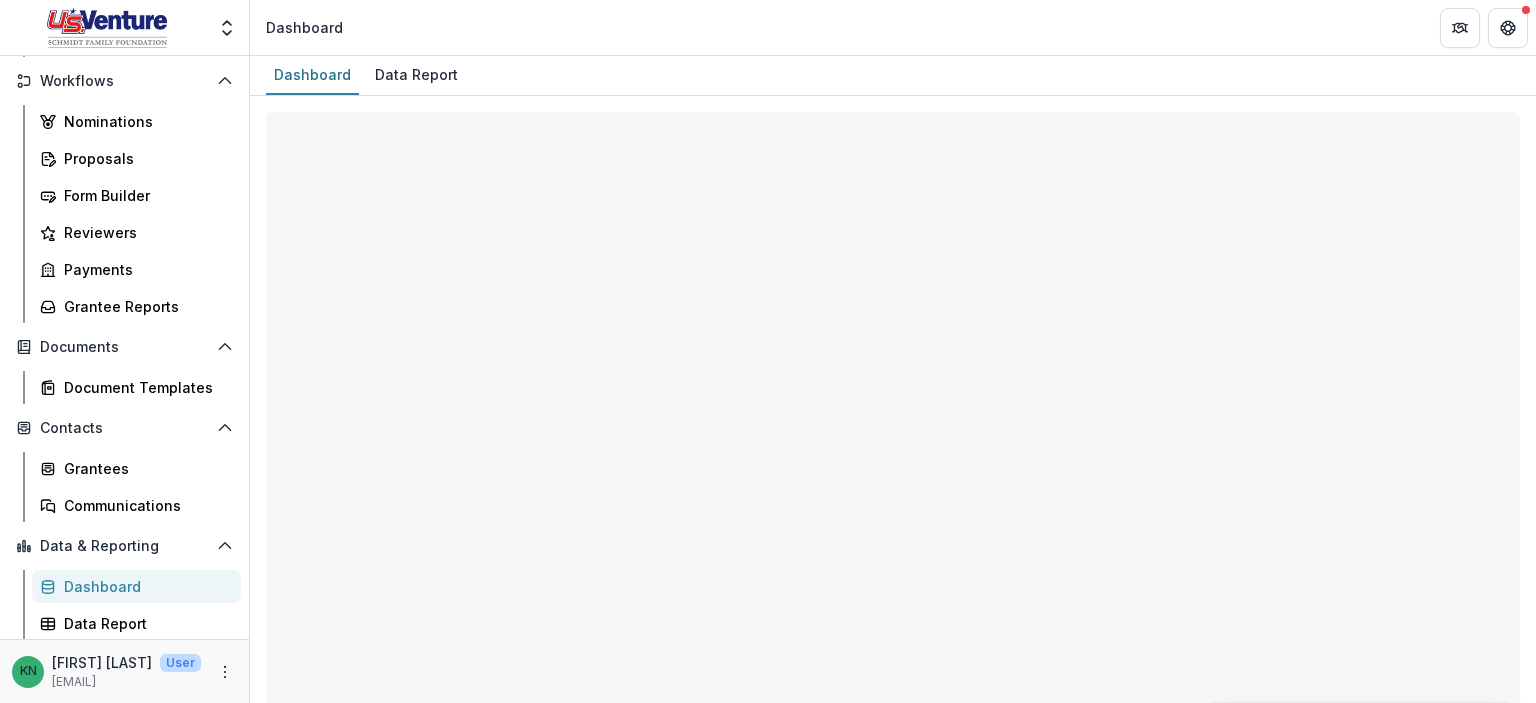 select on "**********" 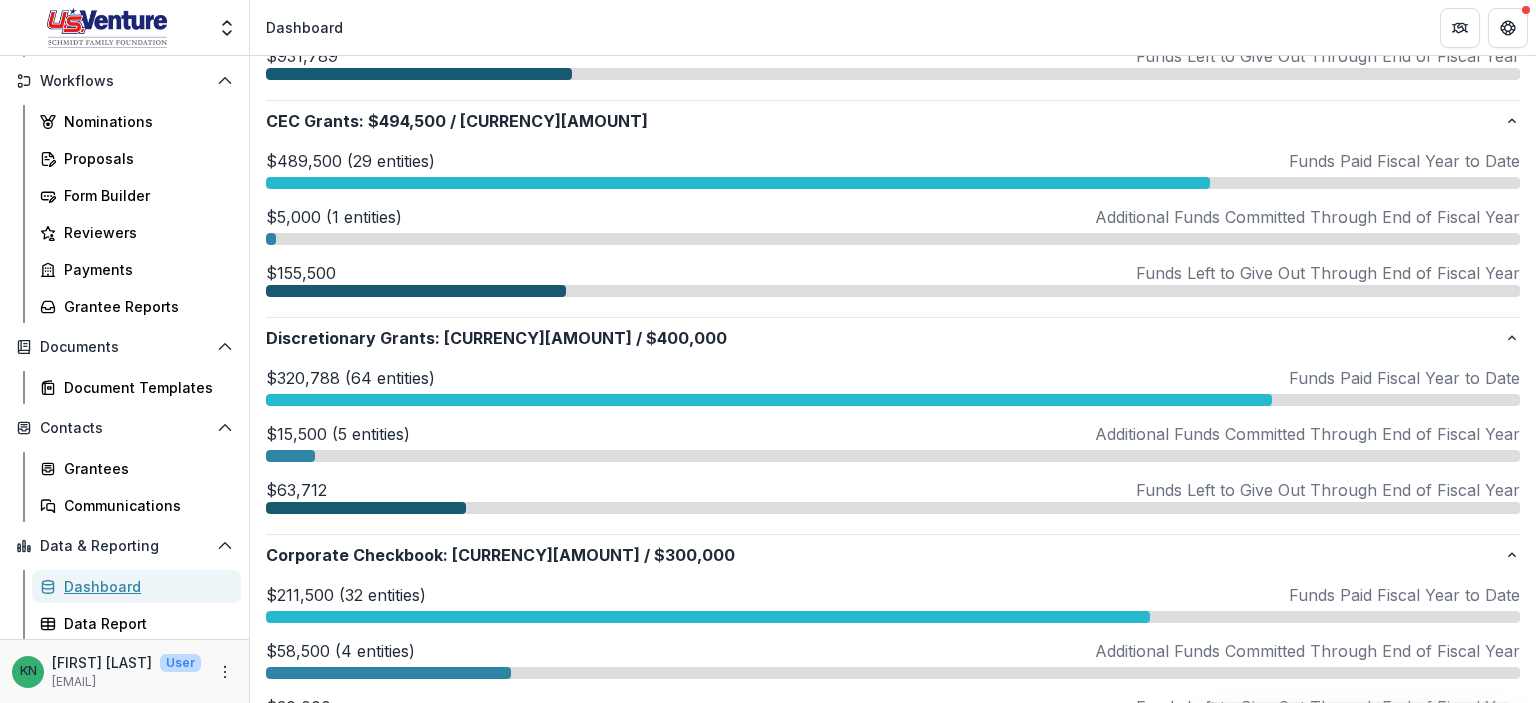scroll, scrollTop: 700, scrollLeft: 0, axis: vertical 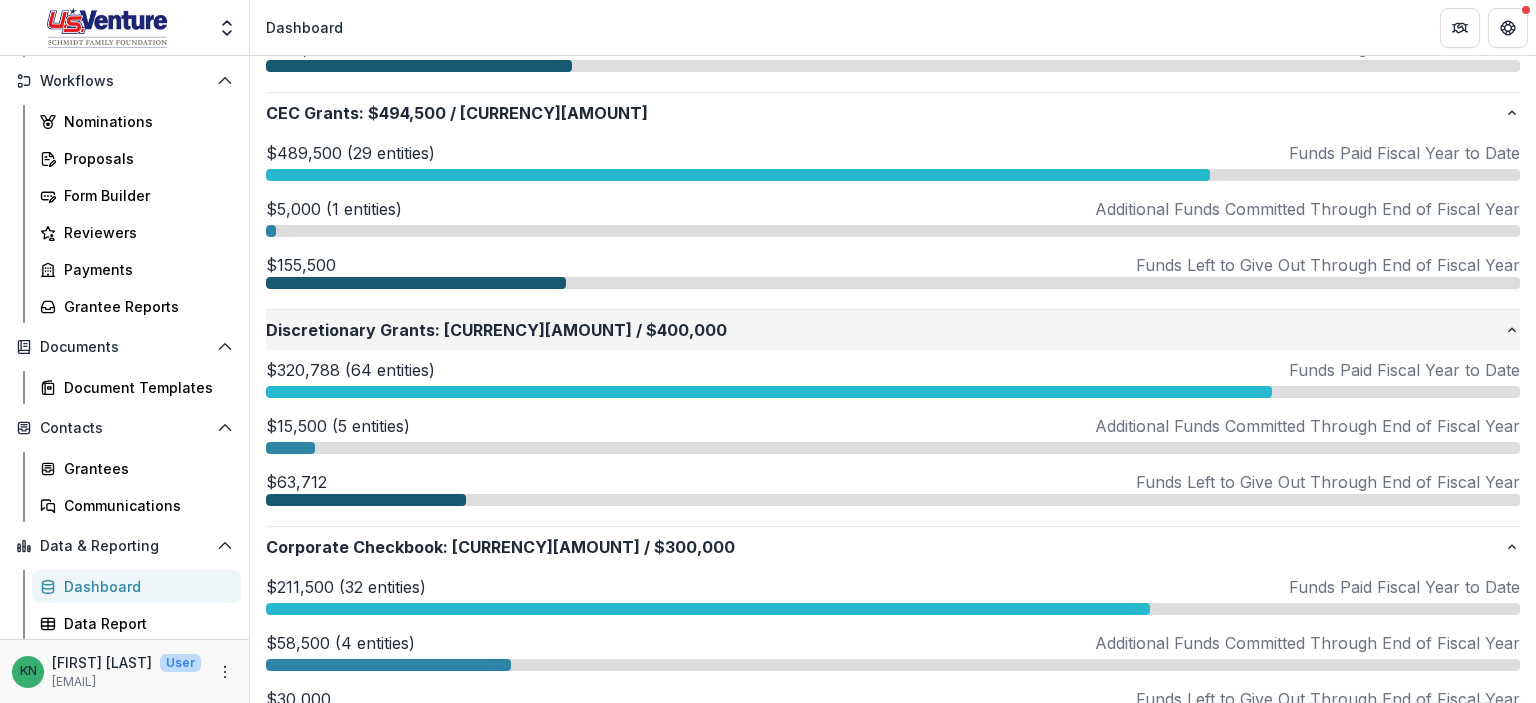 click on "Discretionary Grants : $336,288 /  $400,000" at bounding box center [885, 330] 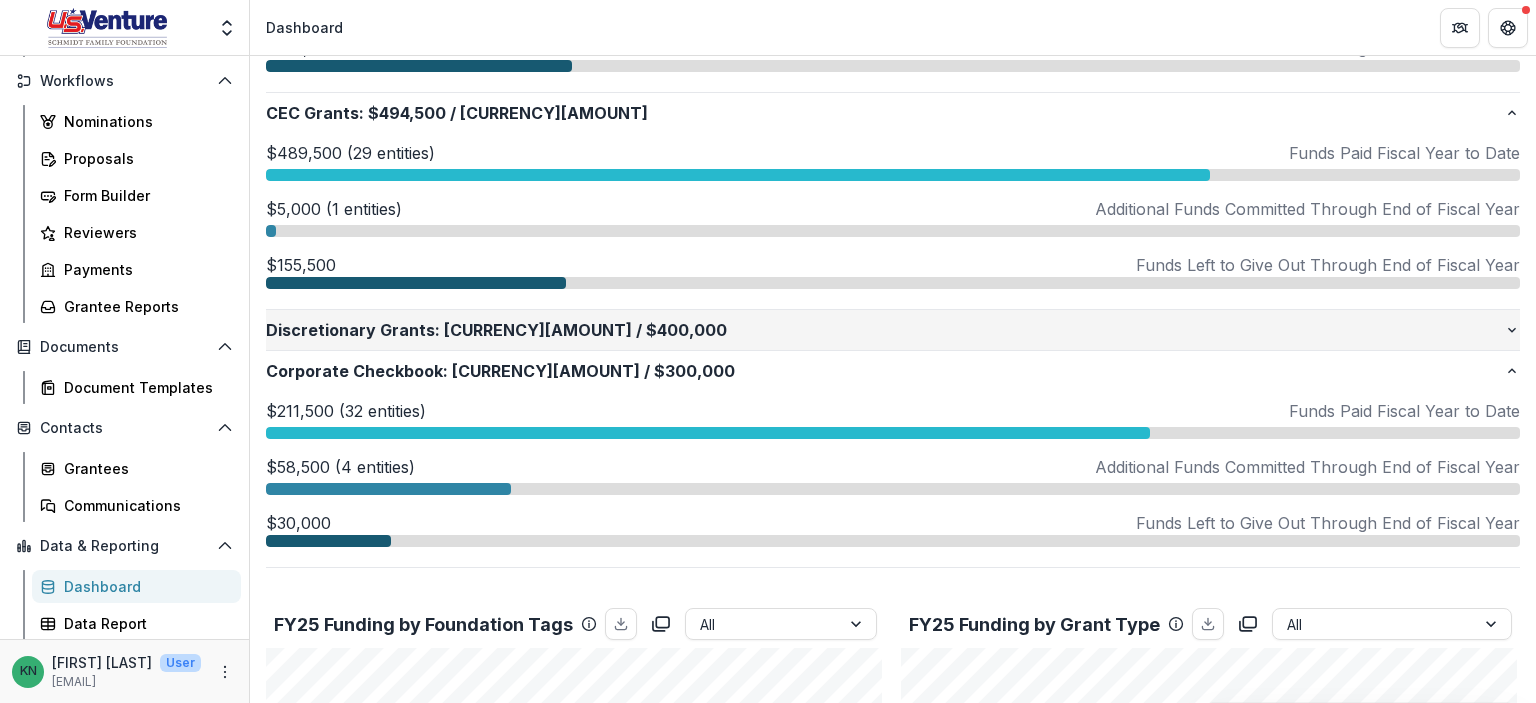 click on "Discretionary Grants : $336,288 /  $400,000" at bounding box center [885, 330] 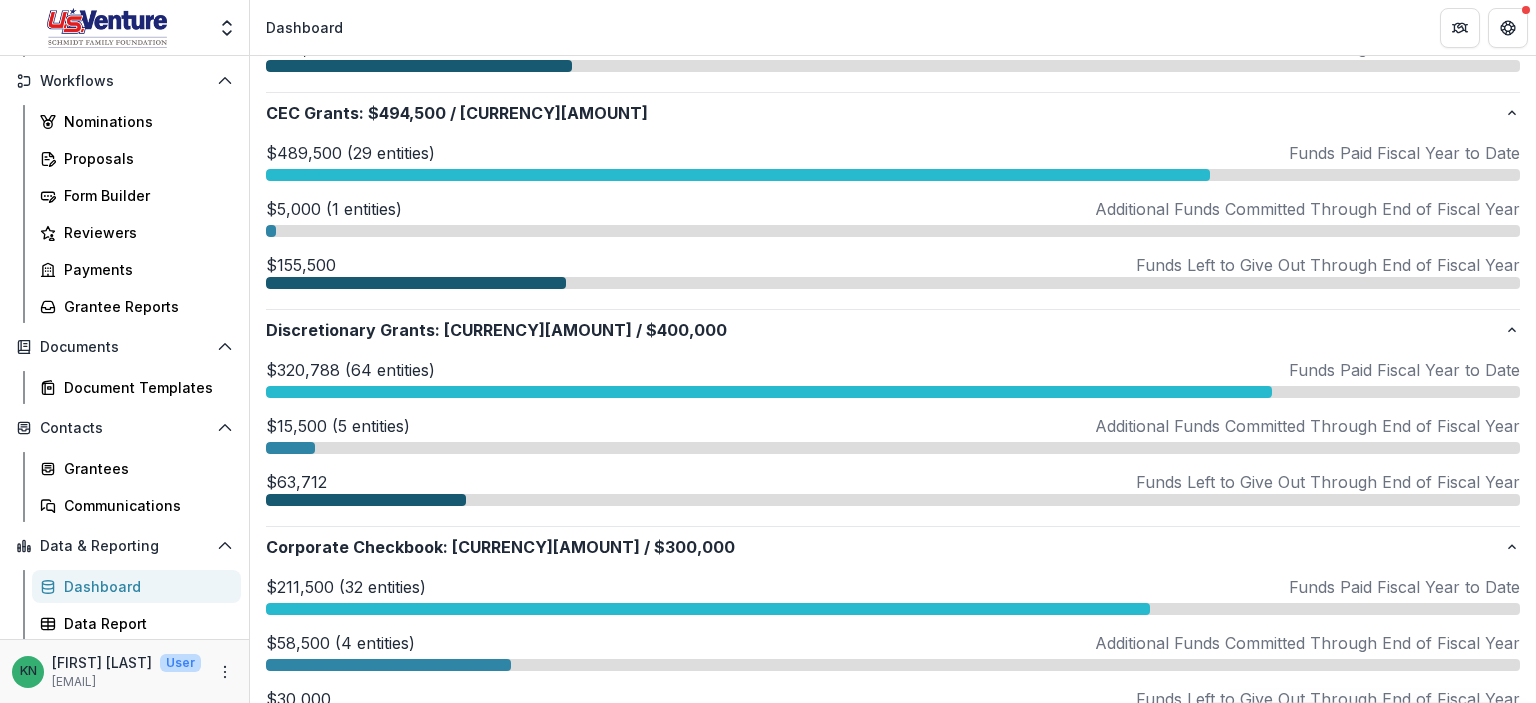 click at bounding box center (290, 448) 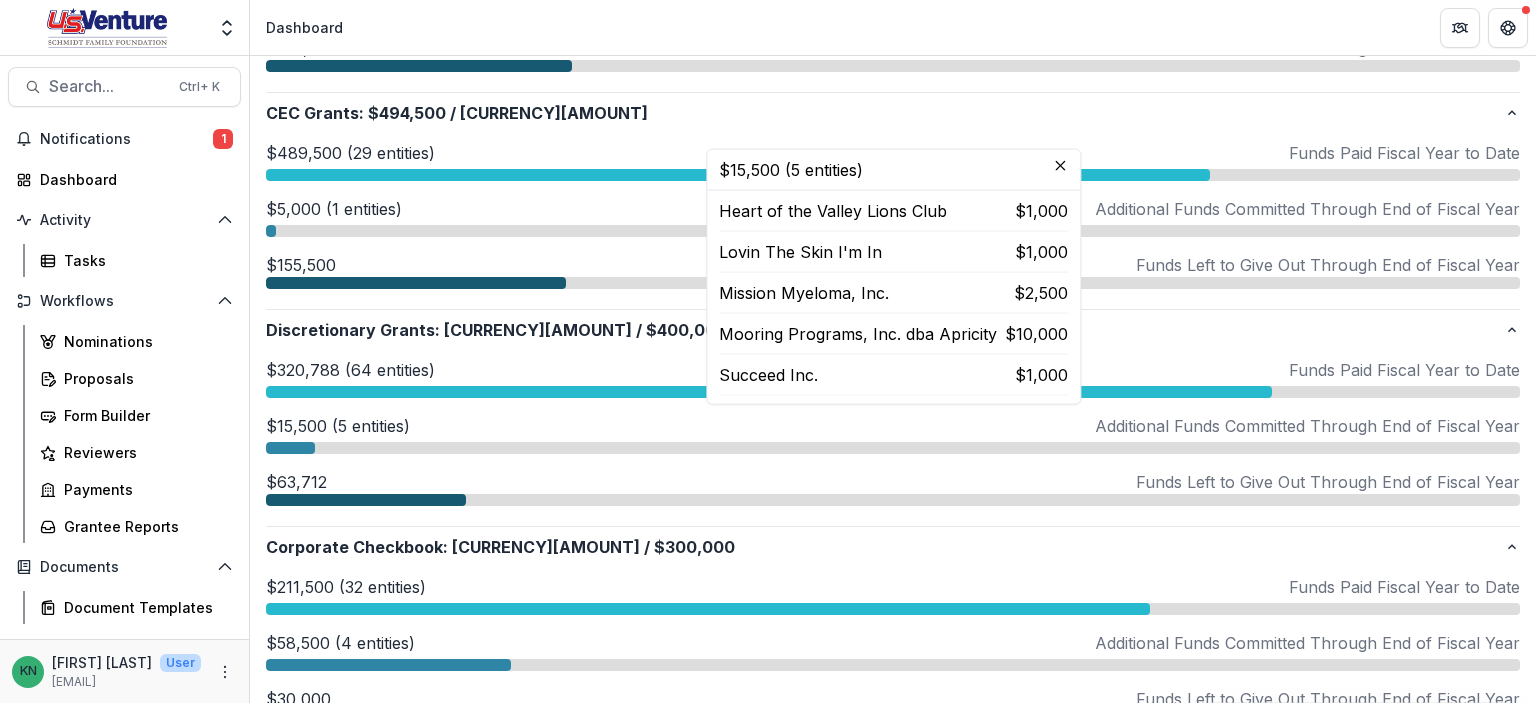 scroll, scrollTop: 0, scrollLeft: 0, axis: both 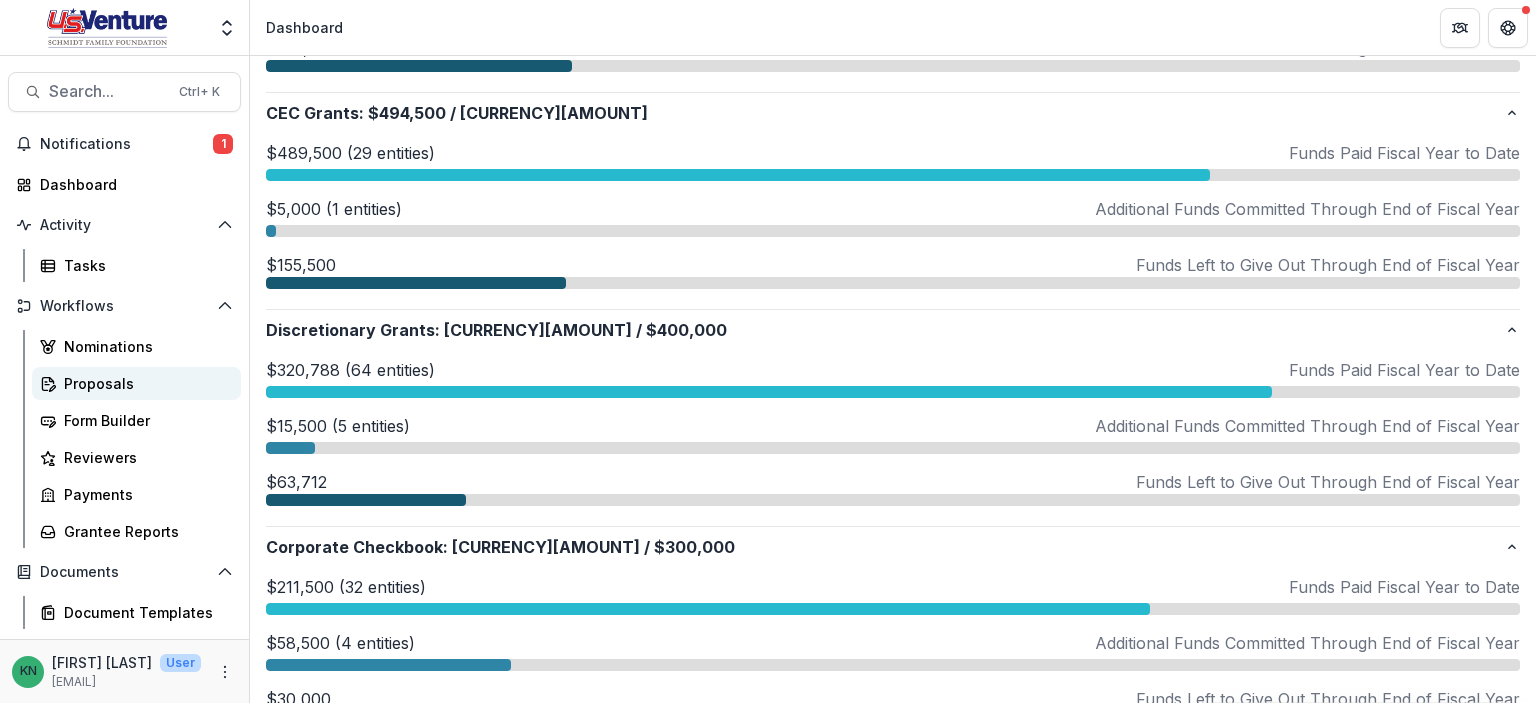 click on "Proposals" at bounding box center (144, 383) 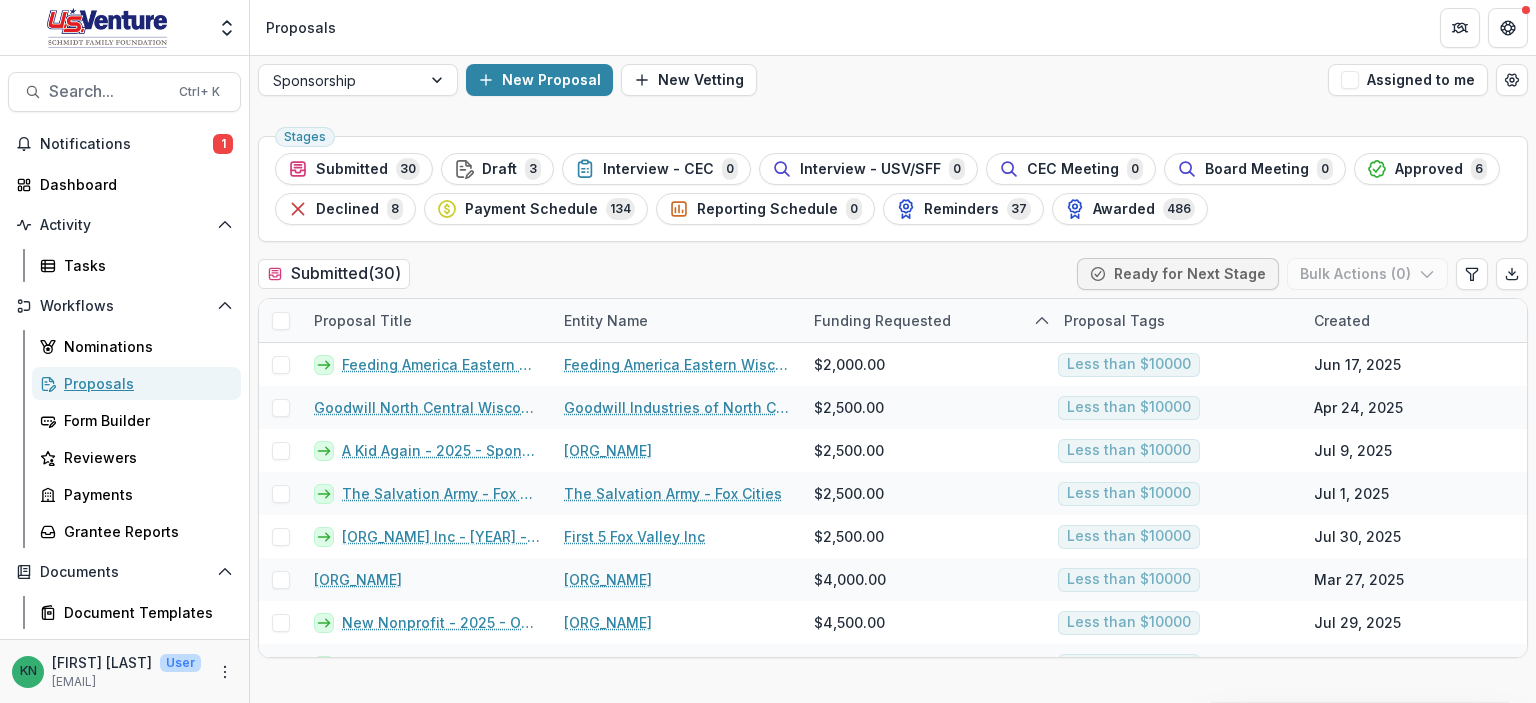 scroll, scrollTop: 0, scrollLeft: 0, axis: both 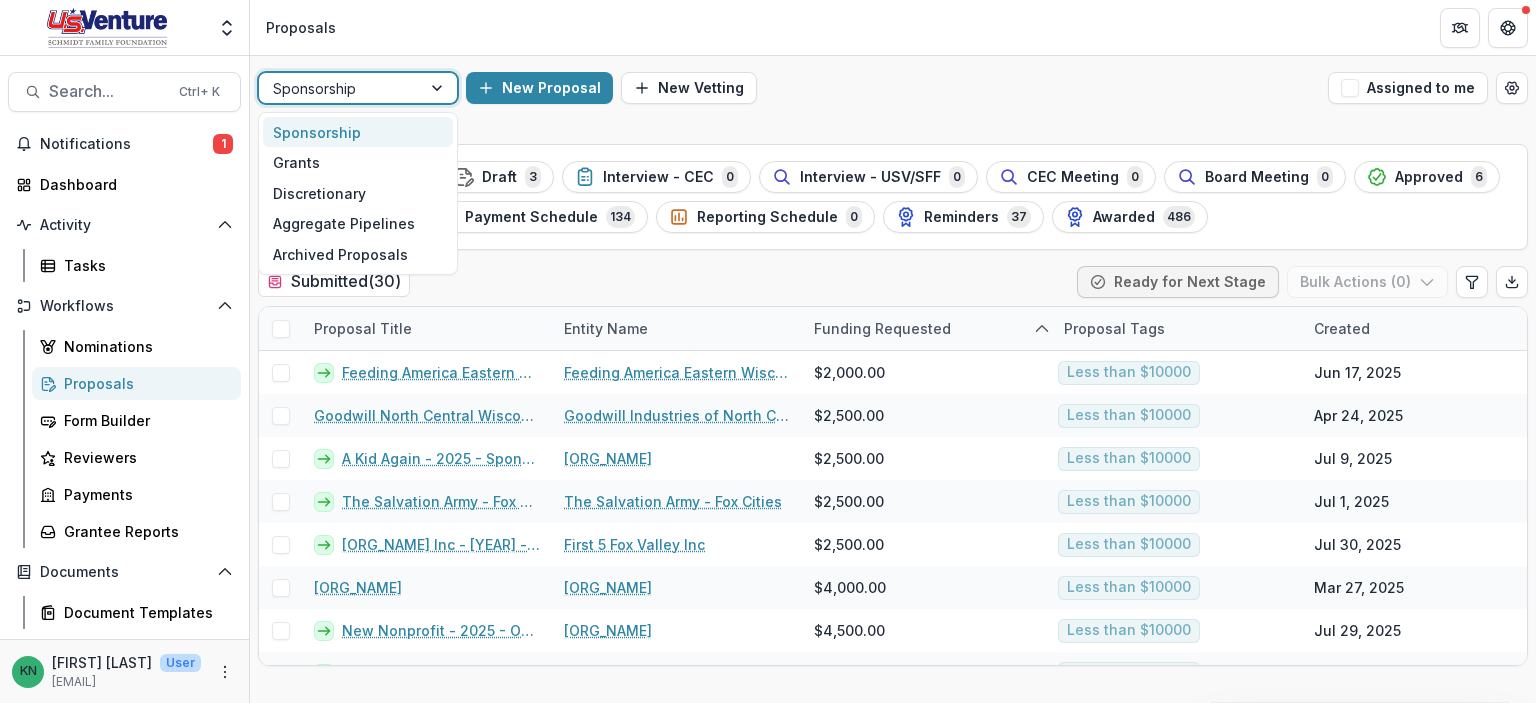 click at bounding box center [439, 88] 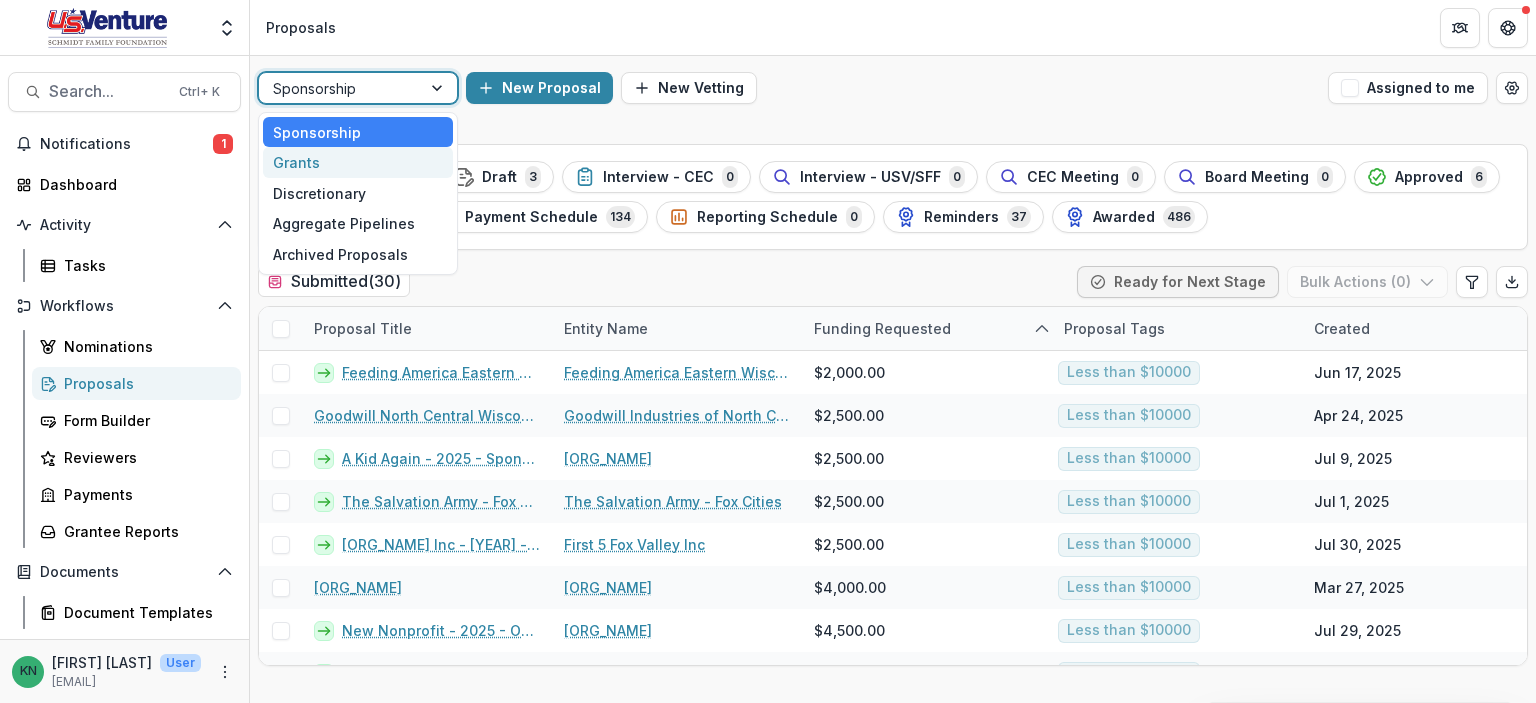 click on "Grants" at bounding box center (358, 162) 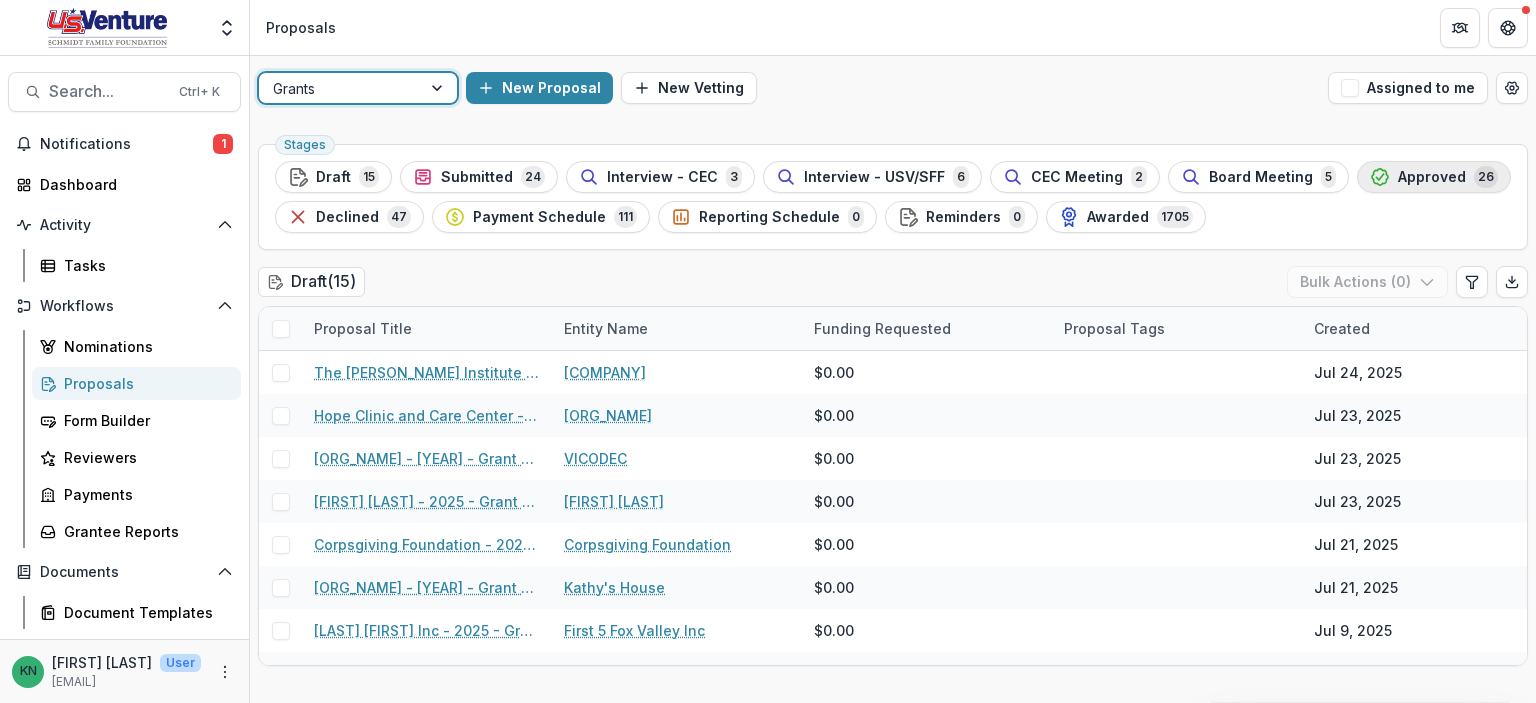 click on "Approved 26" at bounding box center [1434, 177] 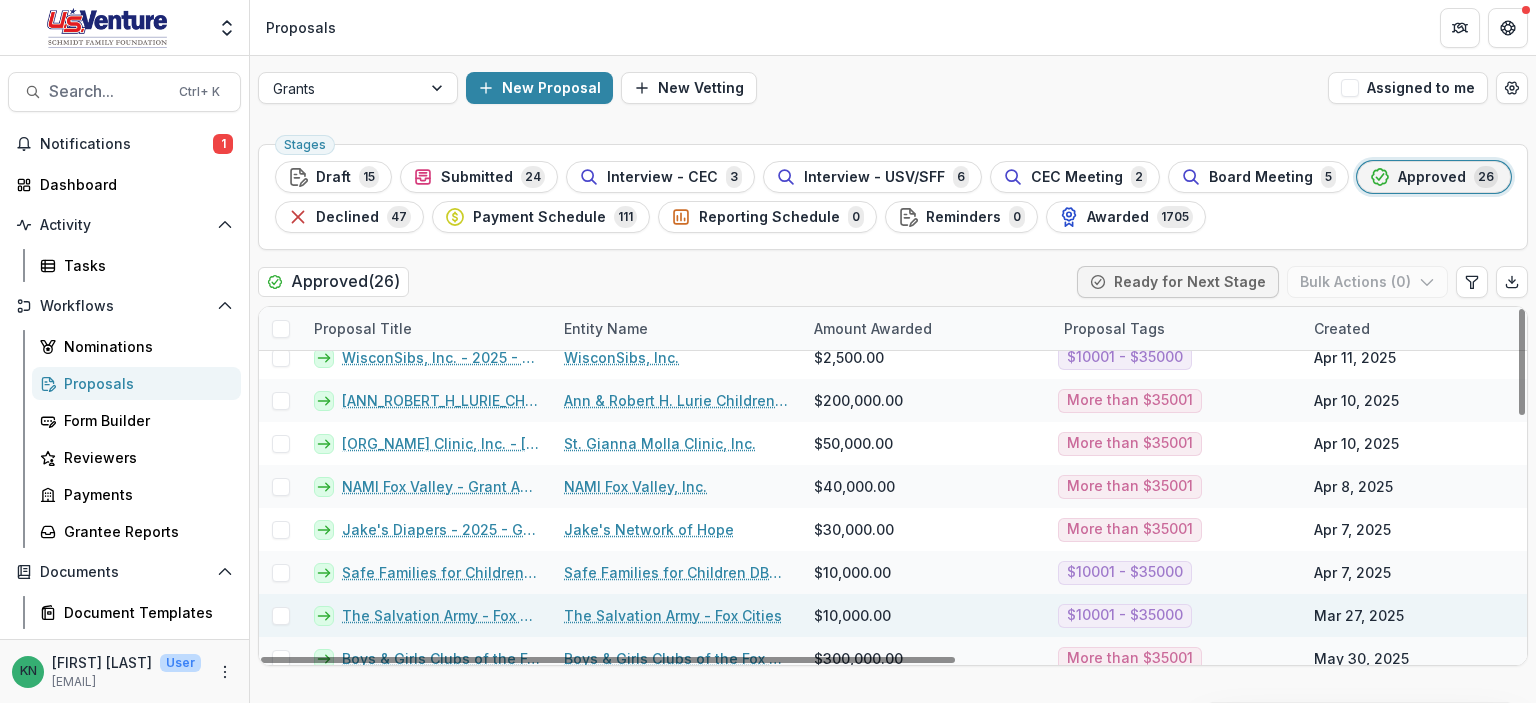 scroll, scrollTop: 803, scrollLeft: 0, axis: vertical 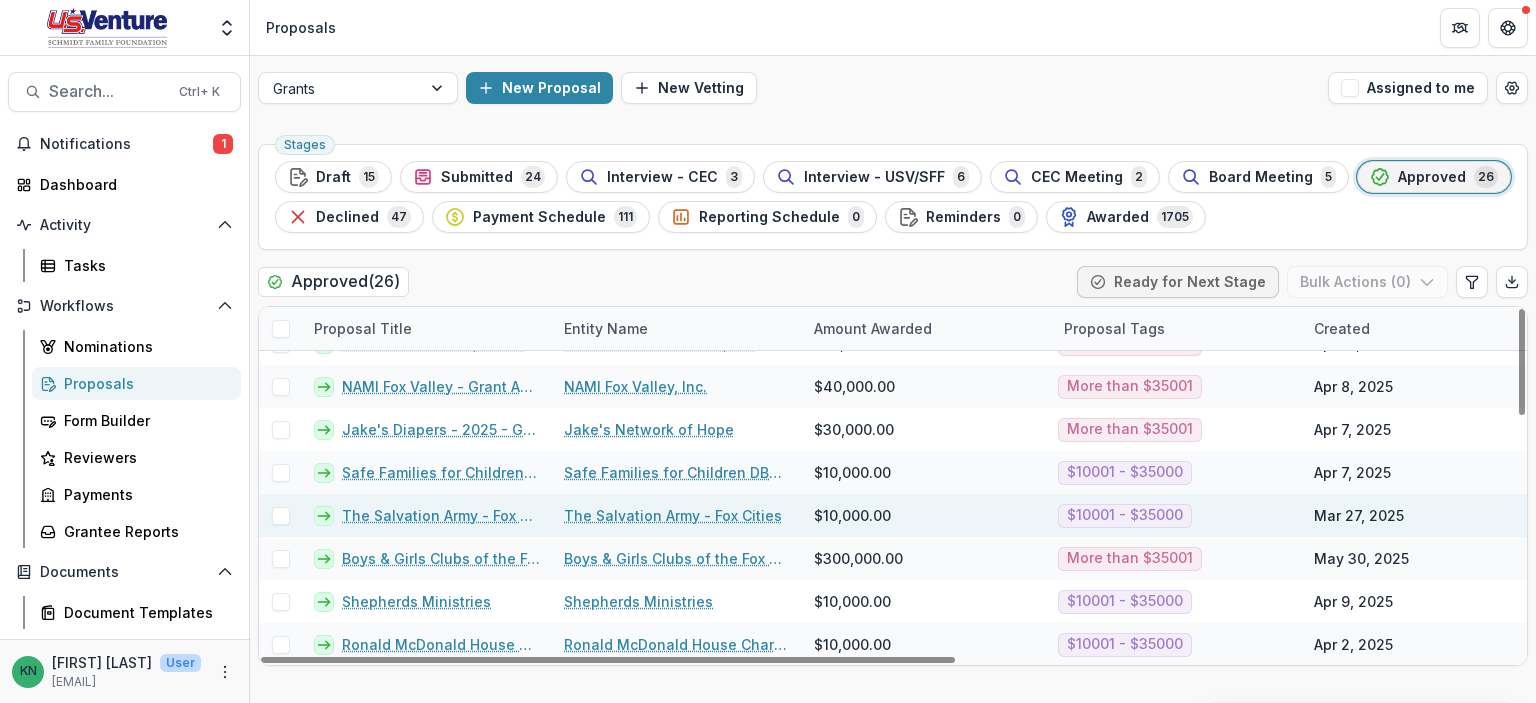 click on "The Salvation Army - Fox Cities" at bounding box center [673, 515] 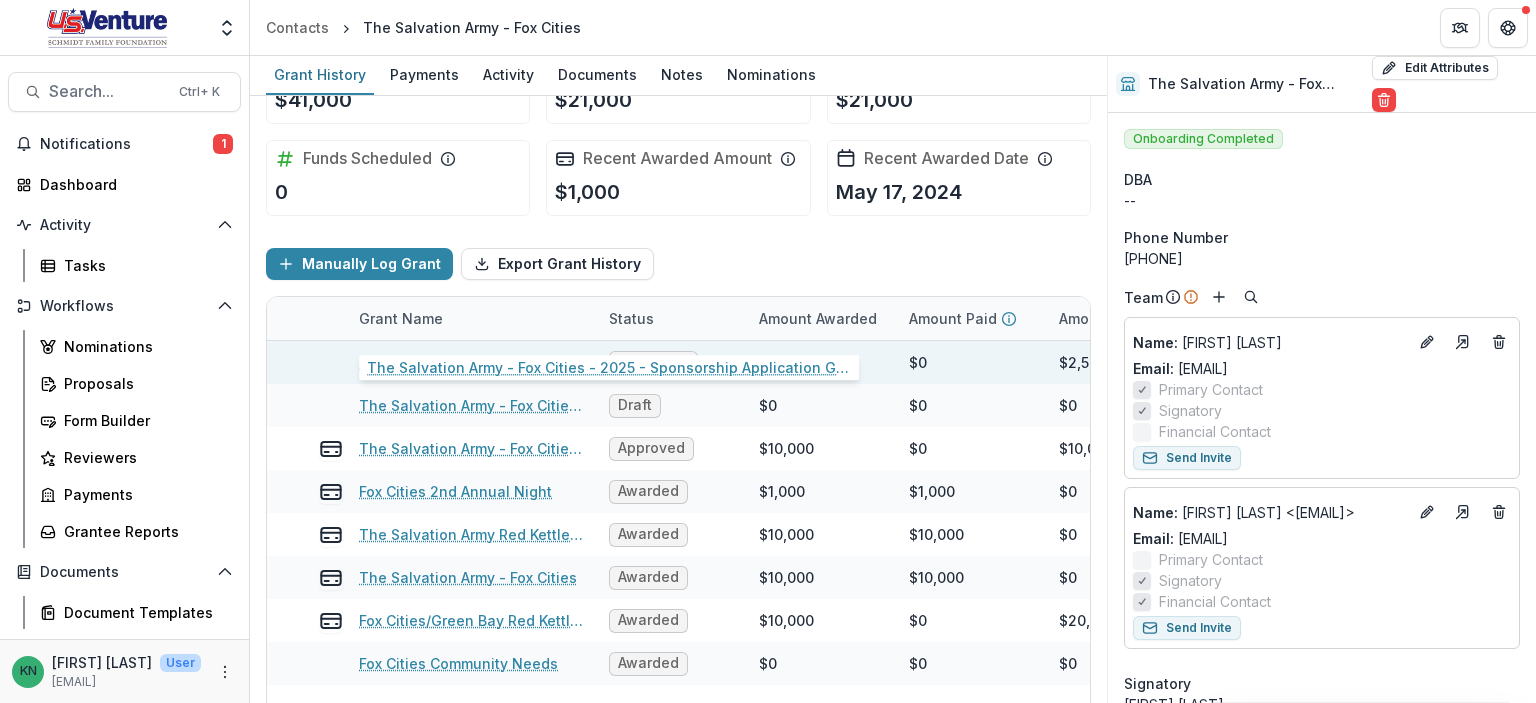 scroll, scrollTop: 99, scrollLeft: 0, axis: vertical 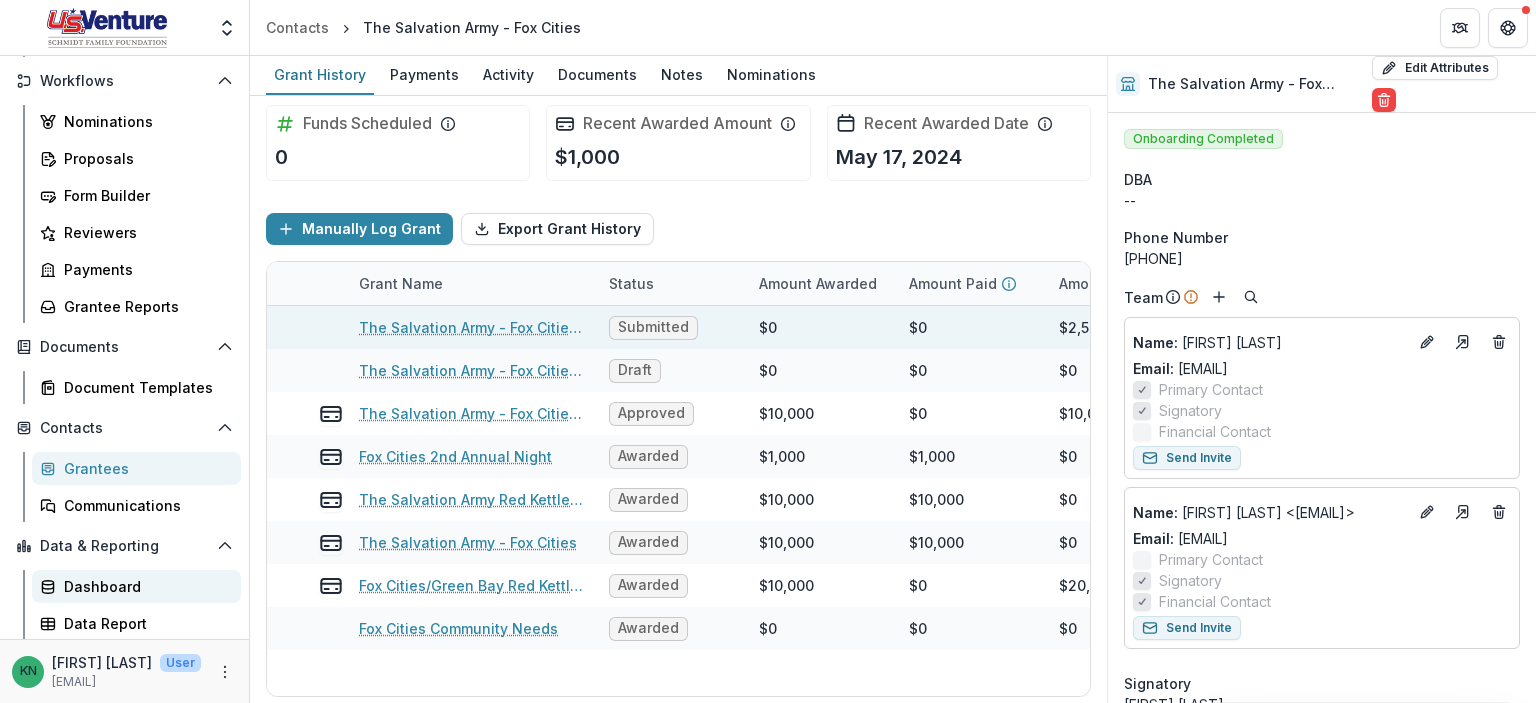 click on "Dashboard" at bounding box center (144, 586) 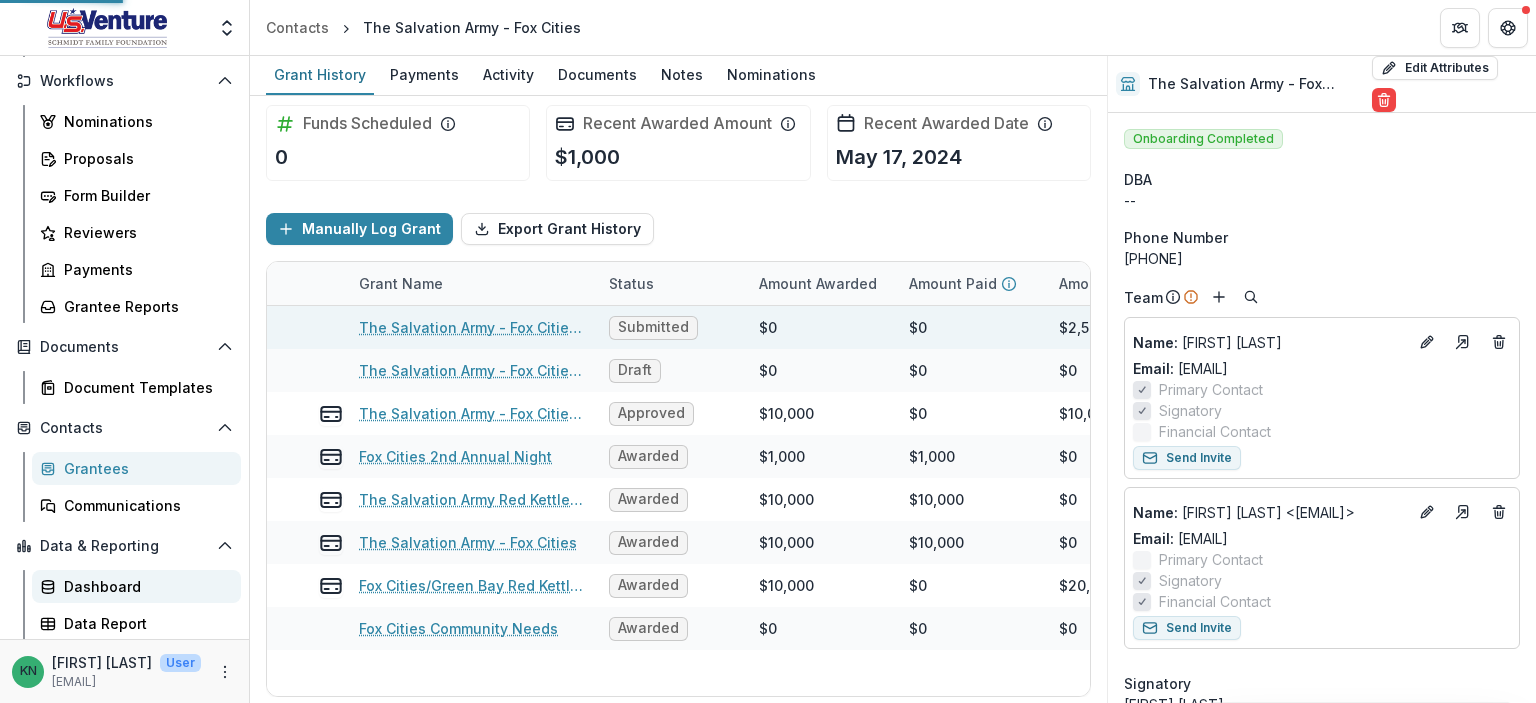 select on "**********" 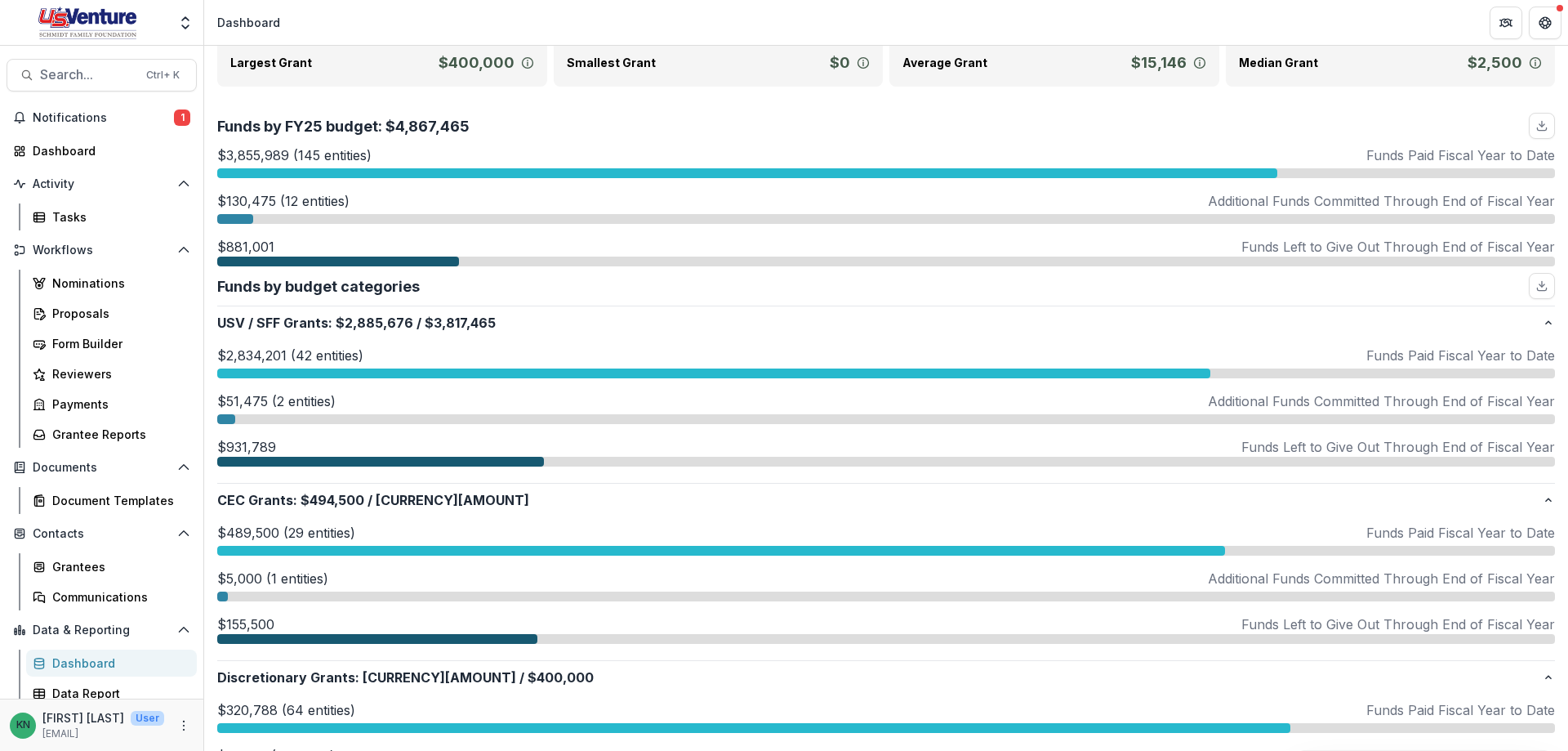 scroll, scrollTop: 83, scrollLeft: 0, axis: vertical 